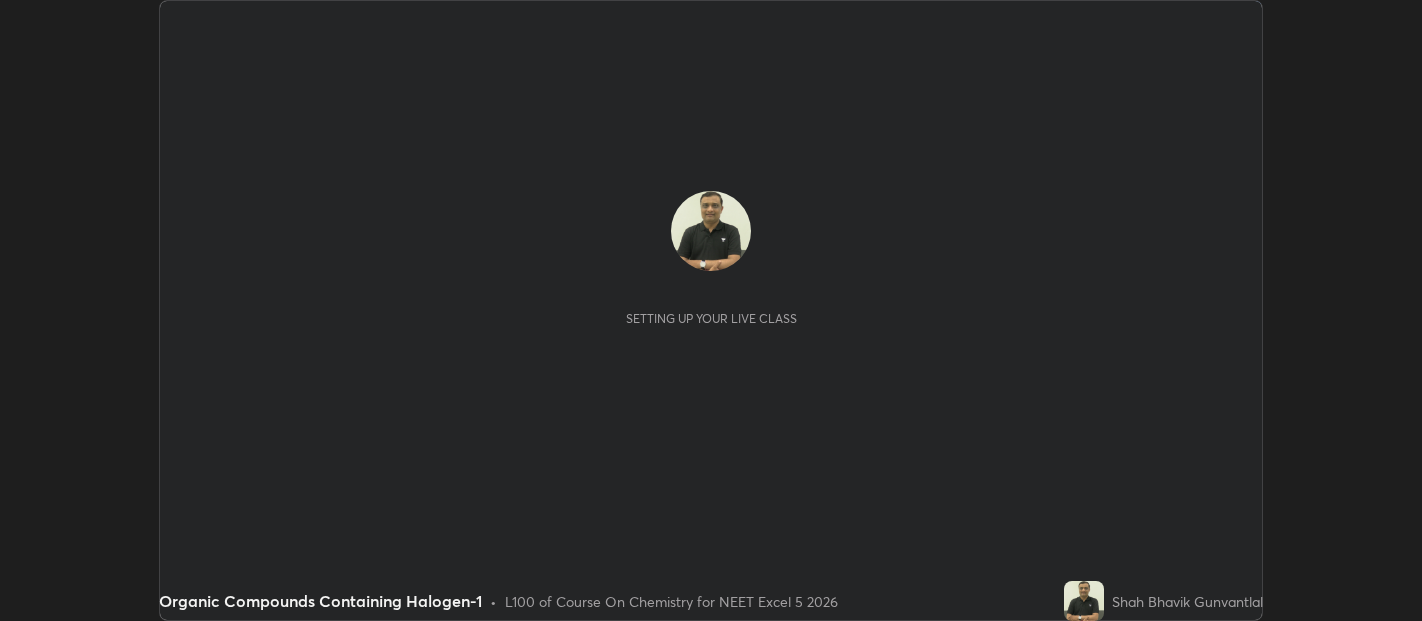 scroll, scrollTop: 0, scrollLeft: 0, axis: both 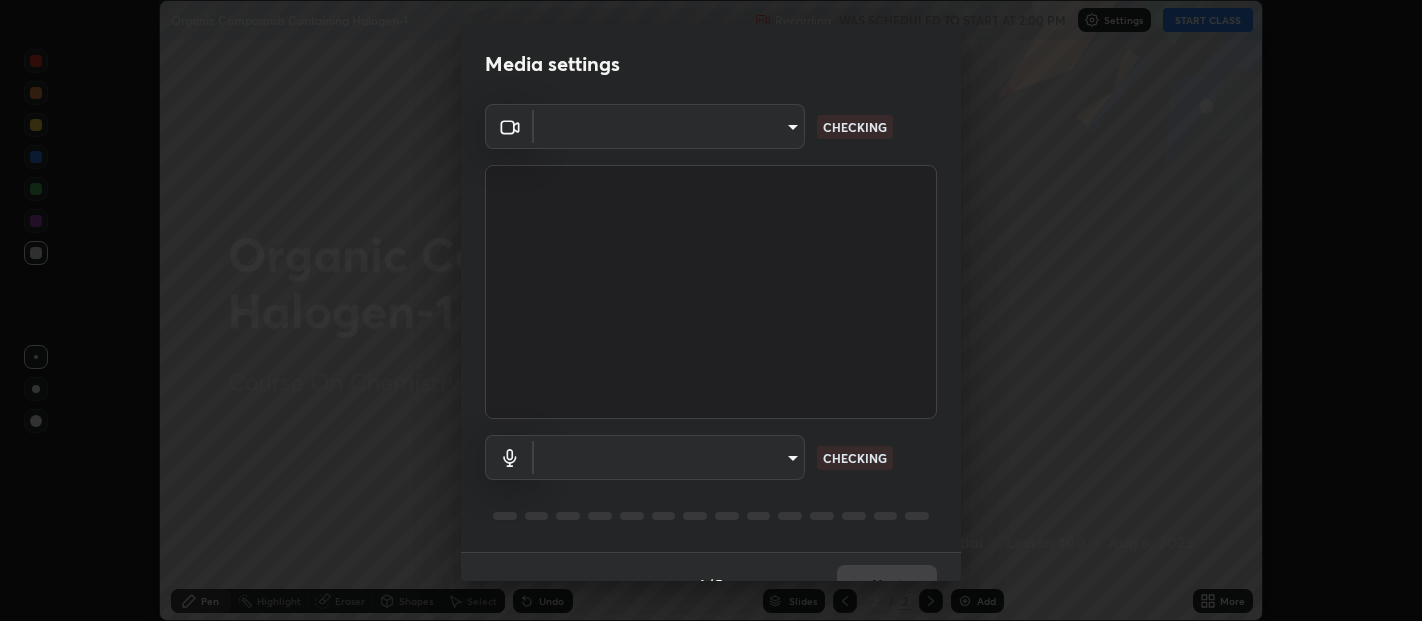 type on "0d049437951fd4140923ddd983d62ee20e888b7fe7080c9a8fddf2b3b9629313" 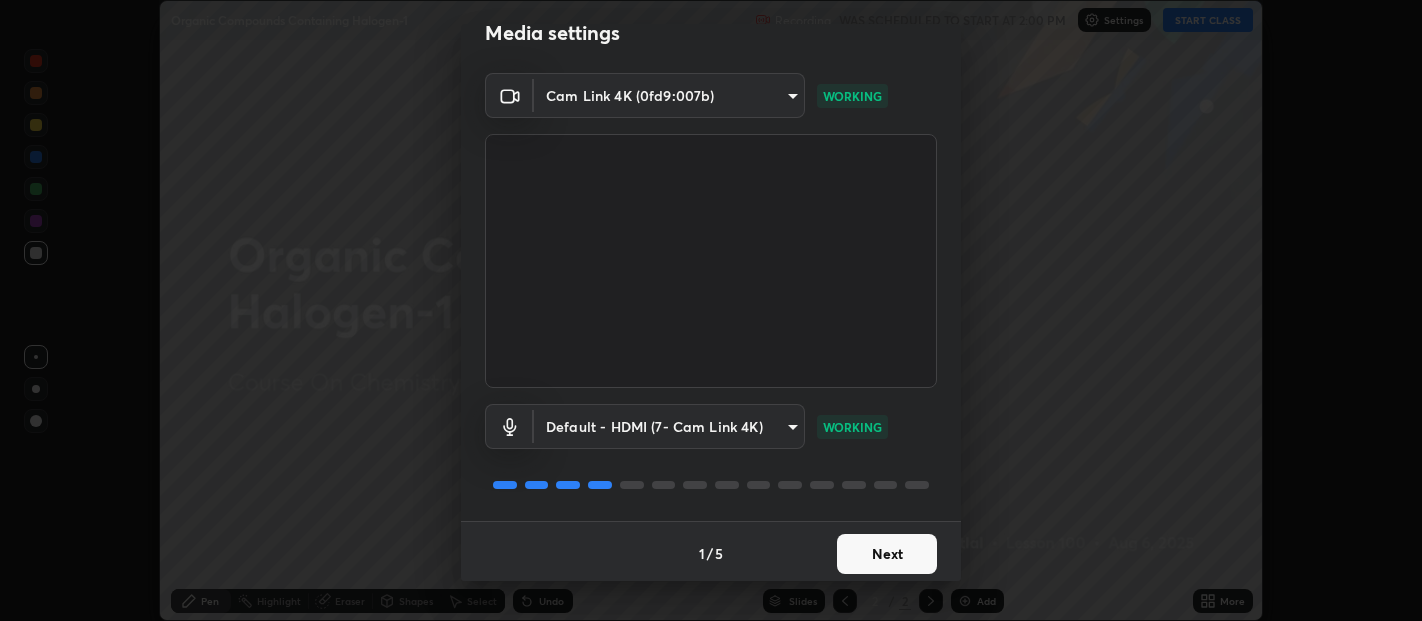 scroll, scrollTop: 34, scrollLeft: 0, axis: vertical 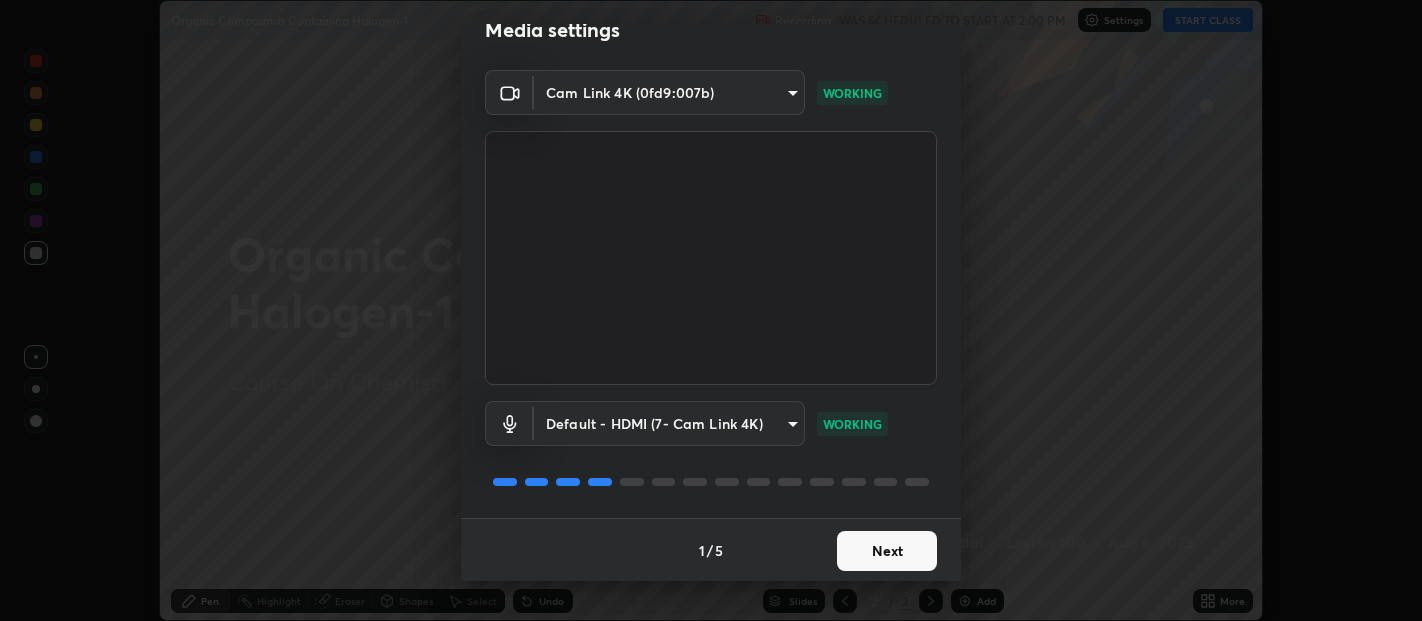 click on "Next" at bounding box center [887, 551] 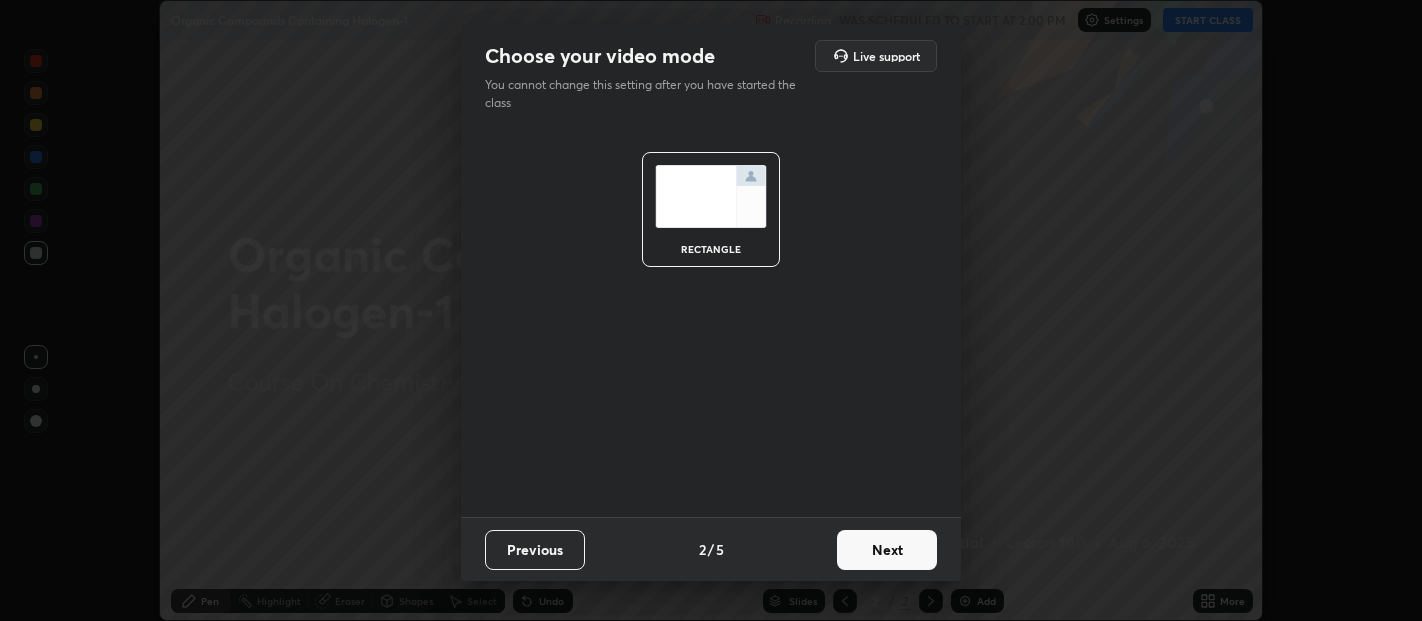 scroll, scrollTop: 0, scrollLeft: 0, axis: both 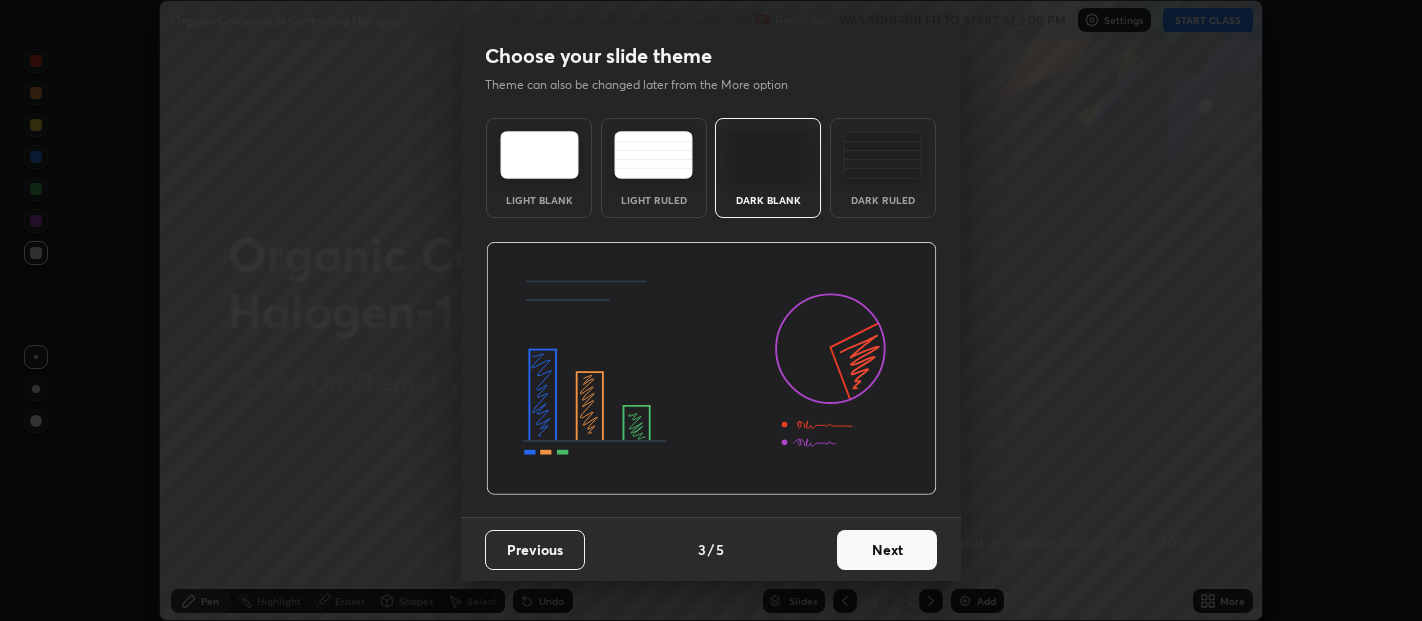 click at bounding box center [882, 155] 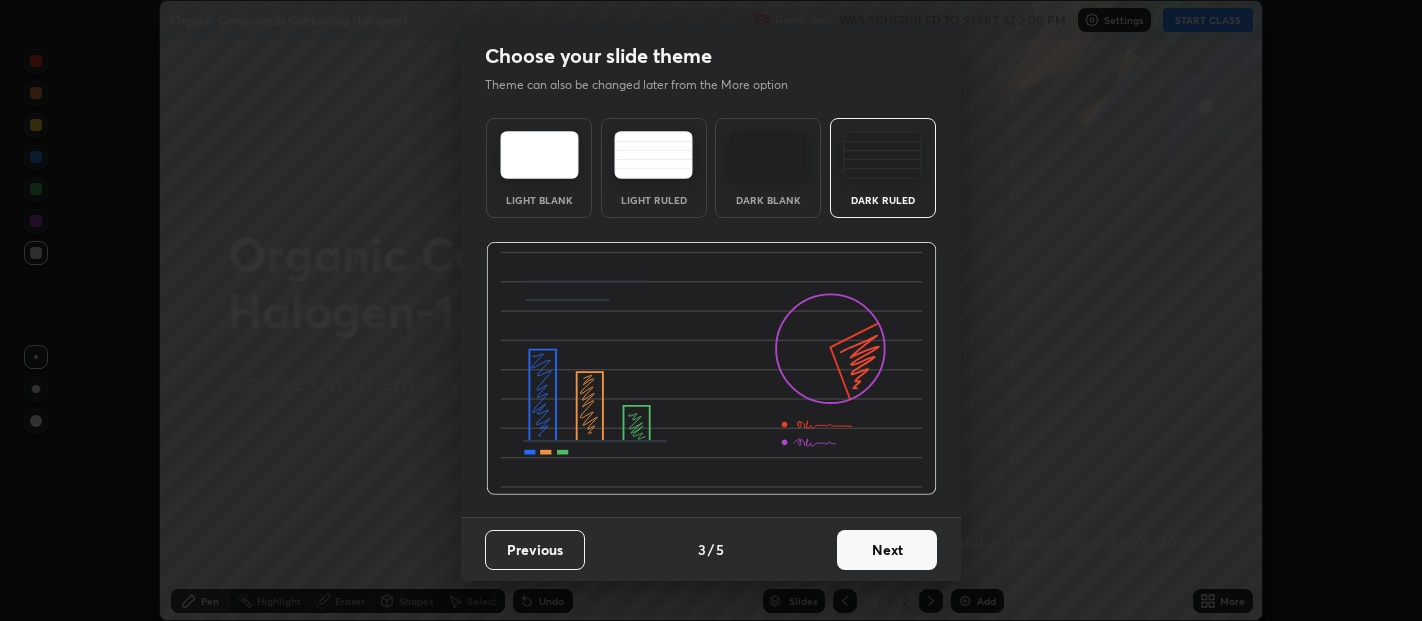click on "Next" at bounding box center (887, 550) 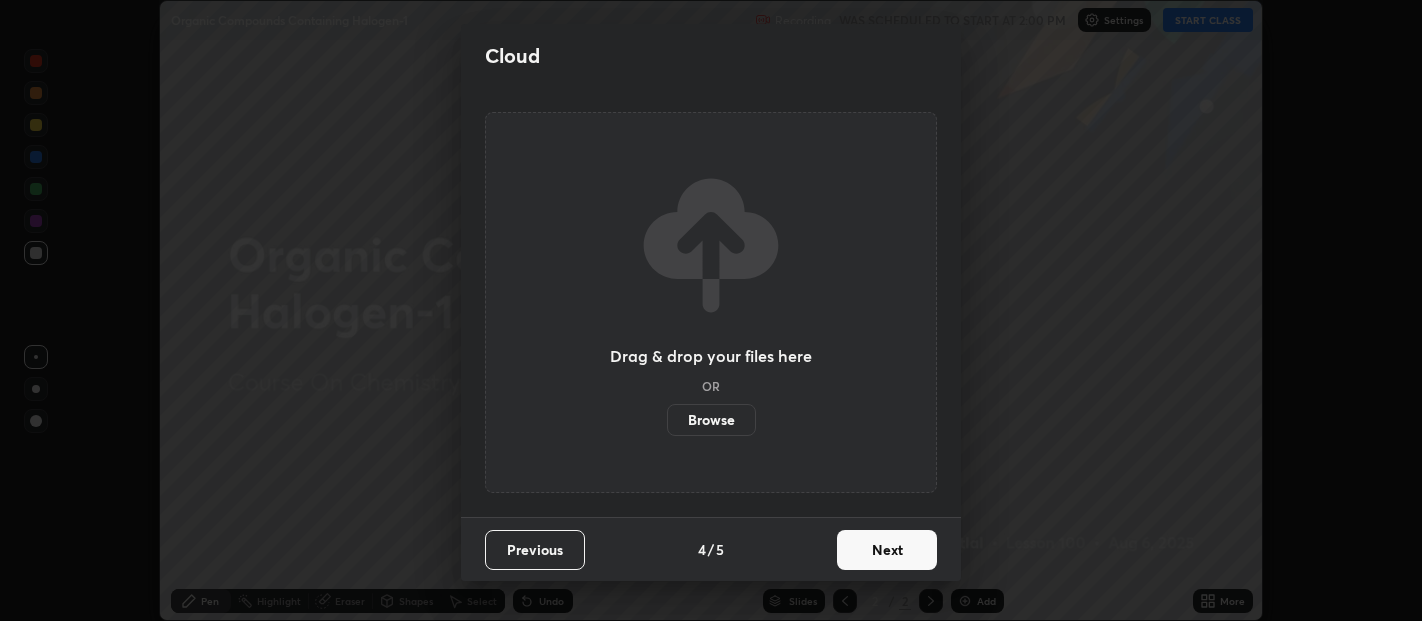 click on "Next" at bounding box center (887, 550) 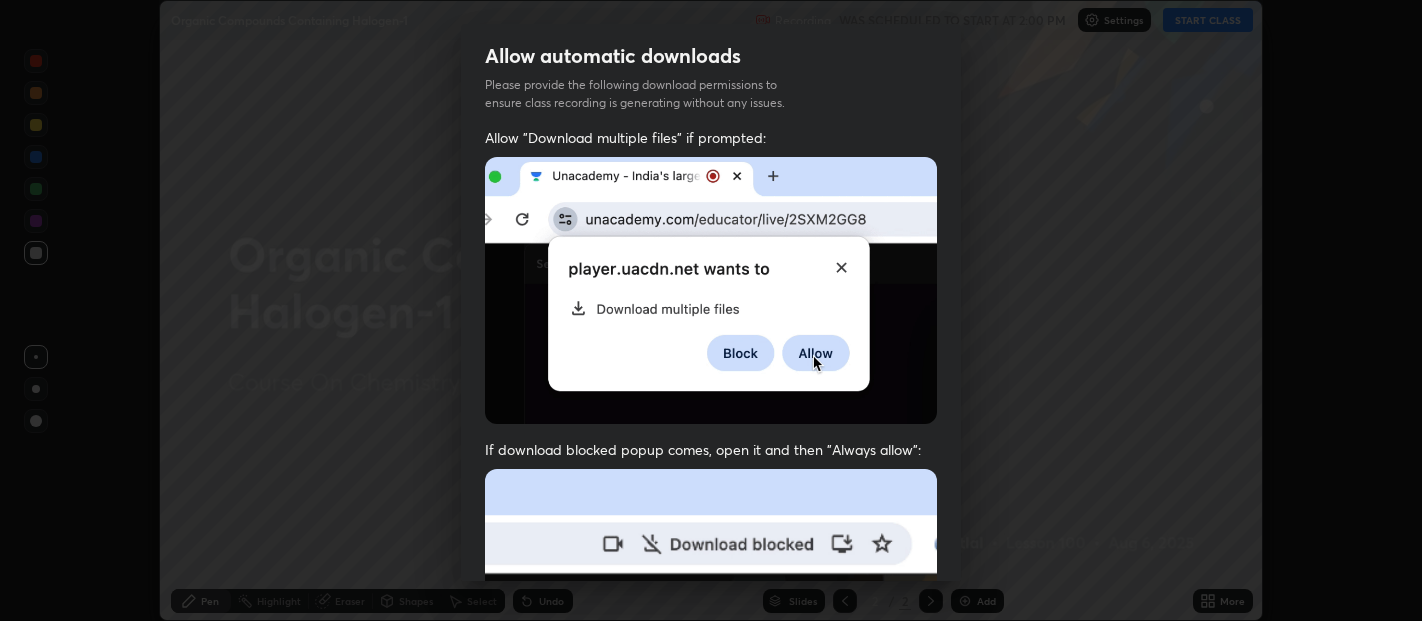 click at bounding box center [711, 290] 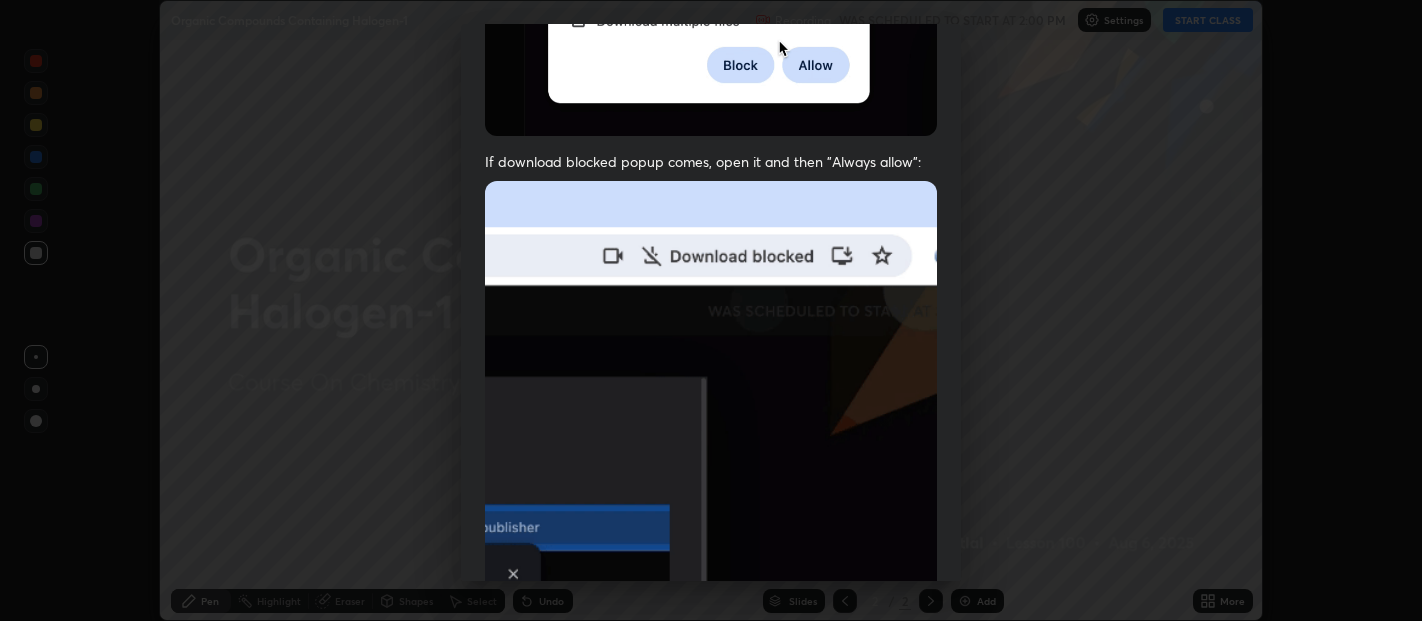 scroll, scrollTop: 393, scrollLeft: 0, axis: vertical 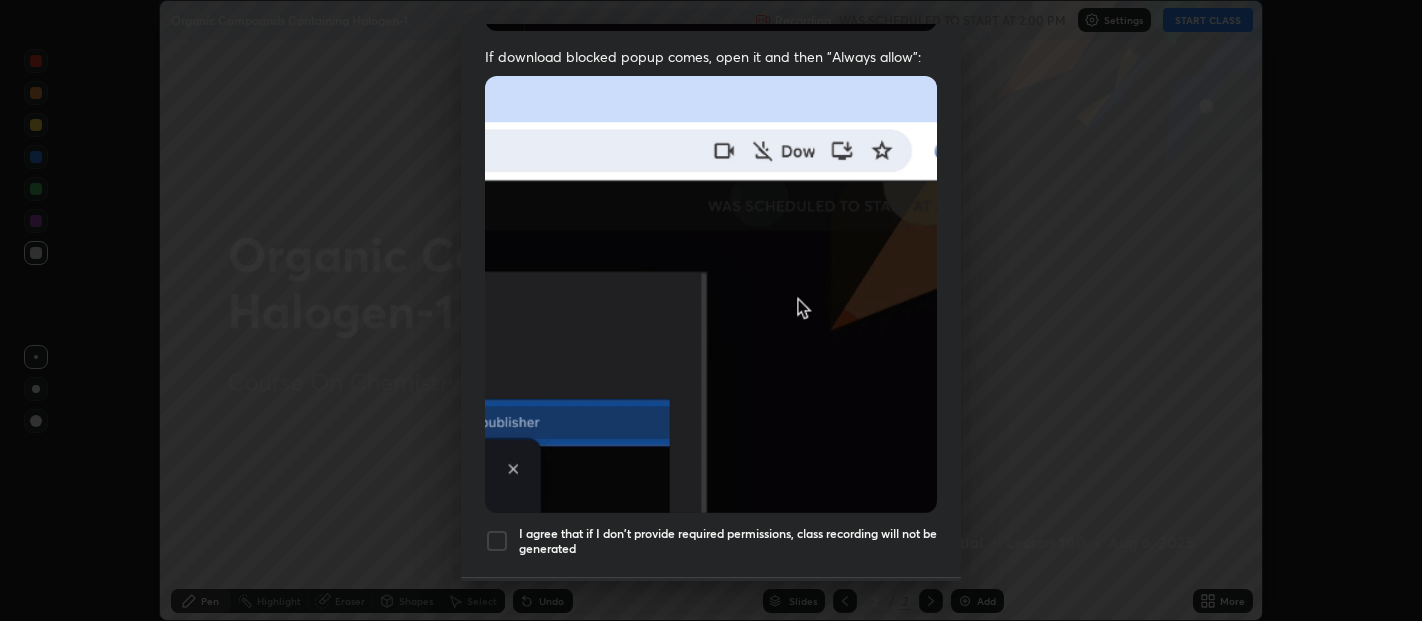 click at bounding box center (497, 541) 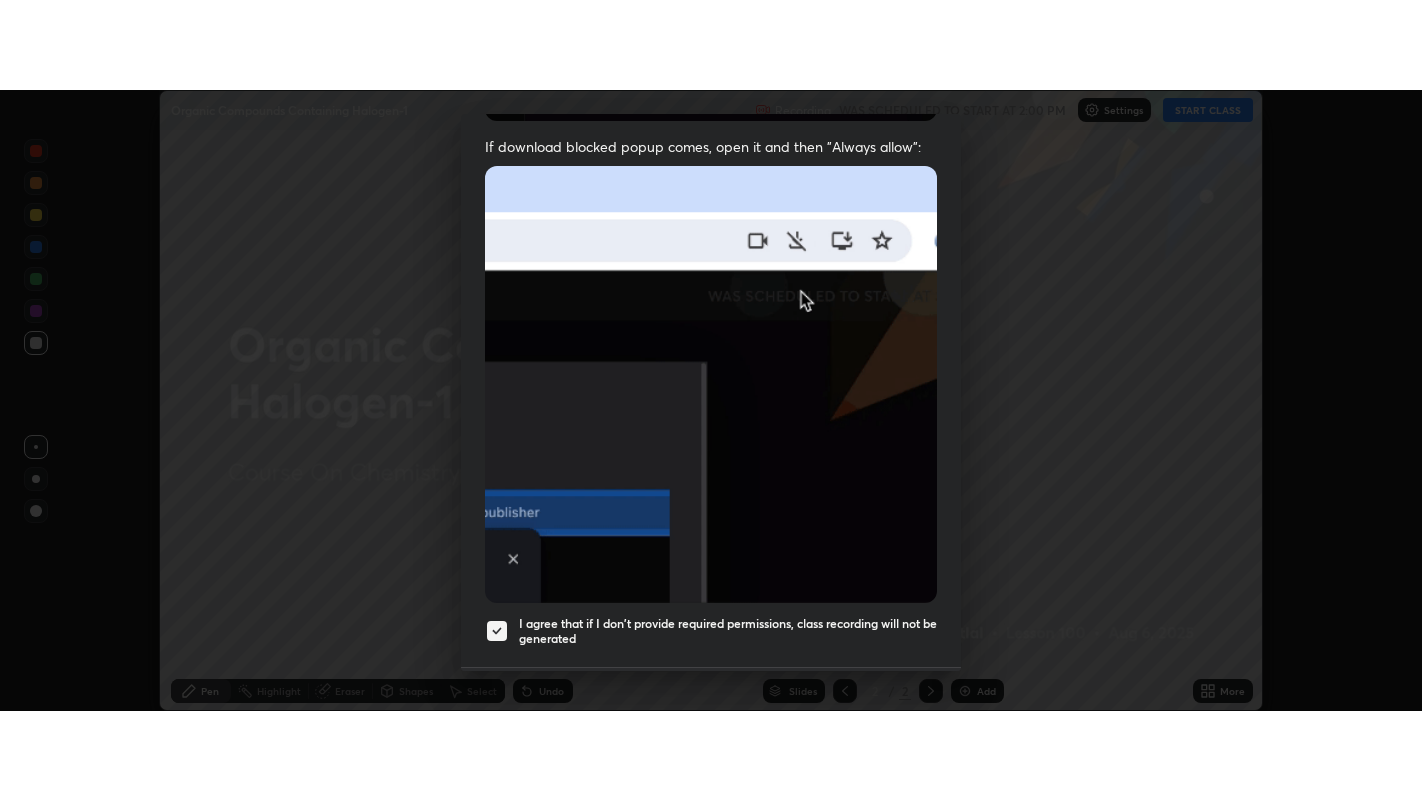 scroll, scrollTop: 399, scrollLeft: 0, axis: vertical 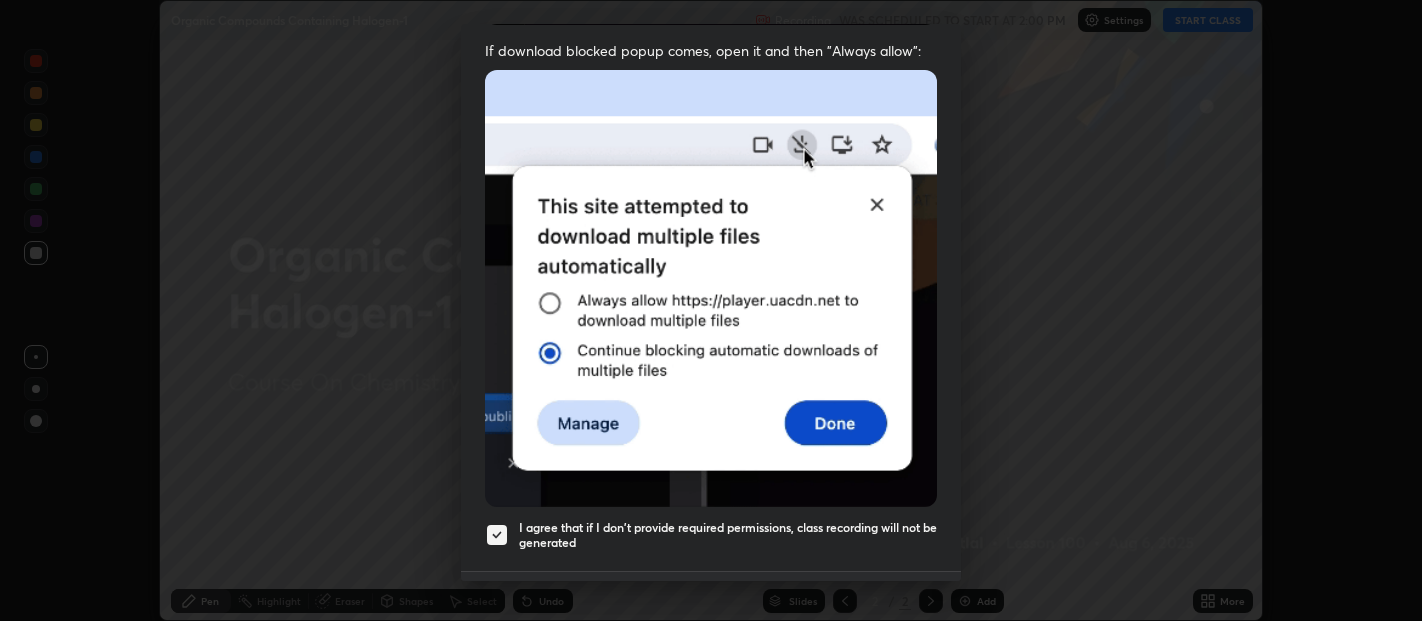 click on "Done" at bounding box center [887, 604] 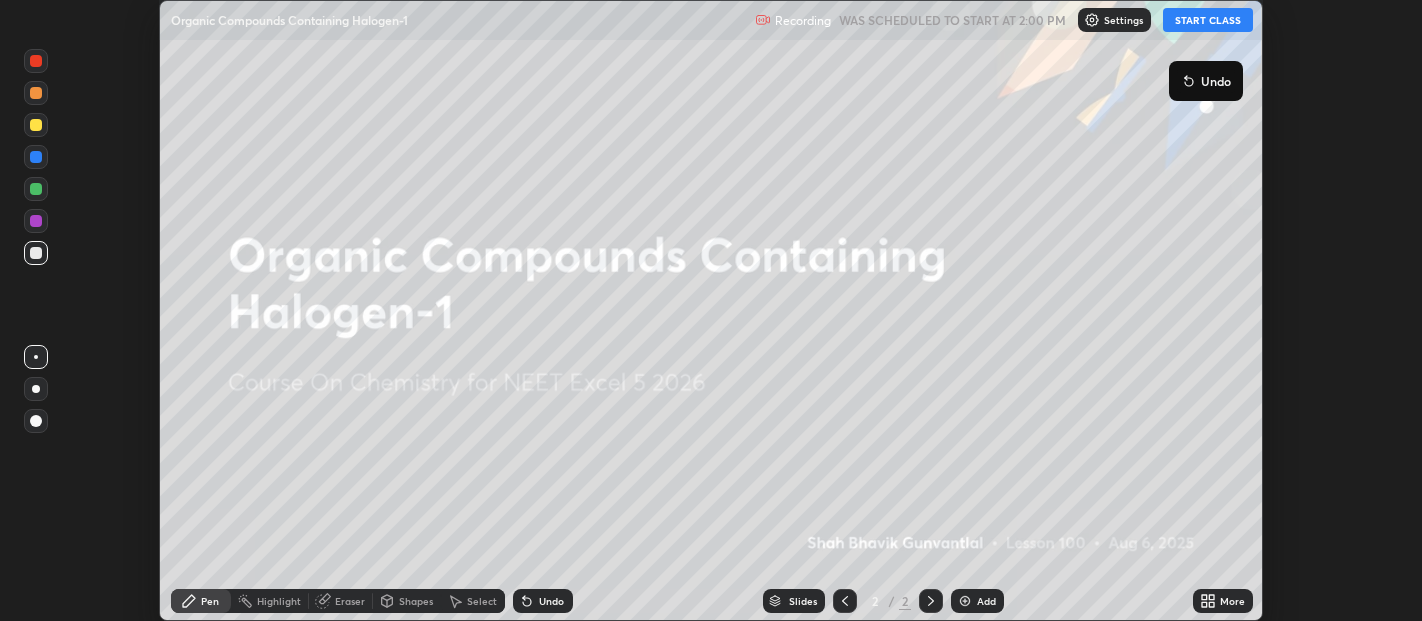 click on "START CLASS" at bounding box center [1208, 20] 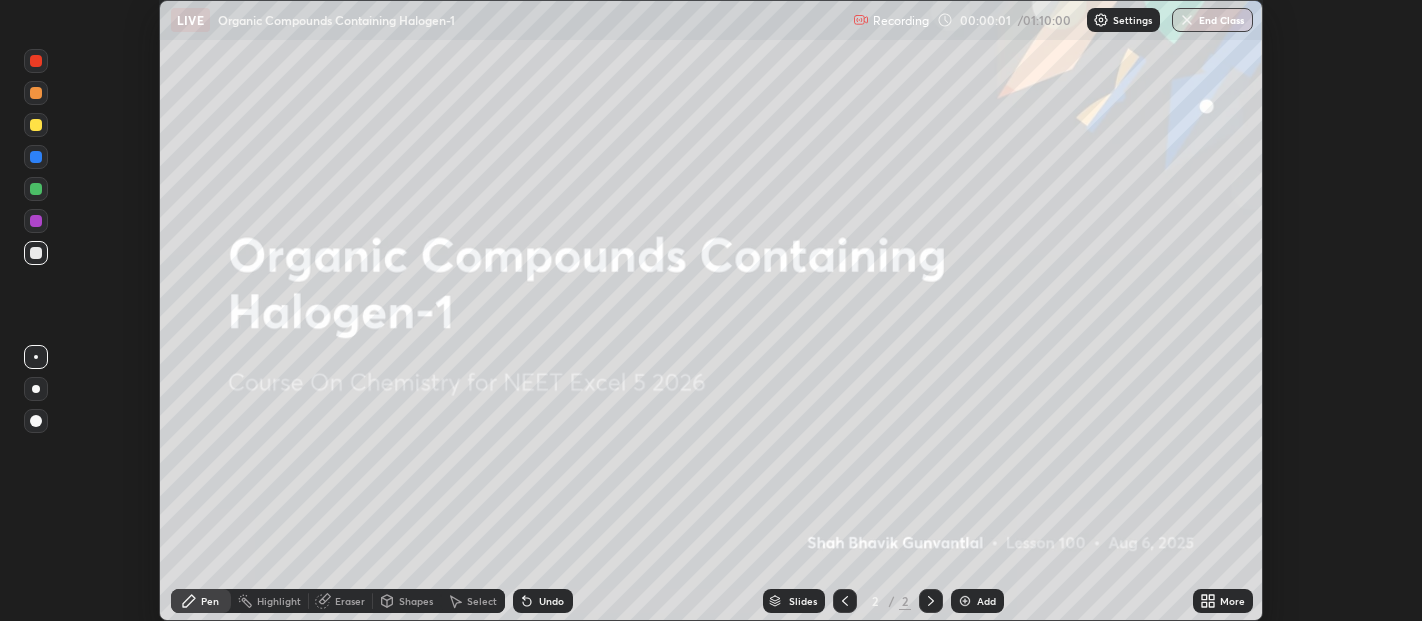 click on "More" at bounding box center [1223, 601] 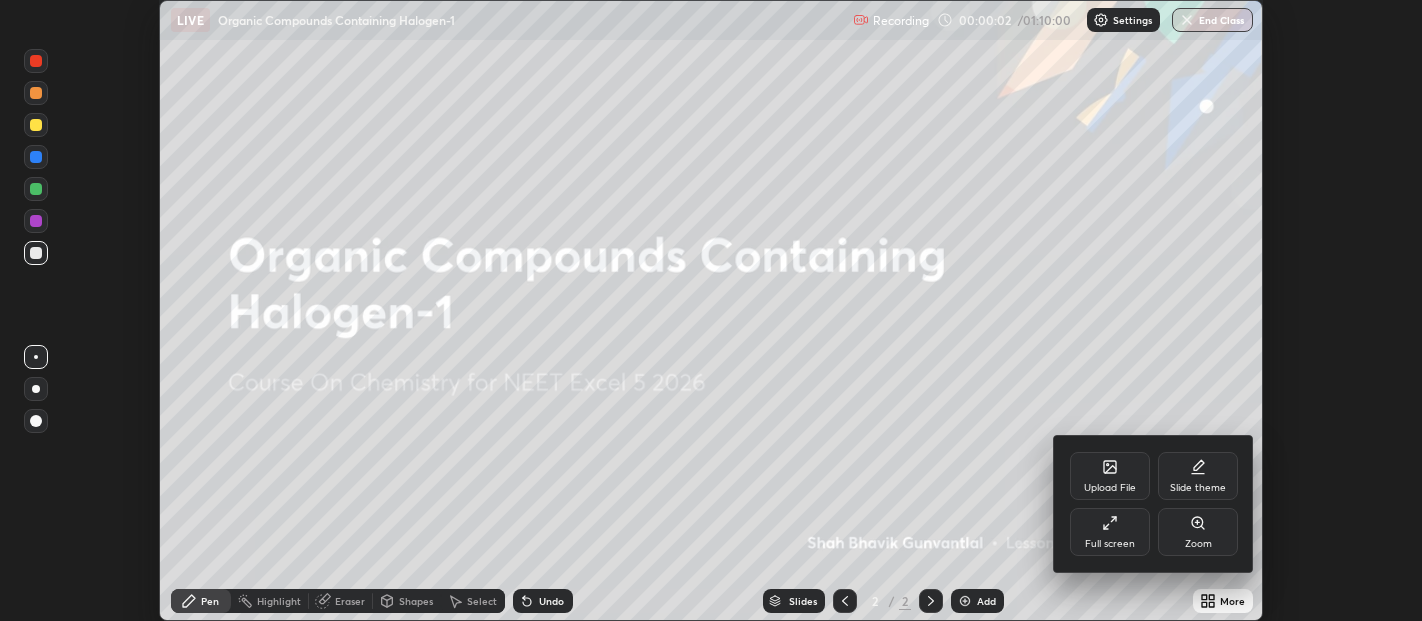 click on "Full screen" at bounding box center (1110, 532) 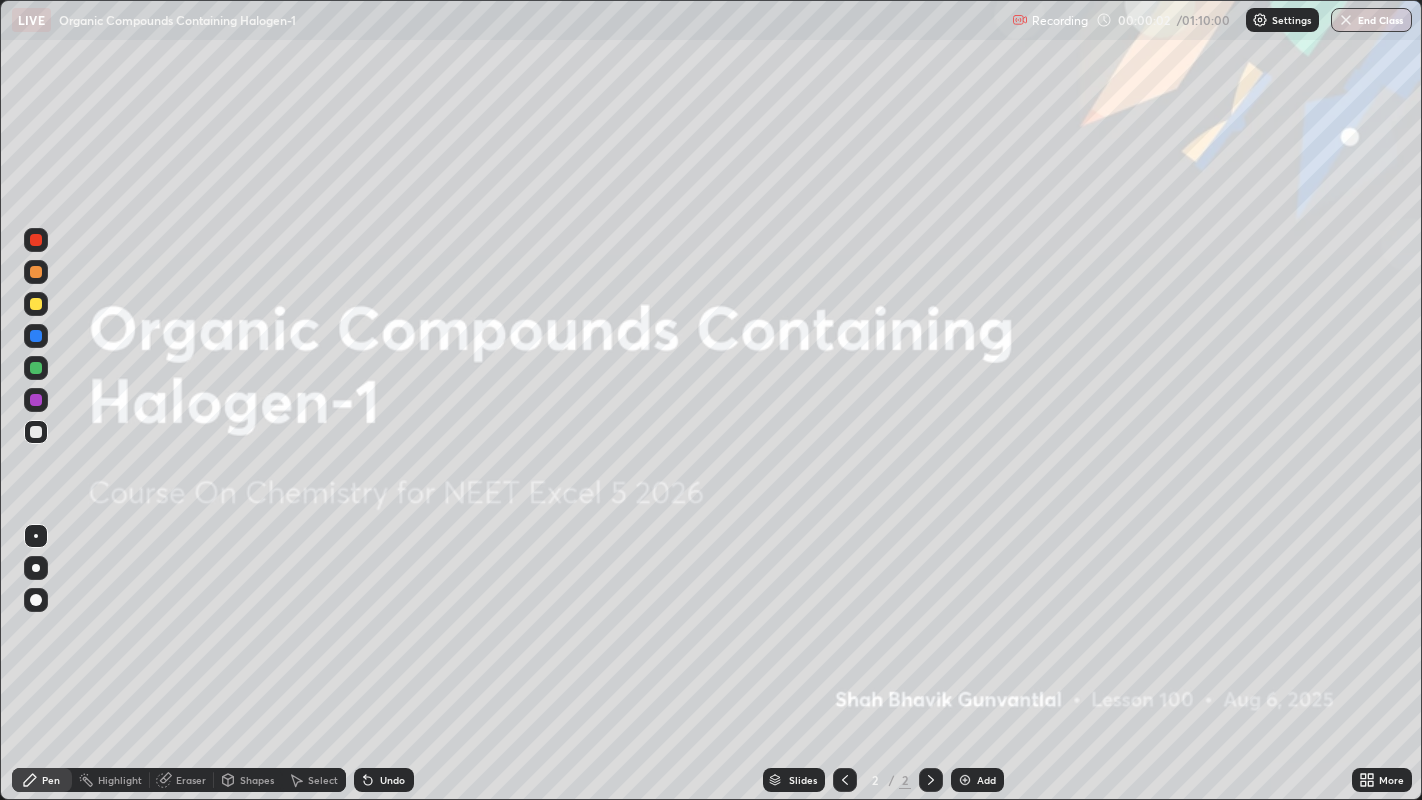 scroll, scrollTop: 99200, scrollLeft: 98577, axis: both 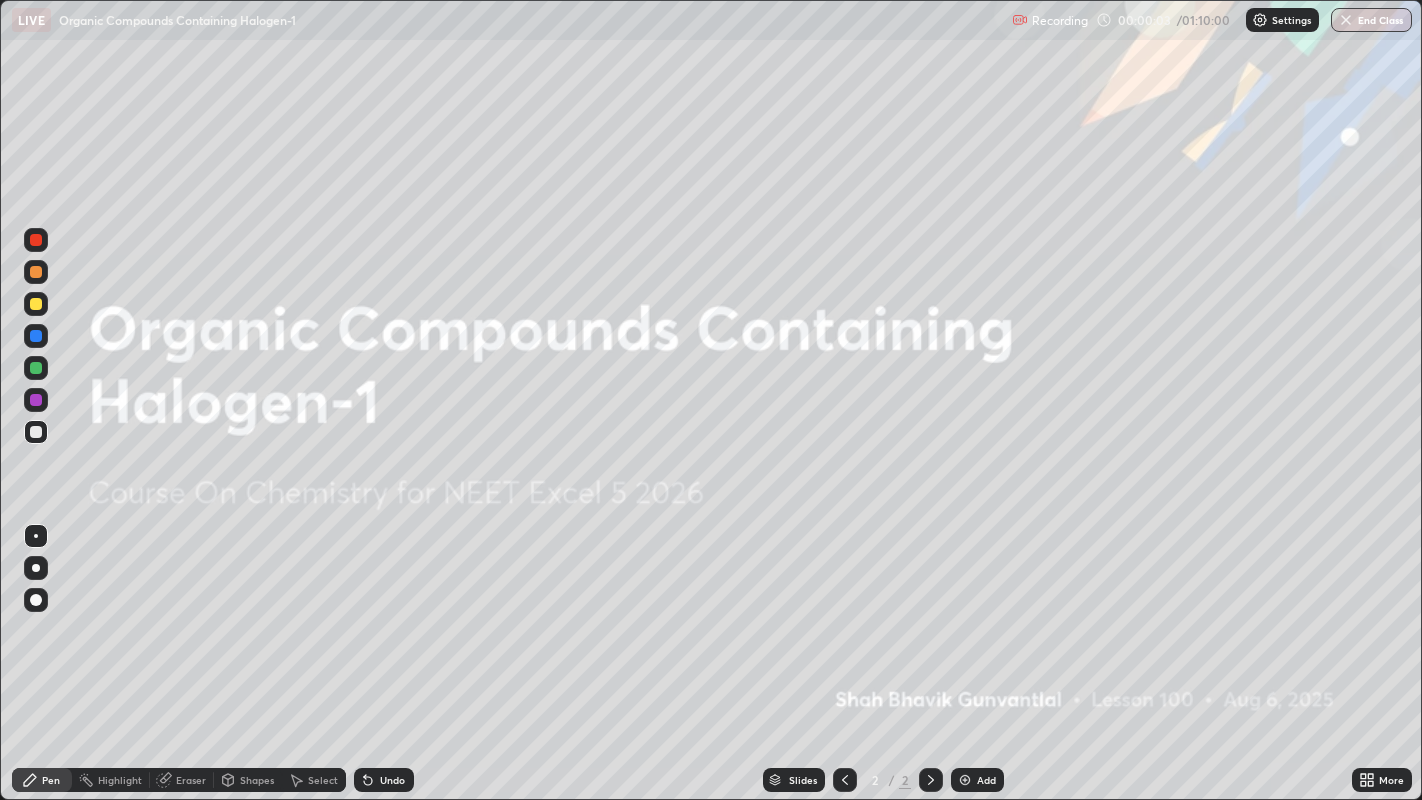 click on "Add" at bounding box center (977, 780) 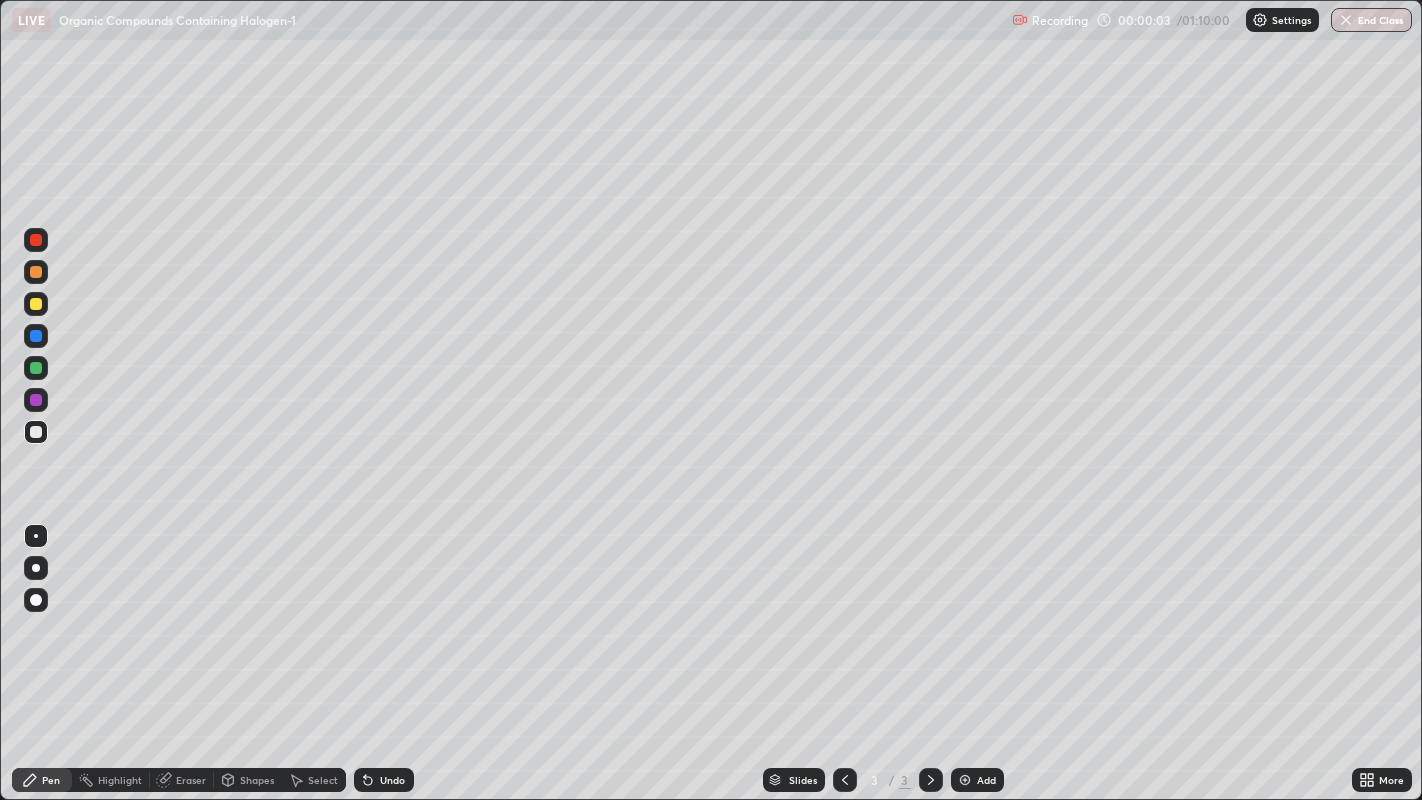 click on "Add" at bounding box center [977, 780] 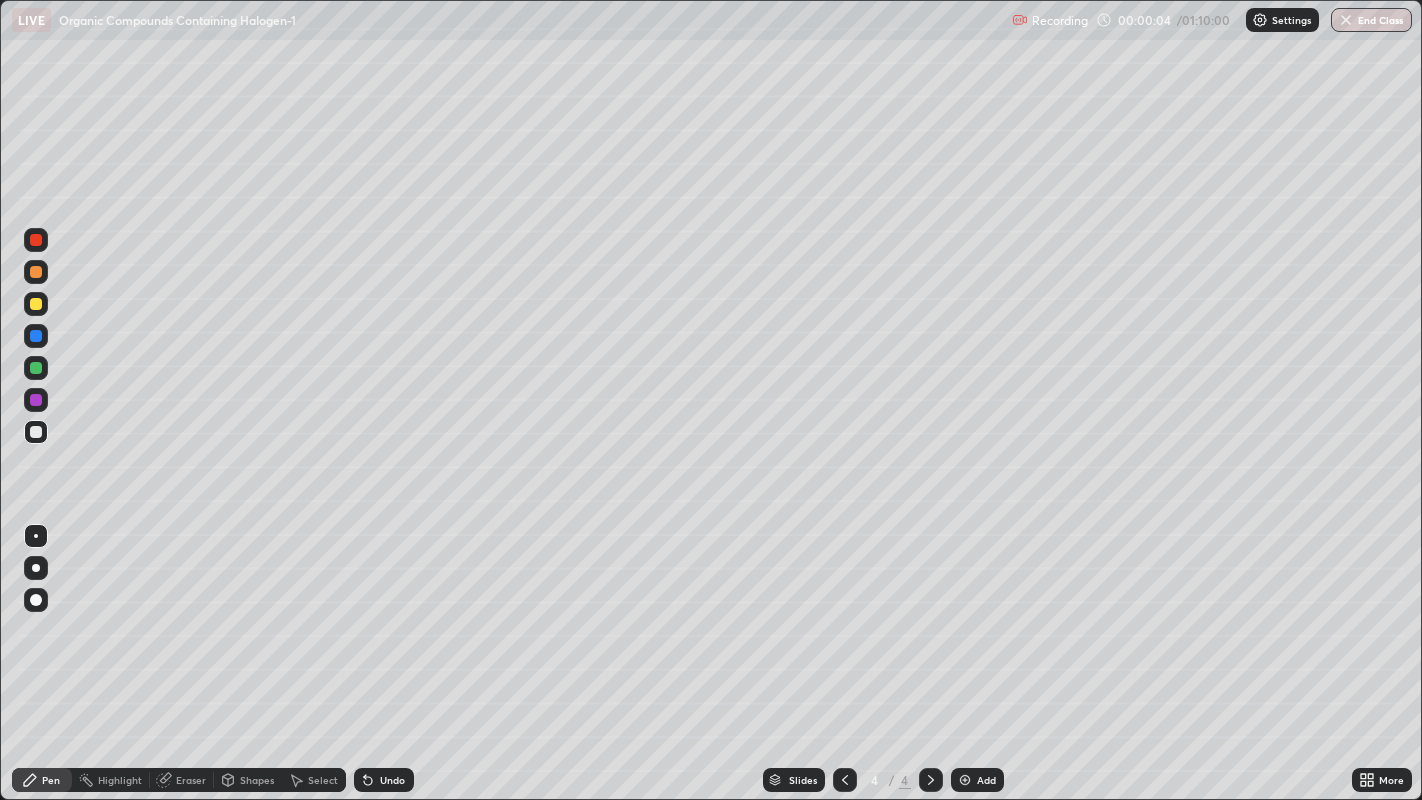 click on "Add" at bounding box center [977, 780] 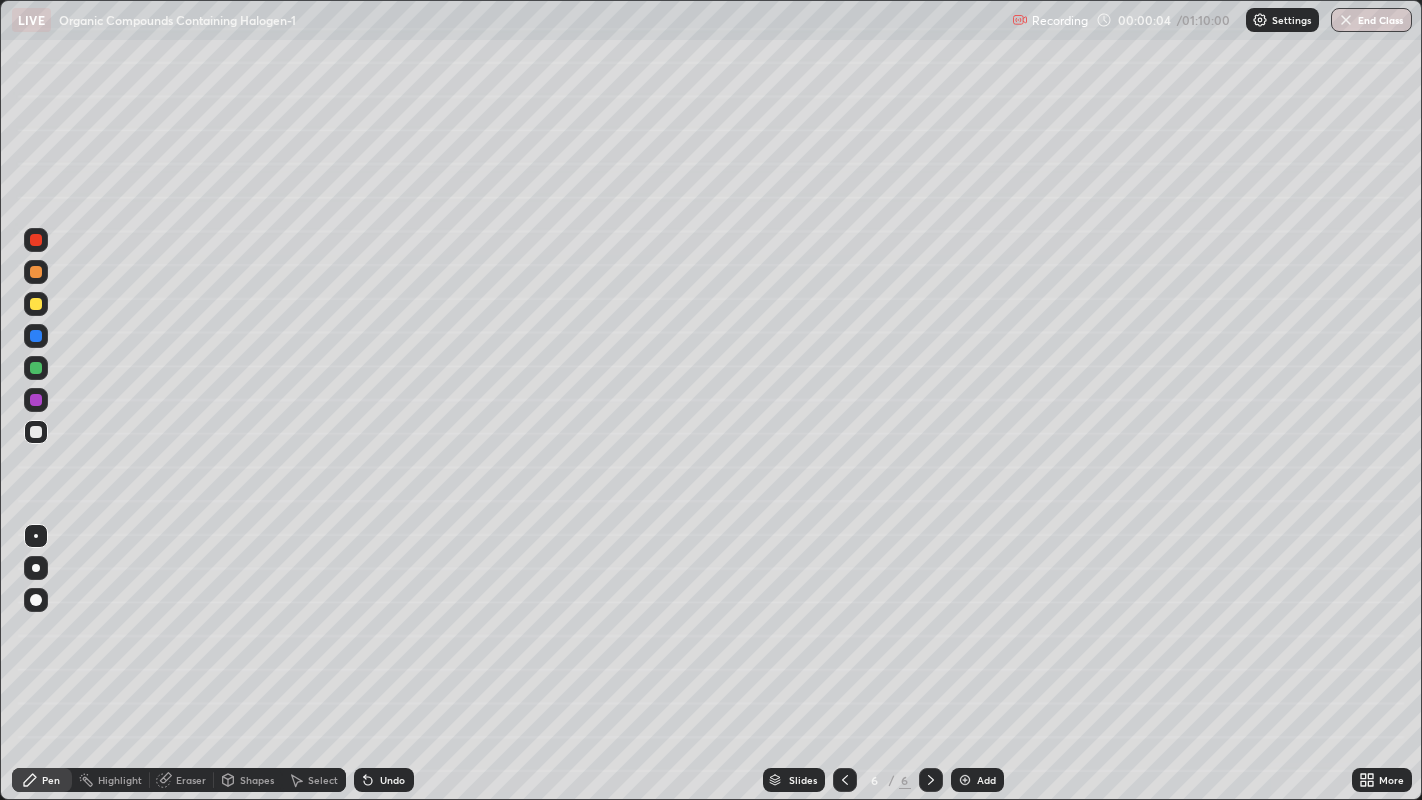 click on "Add" at bounding box center [986, 780] 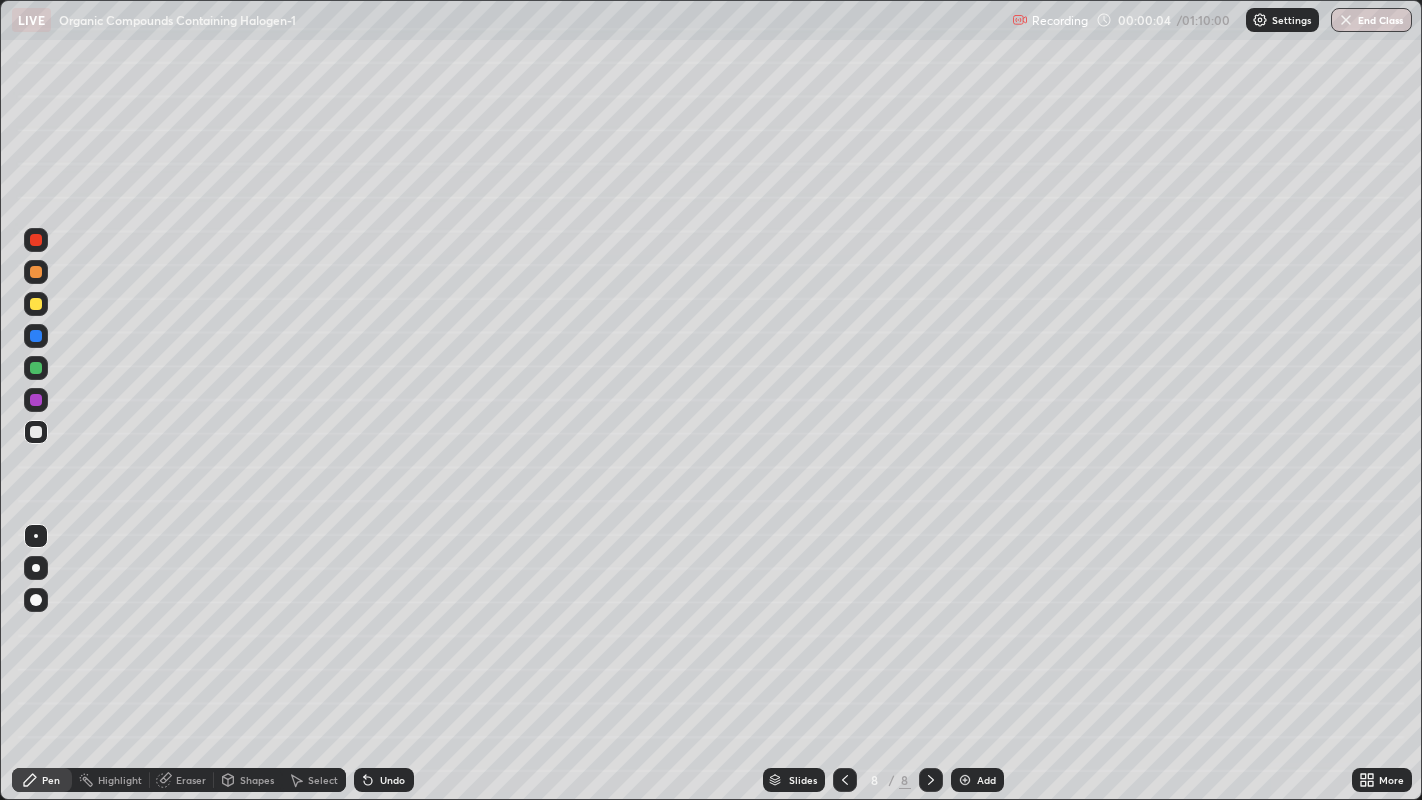 click on "Add" at bounding box center (986, 780) 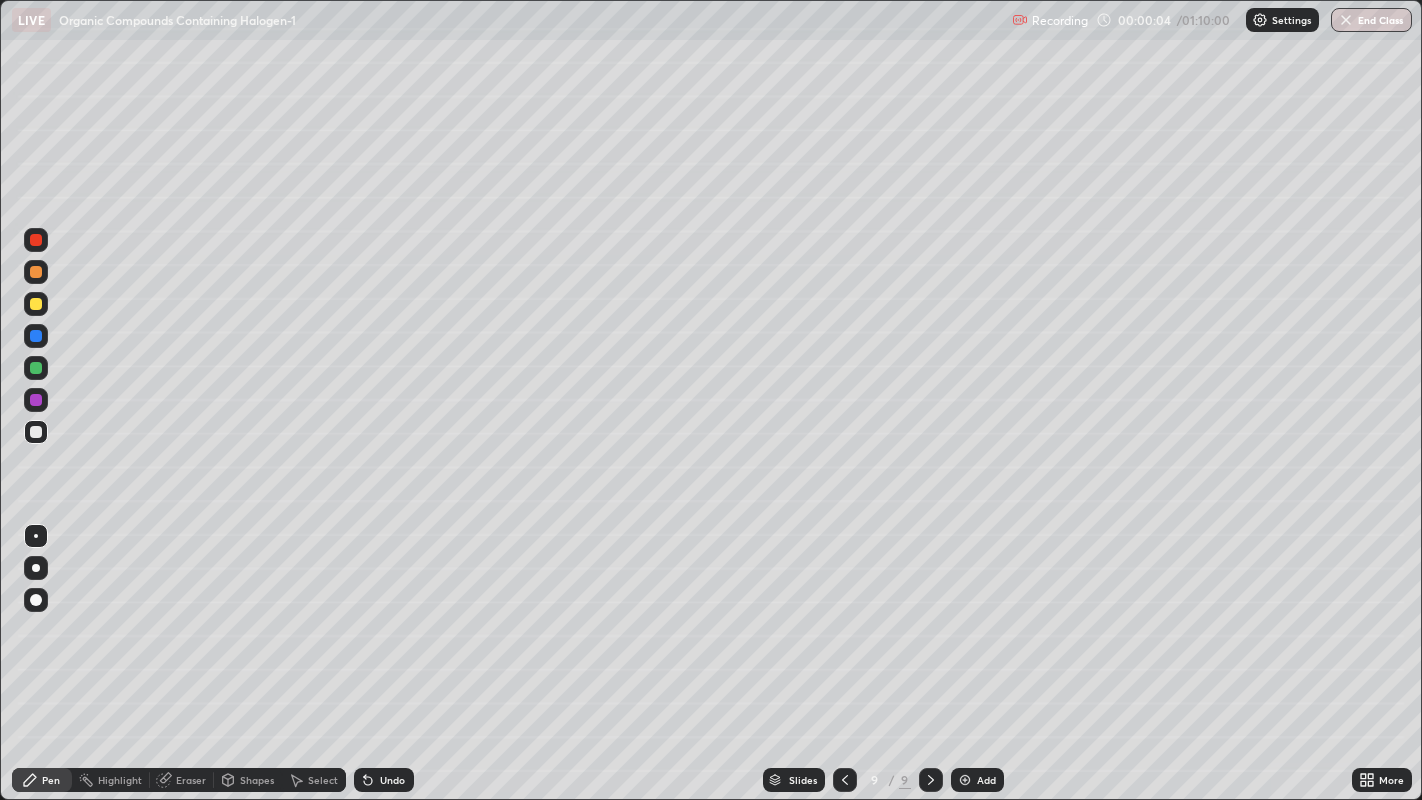 click on "Add" at bounding box center [986, 780] 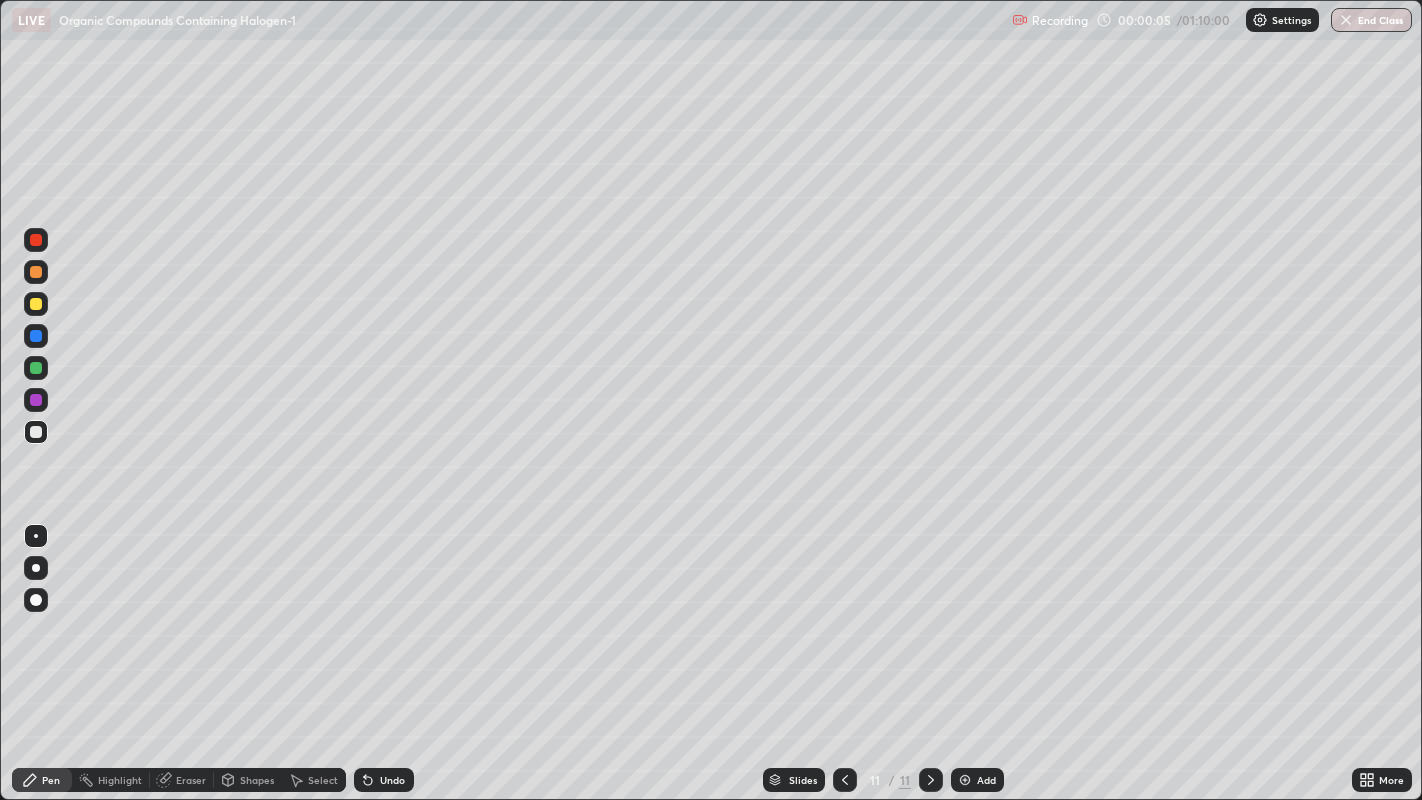click on "Add" at bounding box center [986, 780] 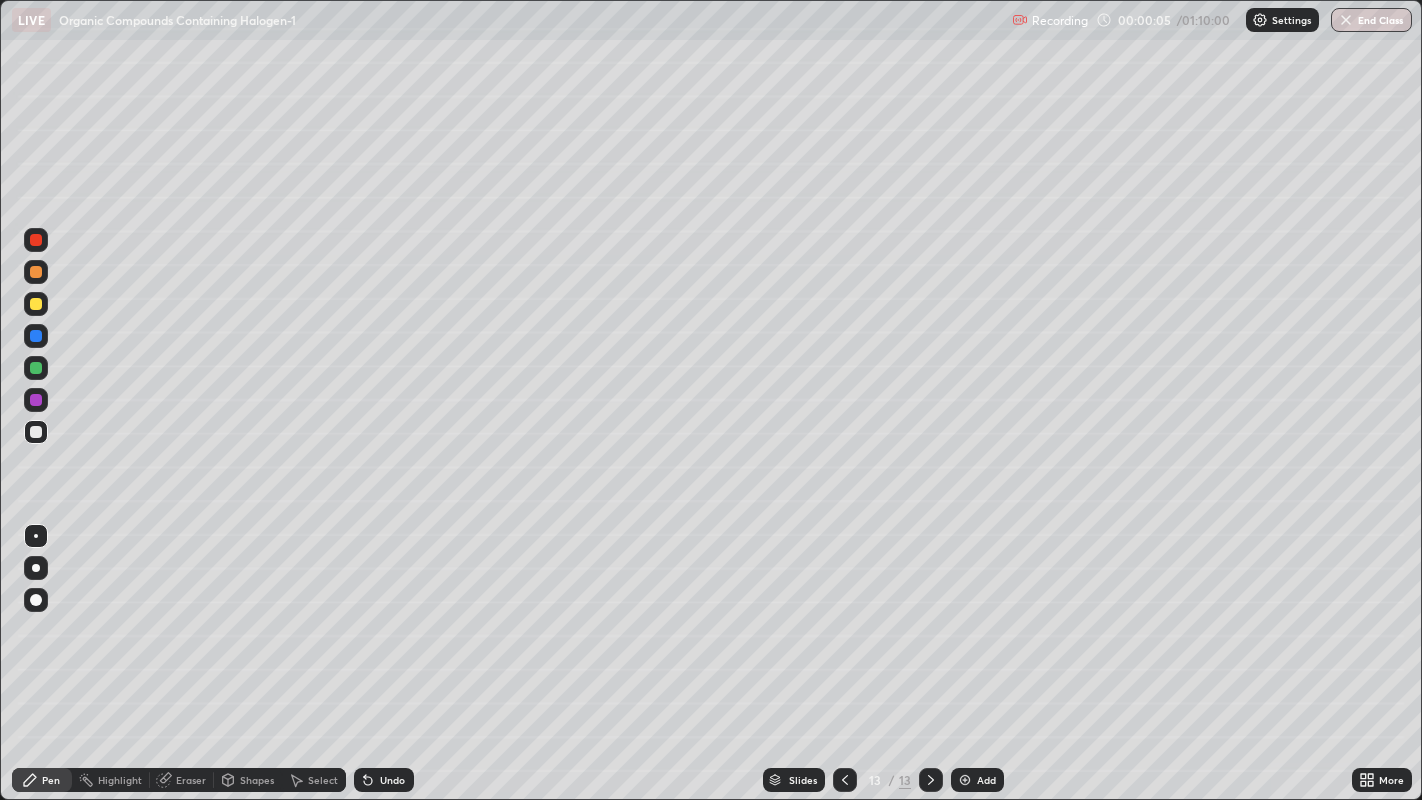 click on "Add" at bounding box center (977, 780) 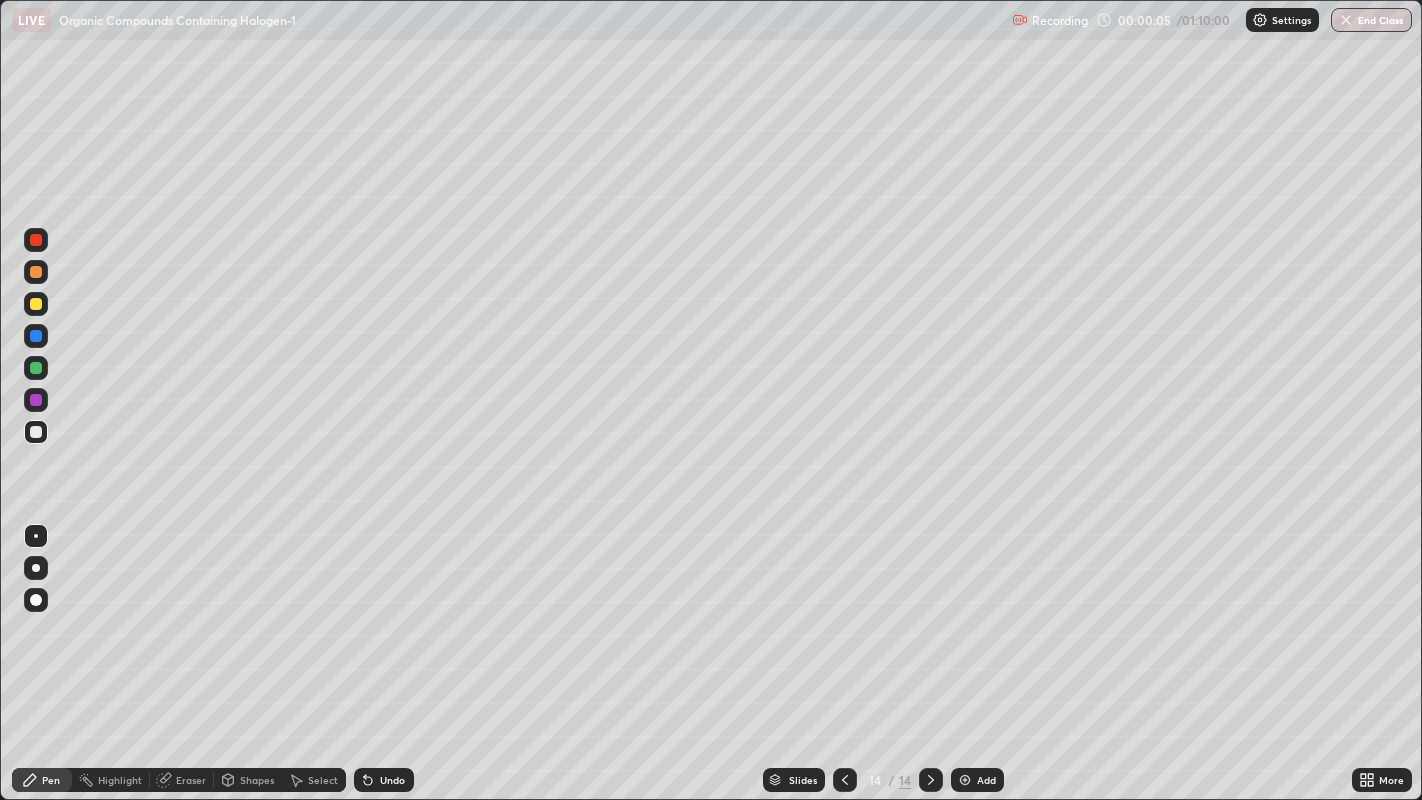 click on "Add" at bounding box center (977, 780) 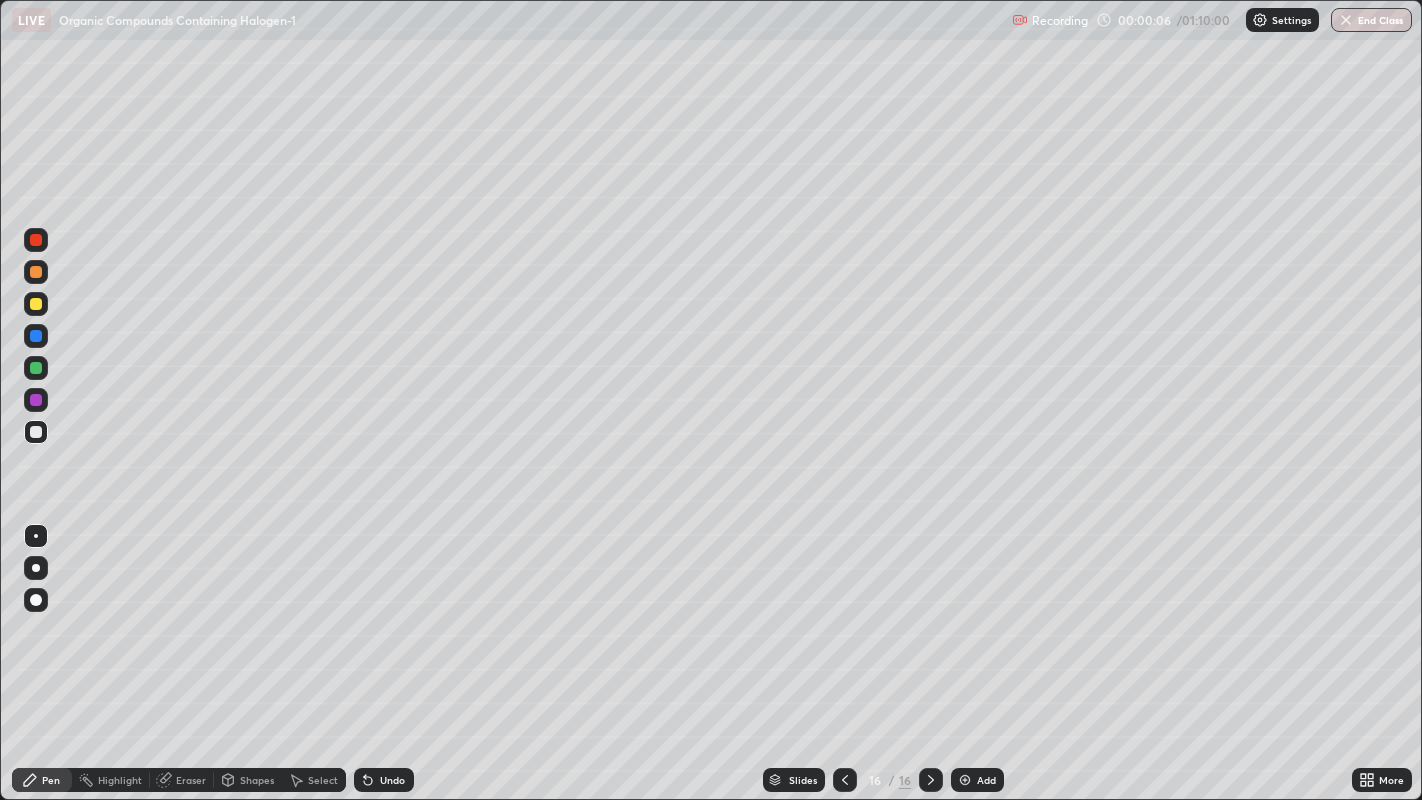 click 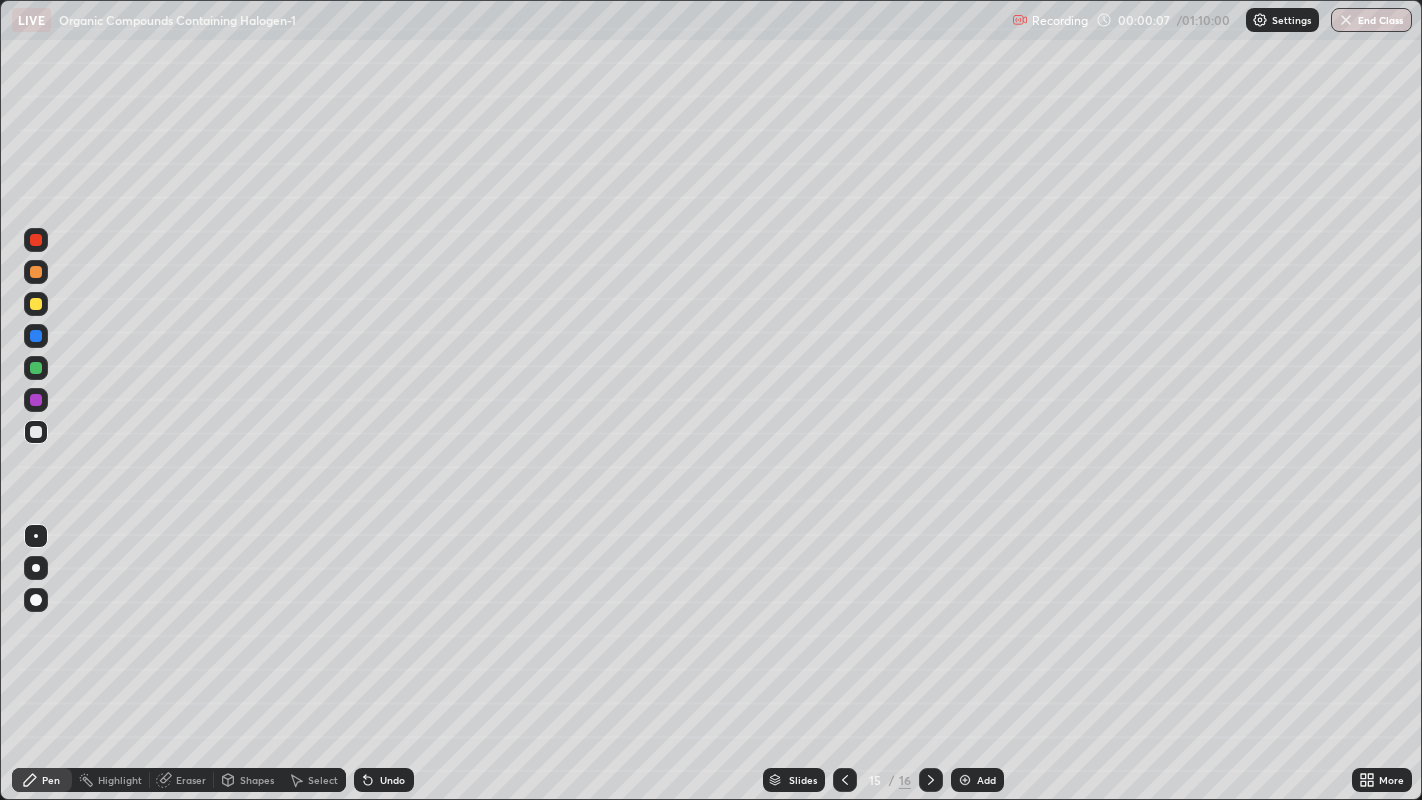 click 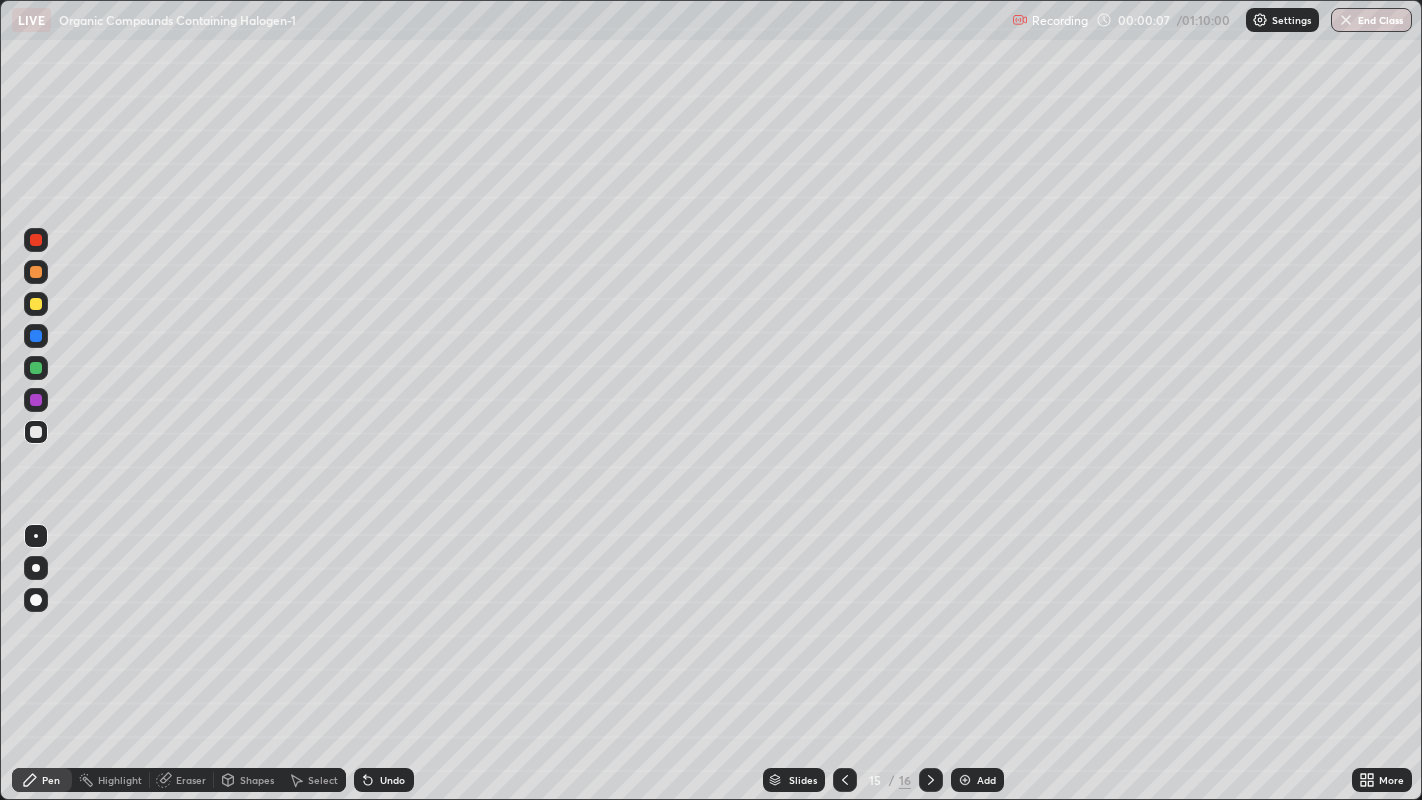 click 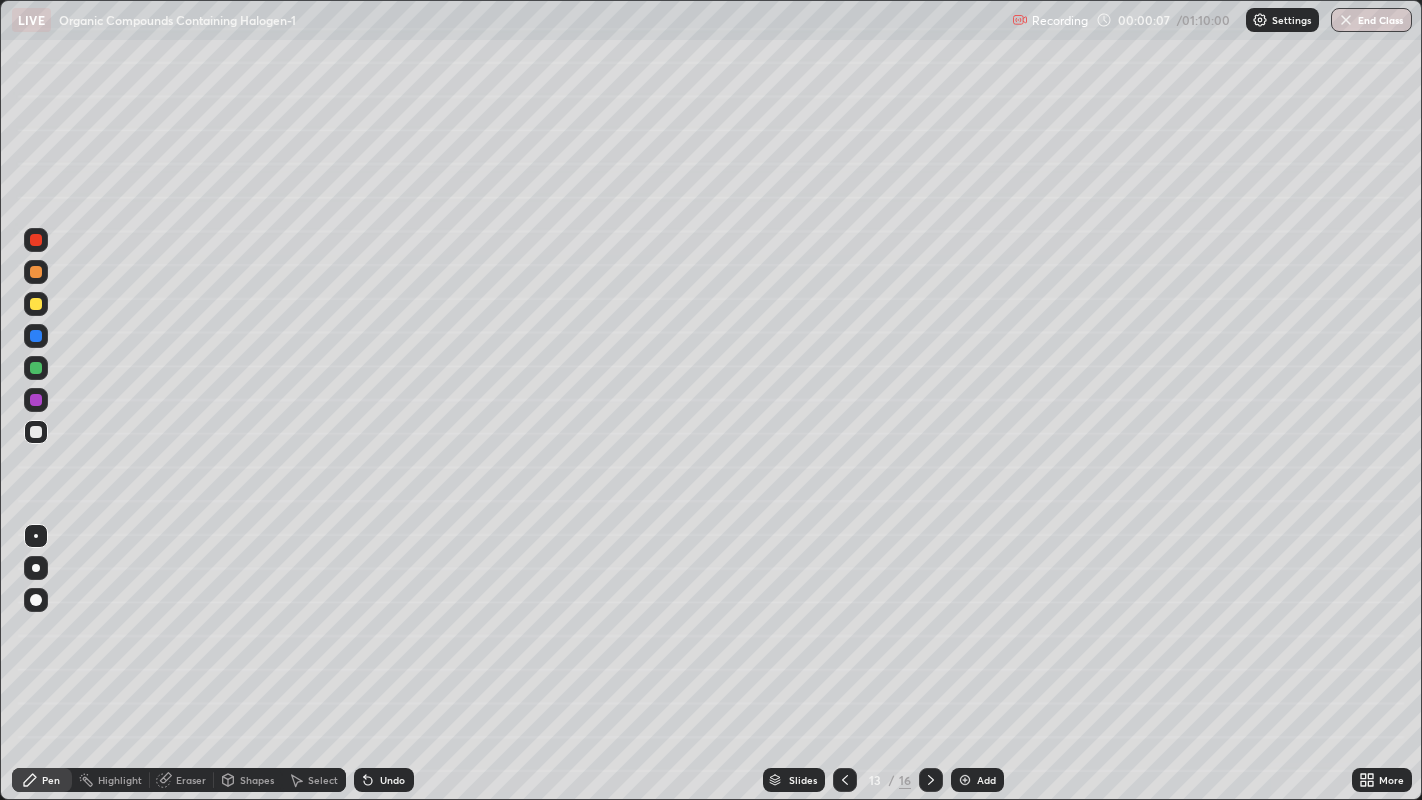 click 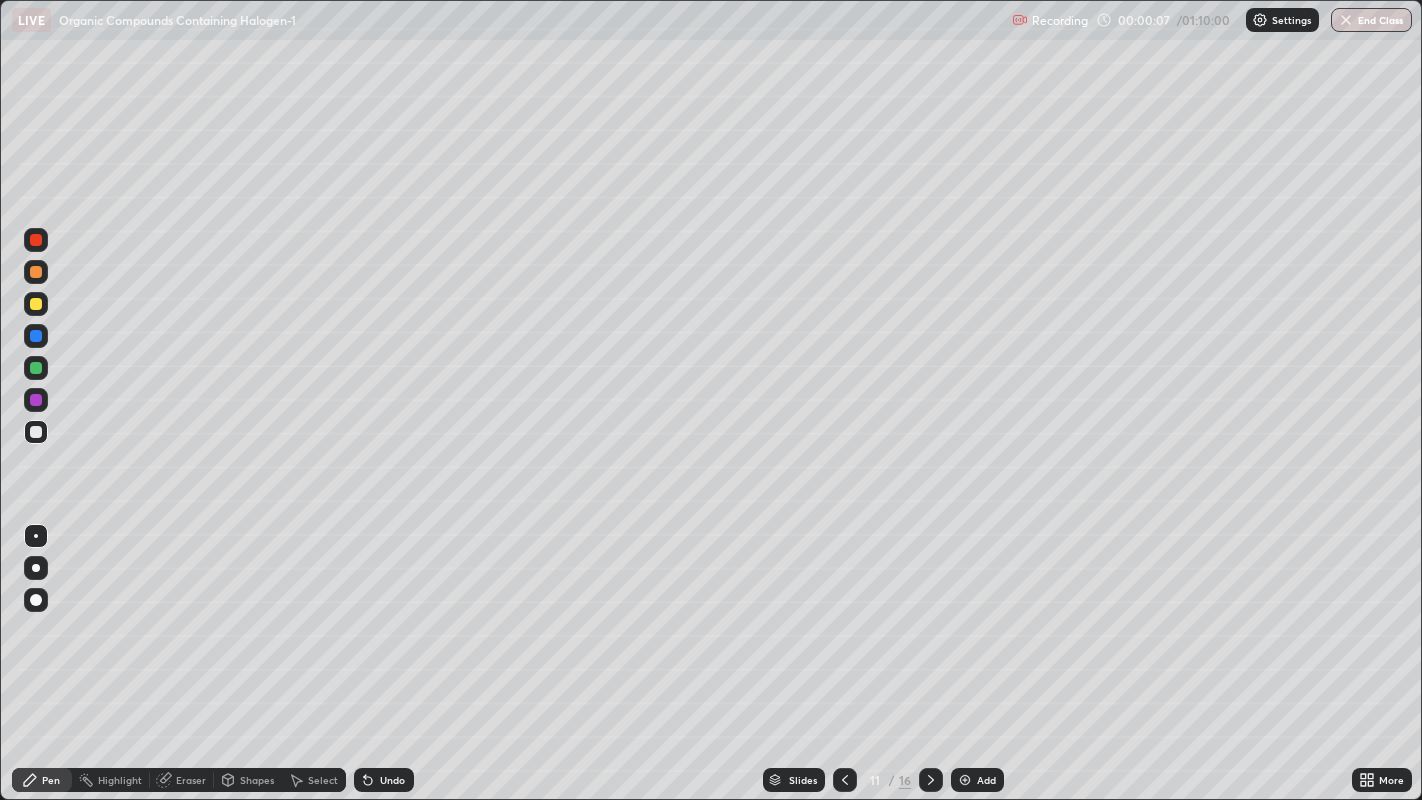 click 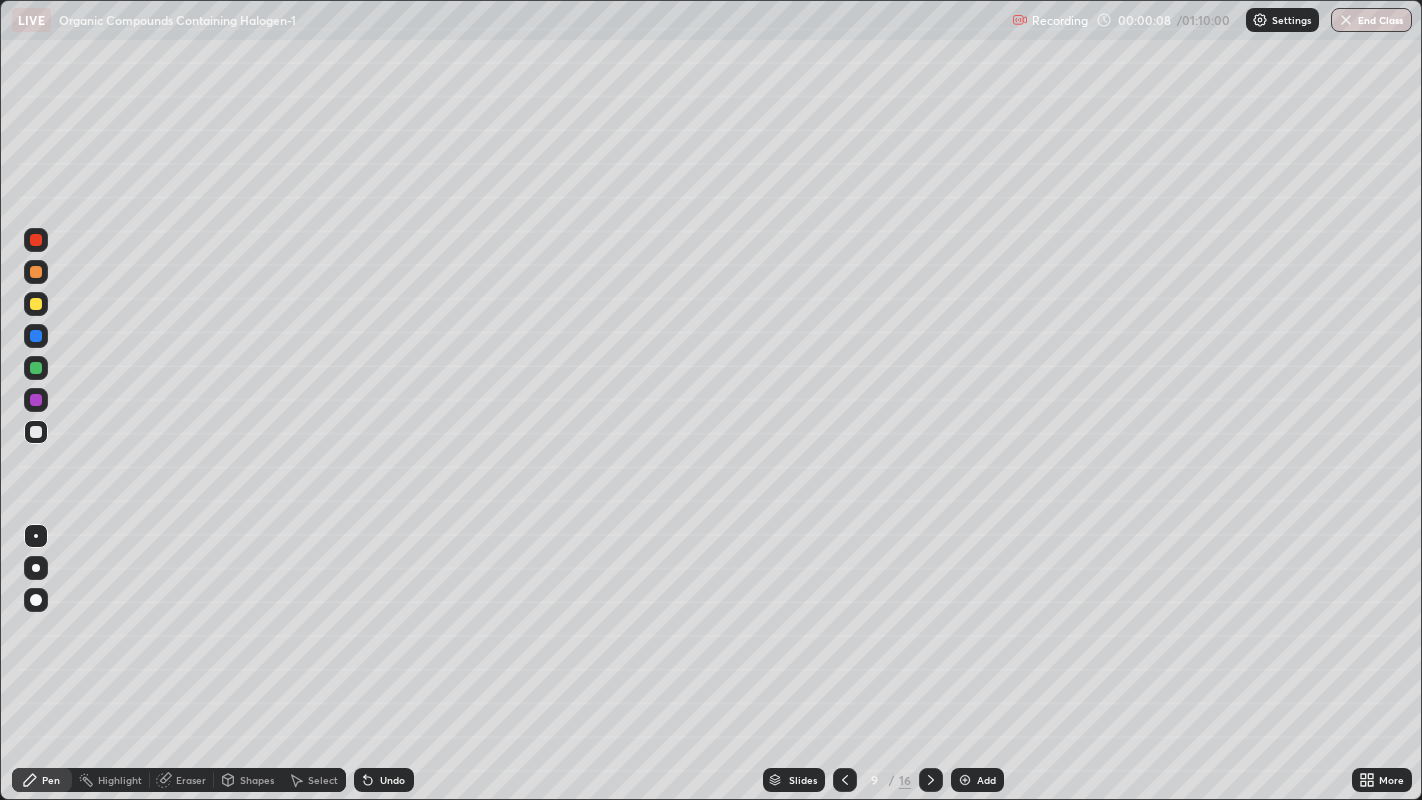 click 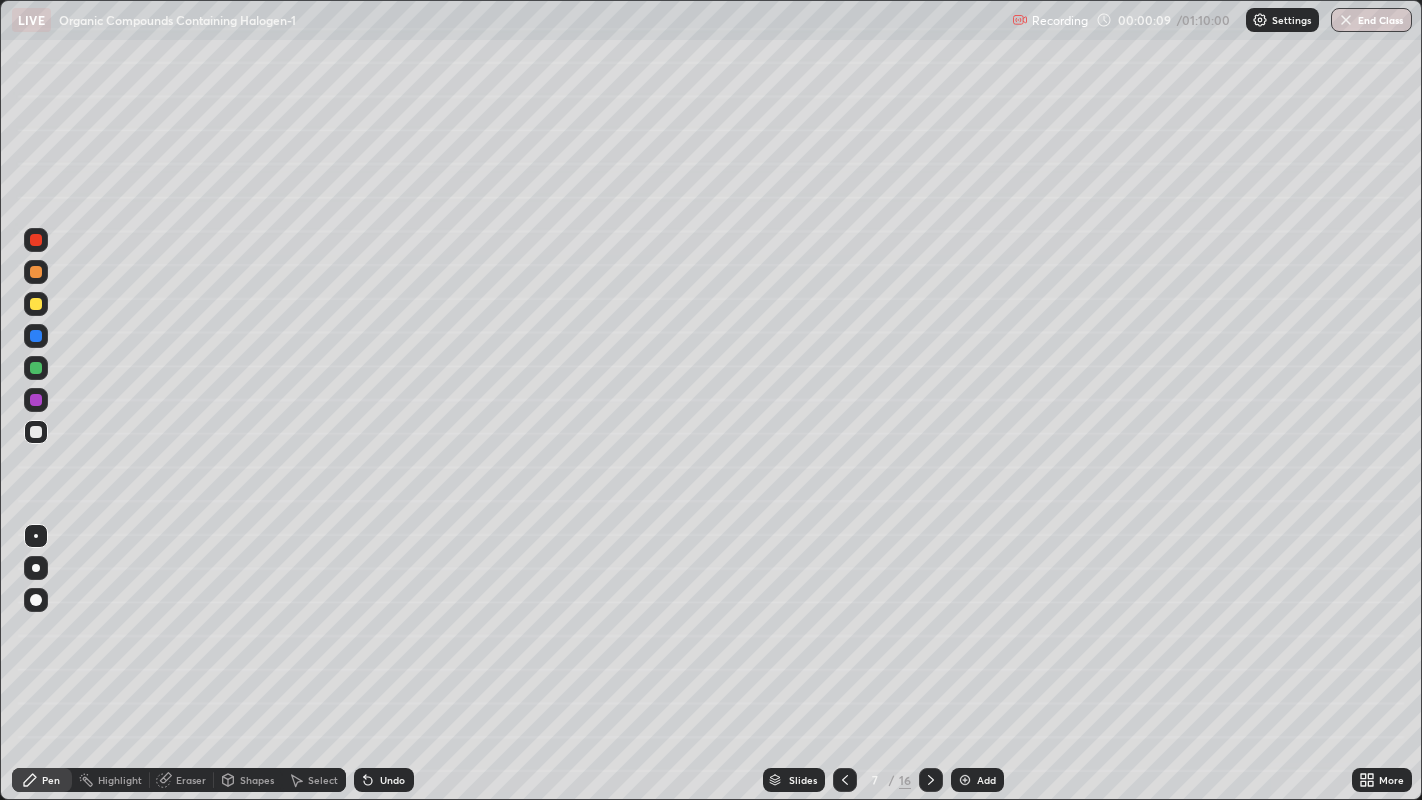 click 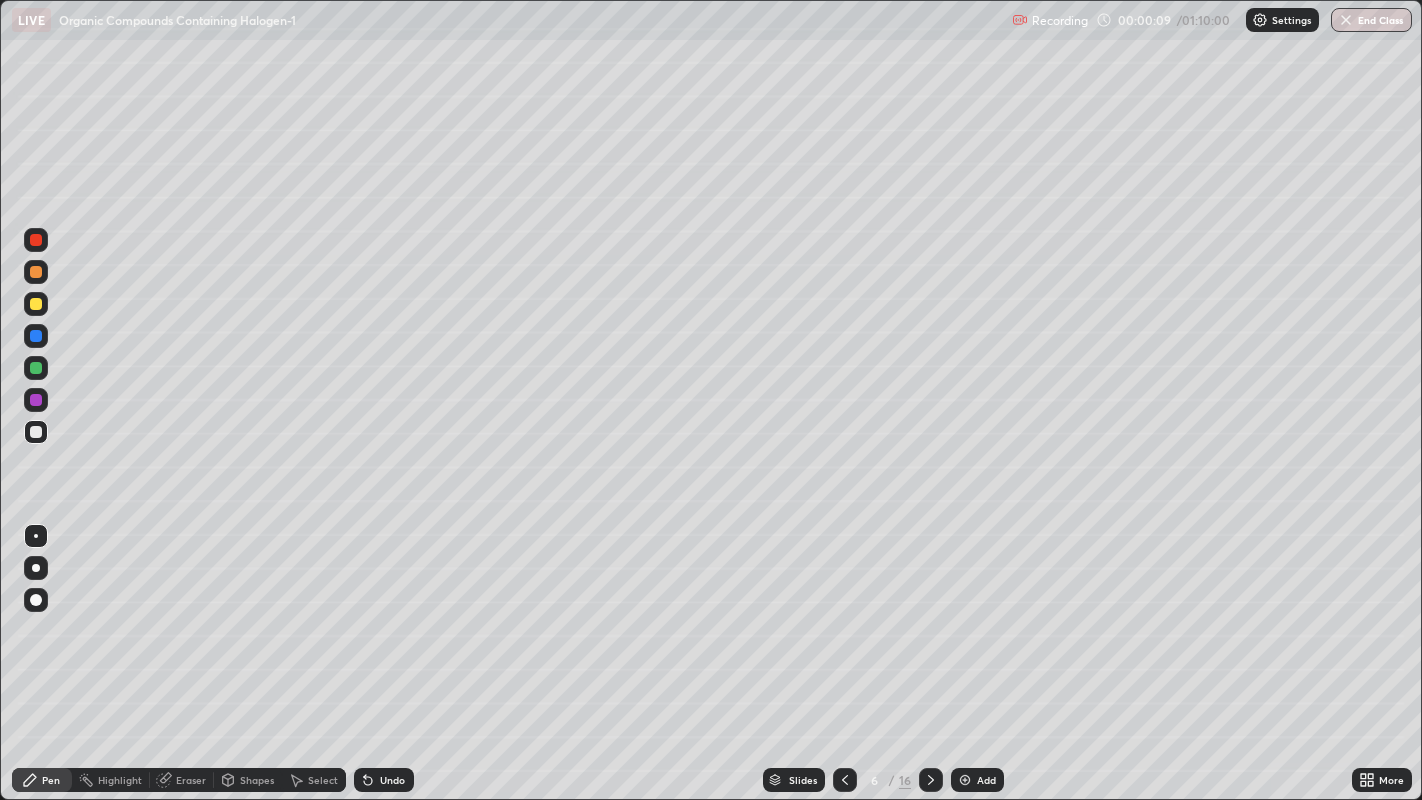 click 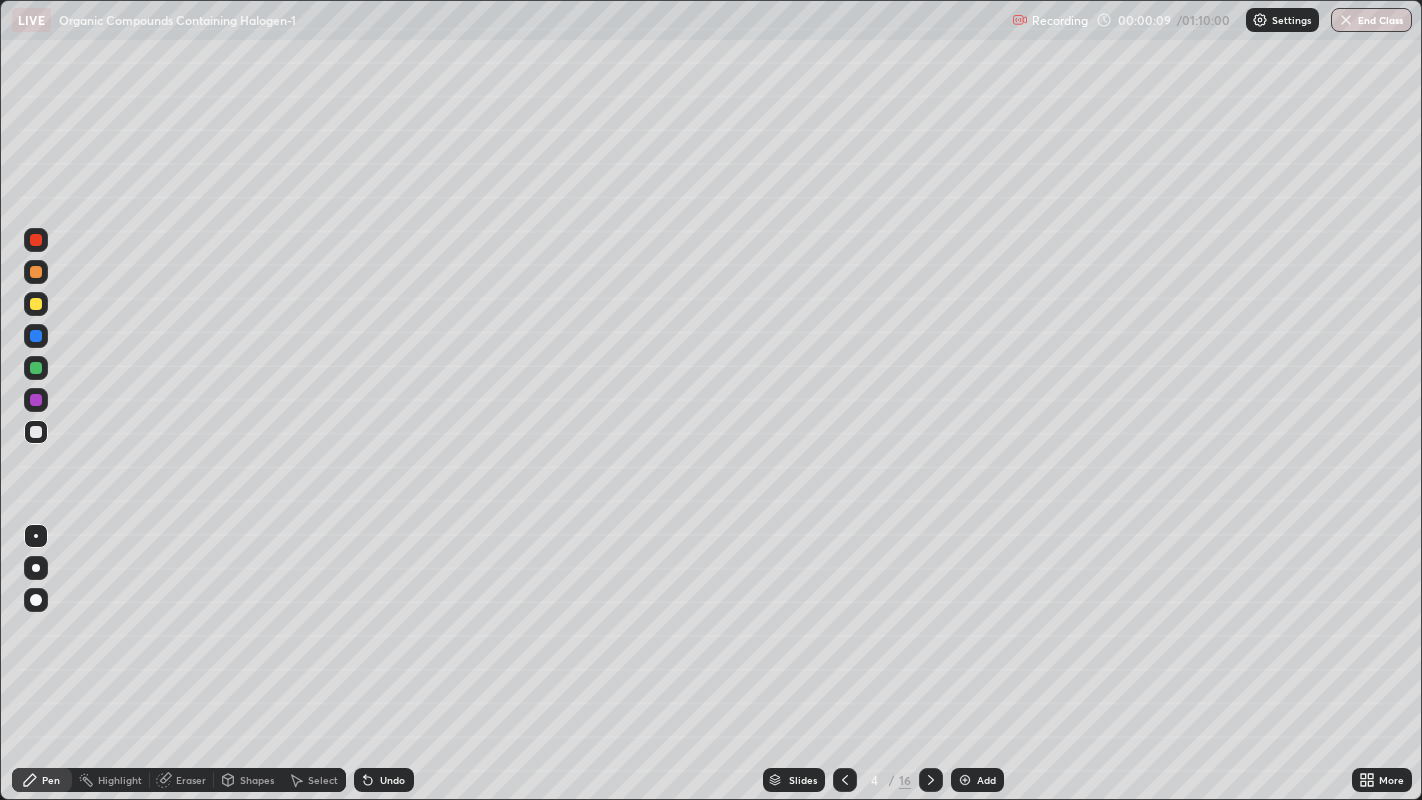 click 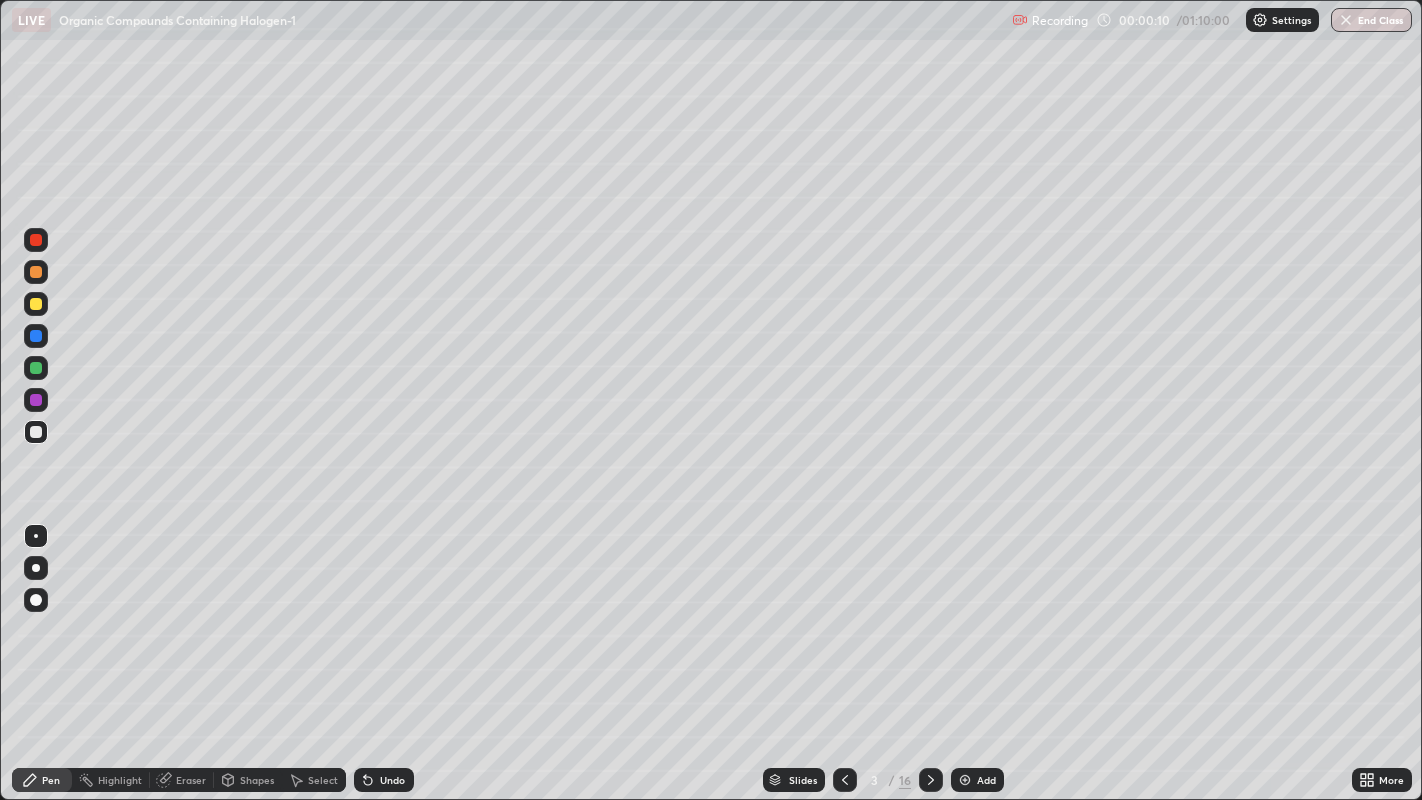 click 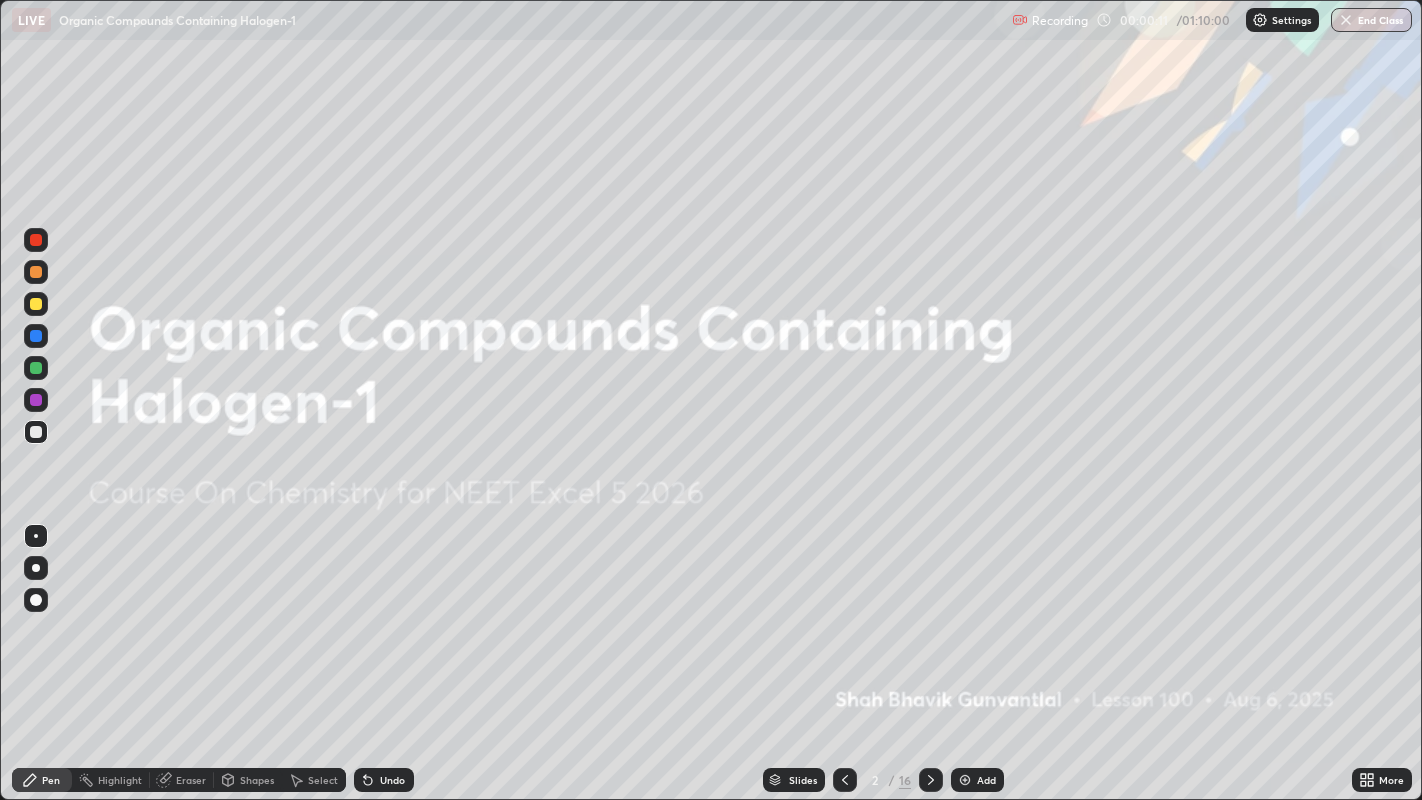 click at bounding box center [931, 780] 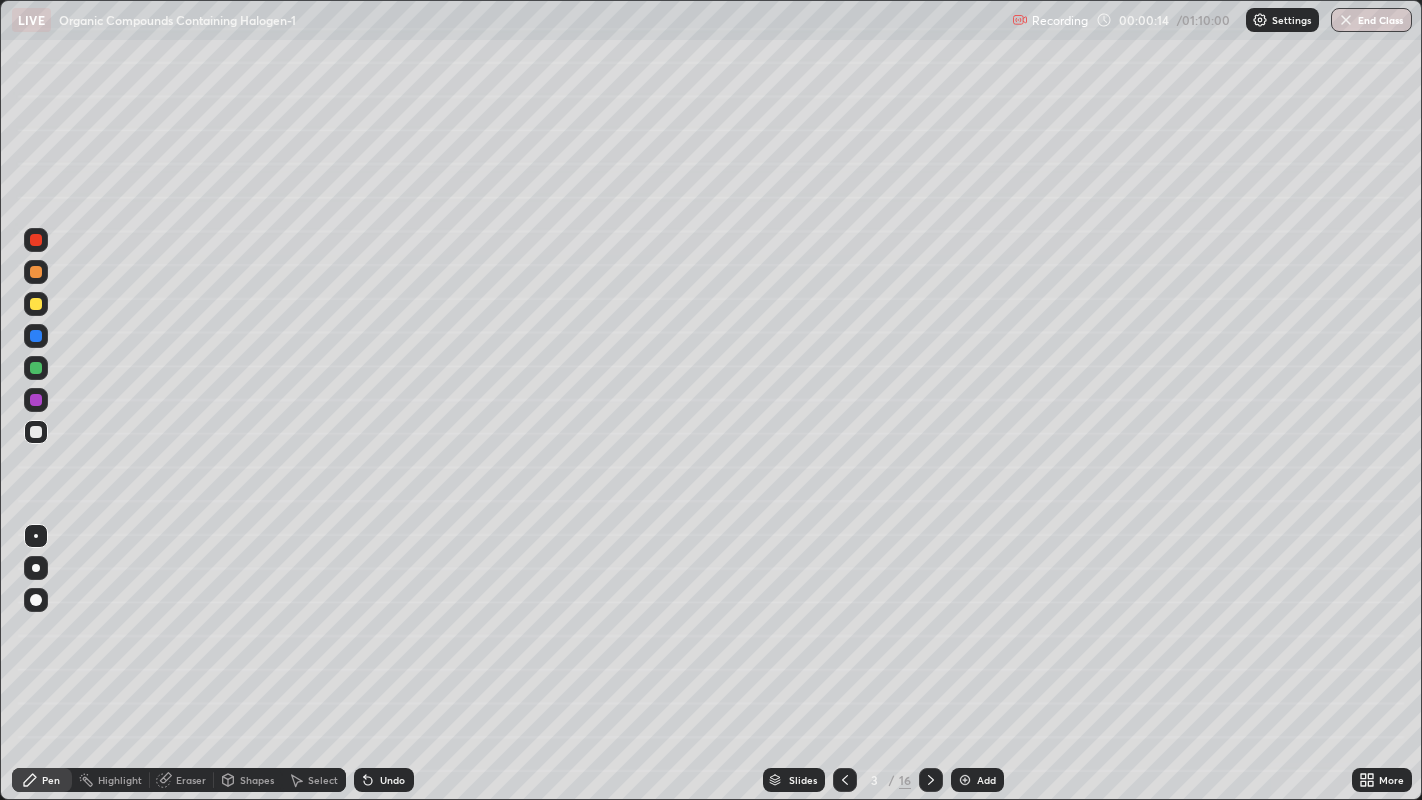 click at bounding box center [36, 568] 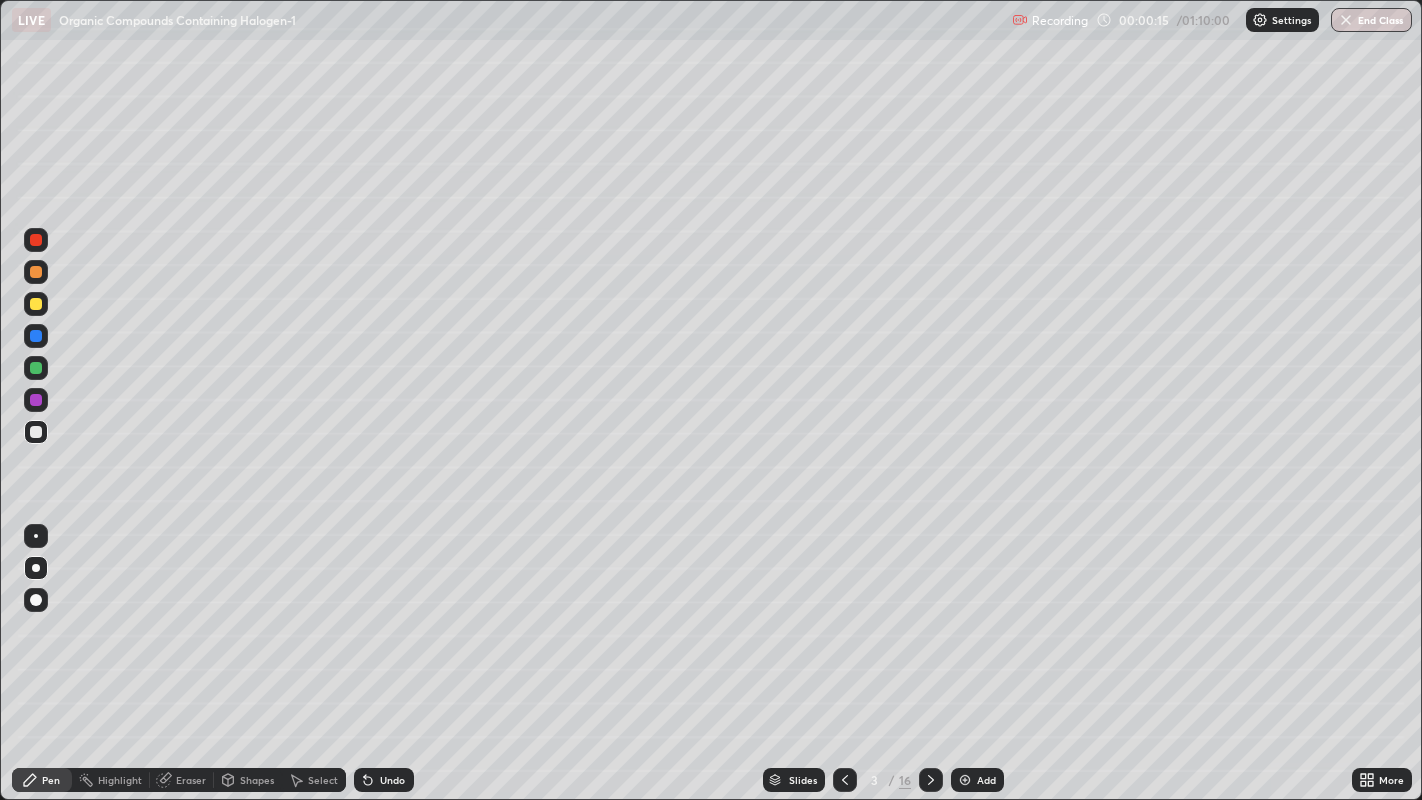 click at bounding box center [36, 304] 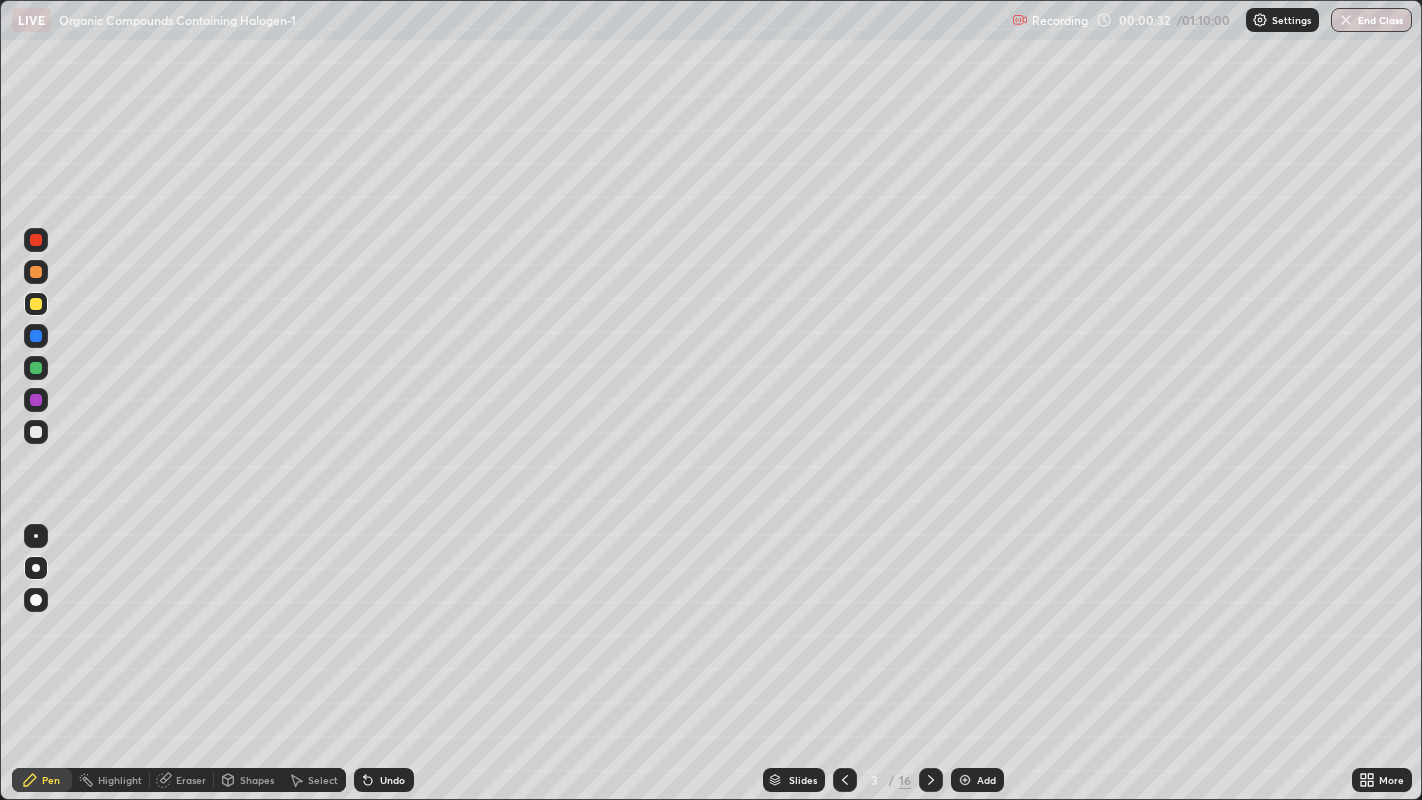 click at bounding box center [36, 272] 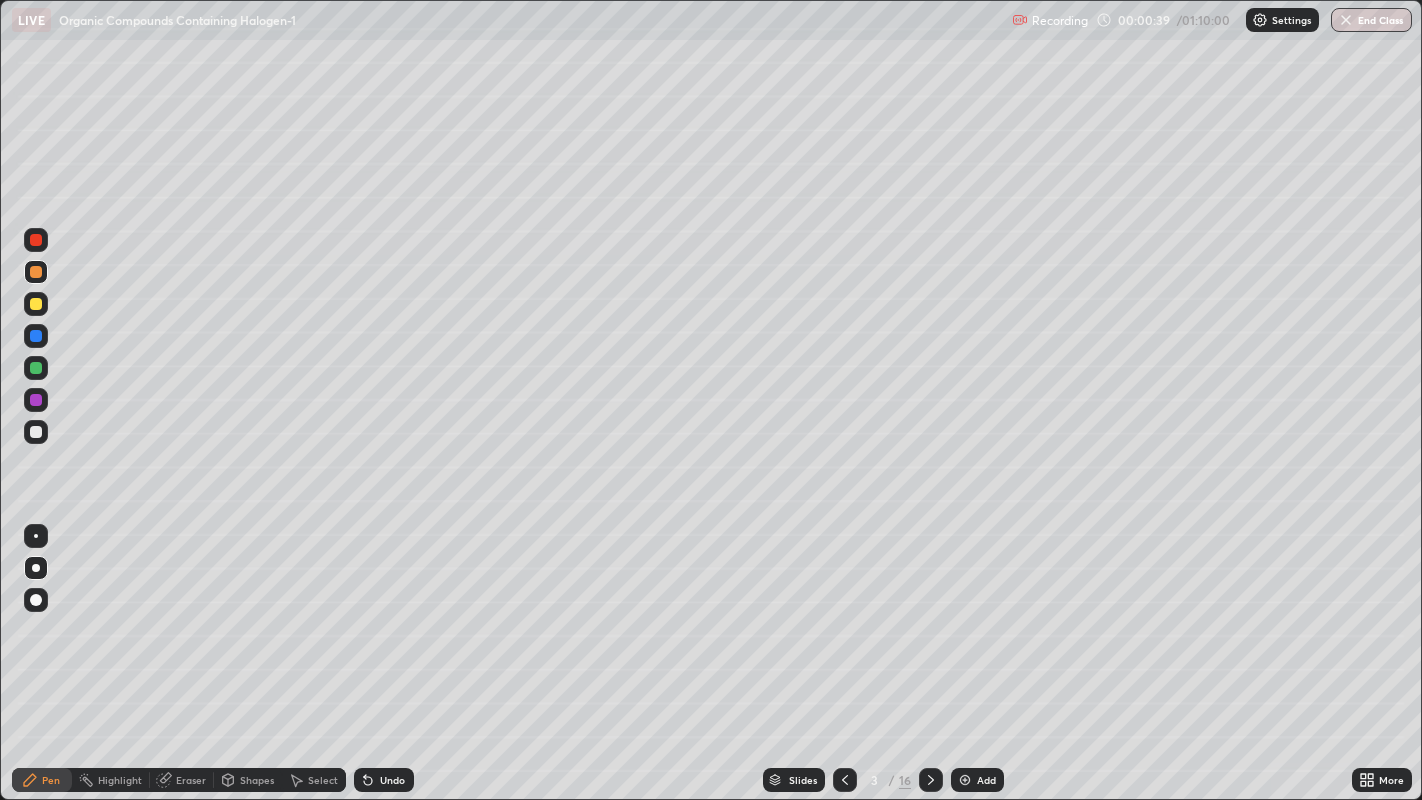 click at bounding box center (36, 336) 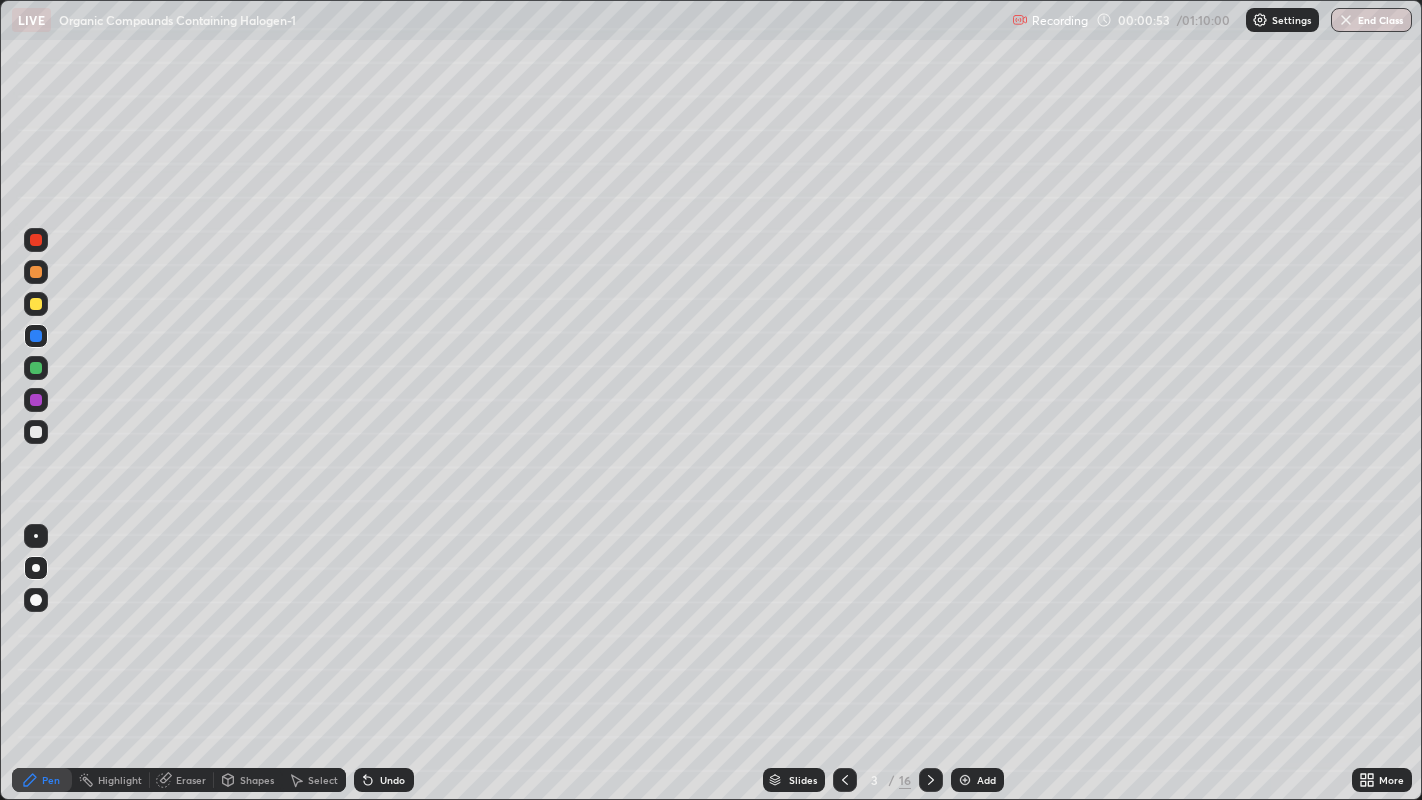 click at bounding box center [36, 304] 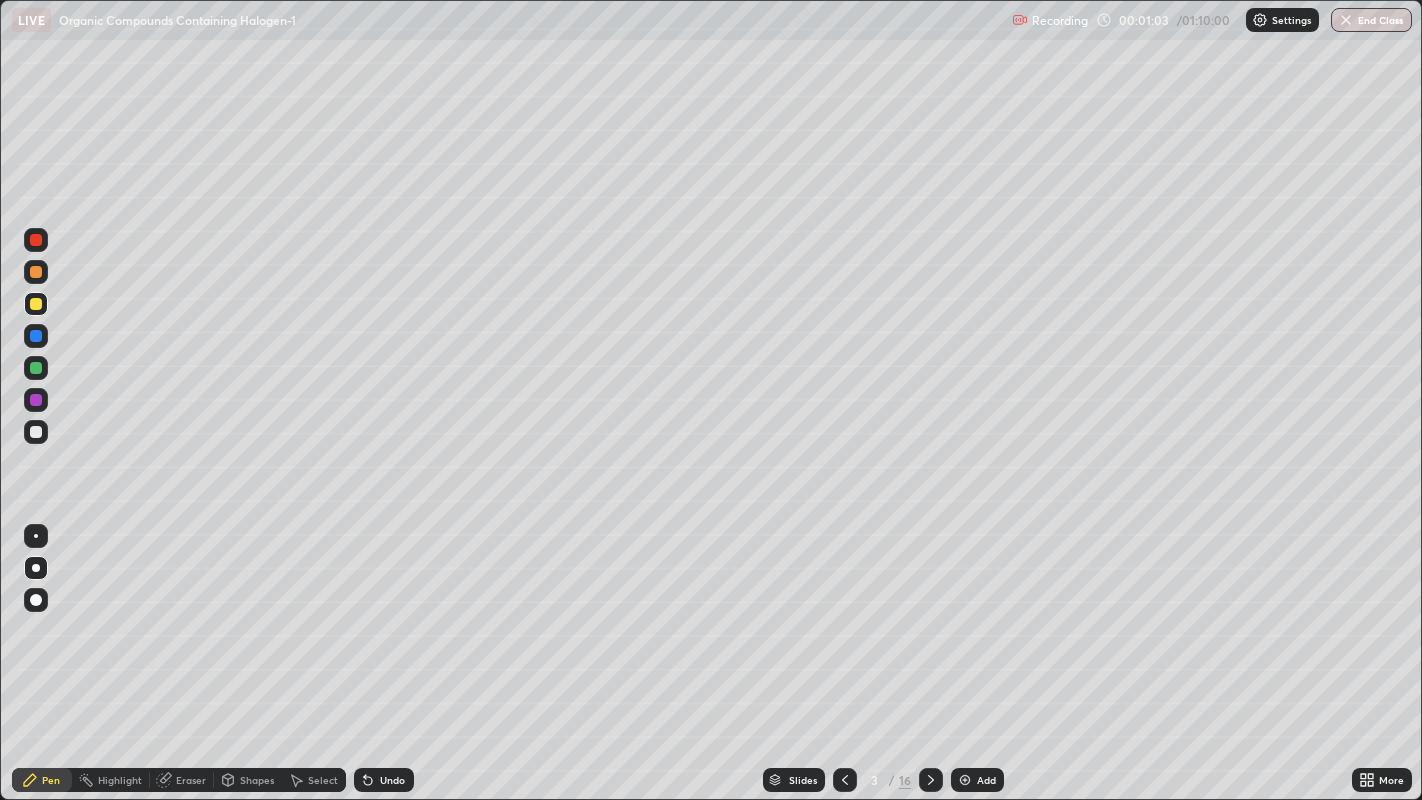 click at bounding box center (36, 368) 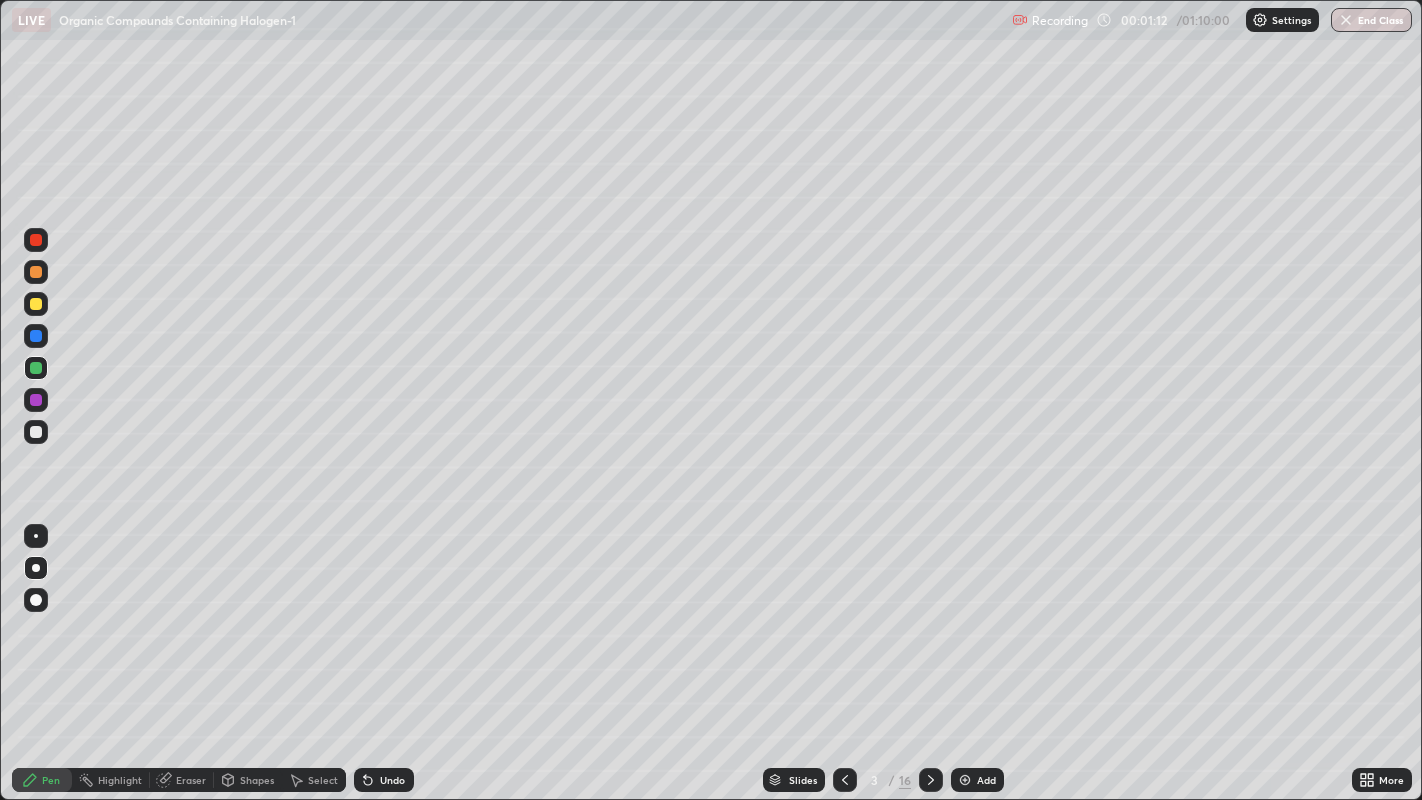 click at bounding box center (36, 336) 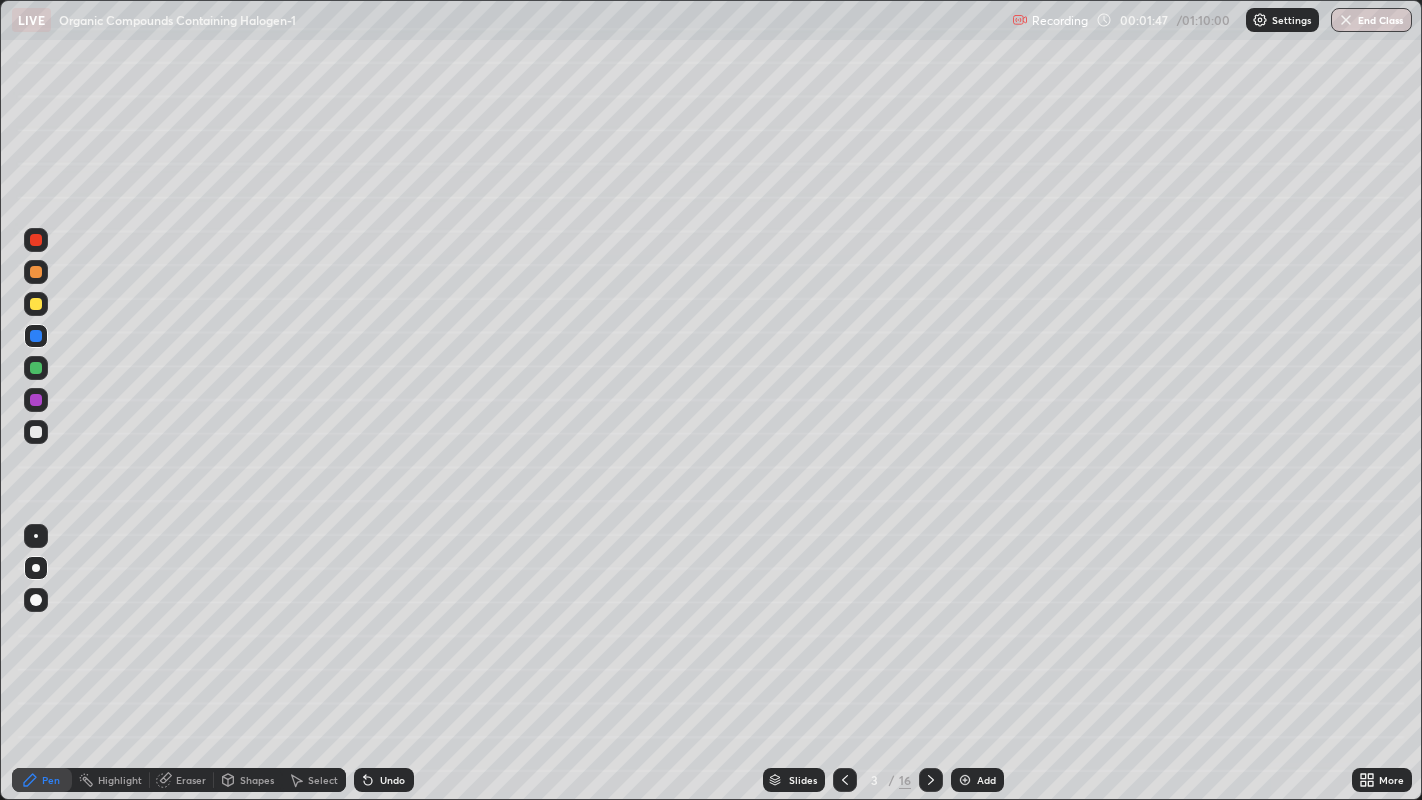 click at bounding box center [36, 272] 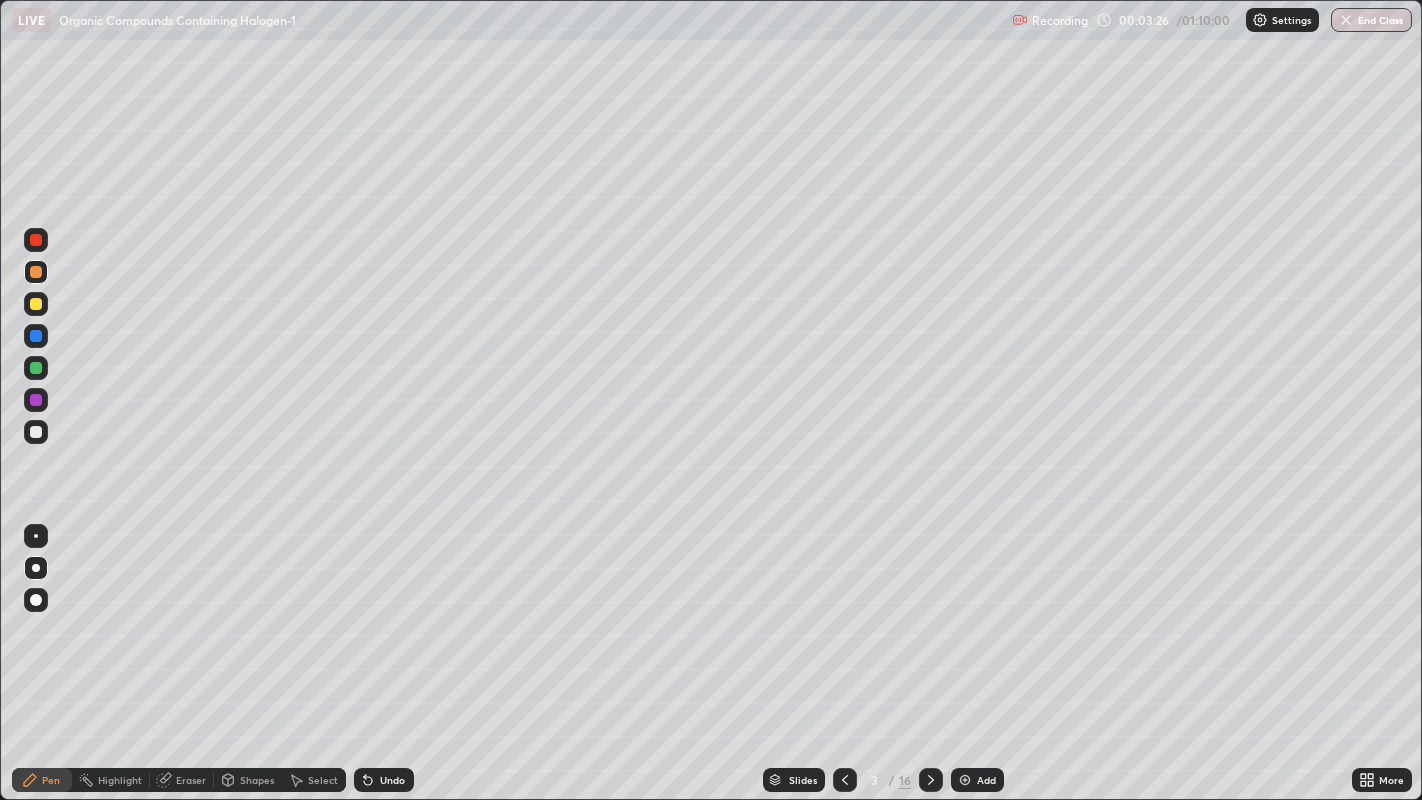 click at bounding box center (36, 336) 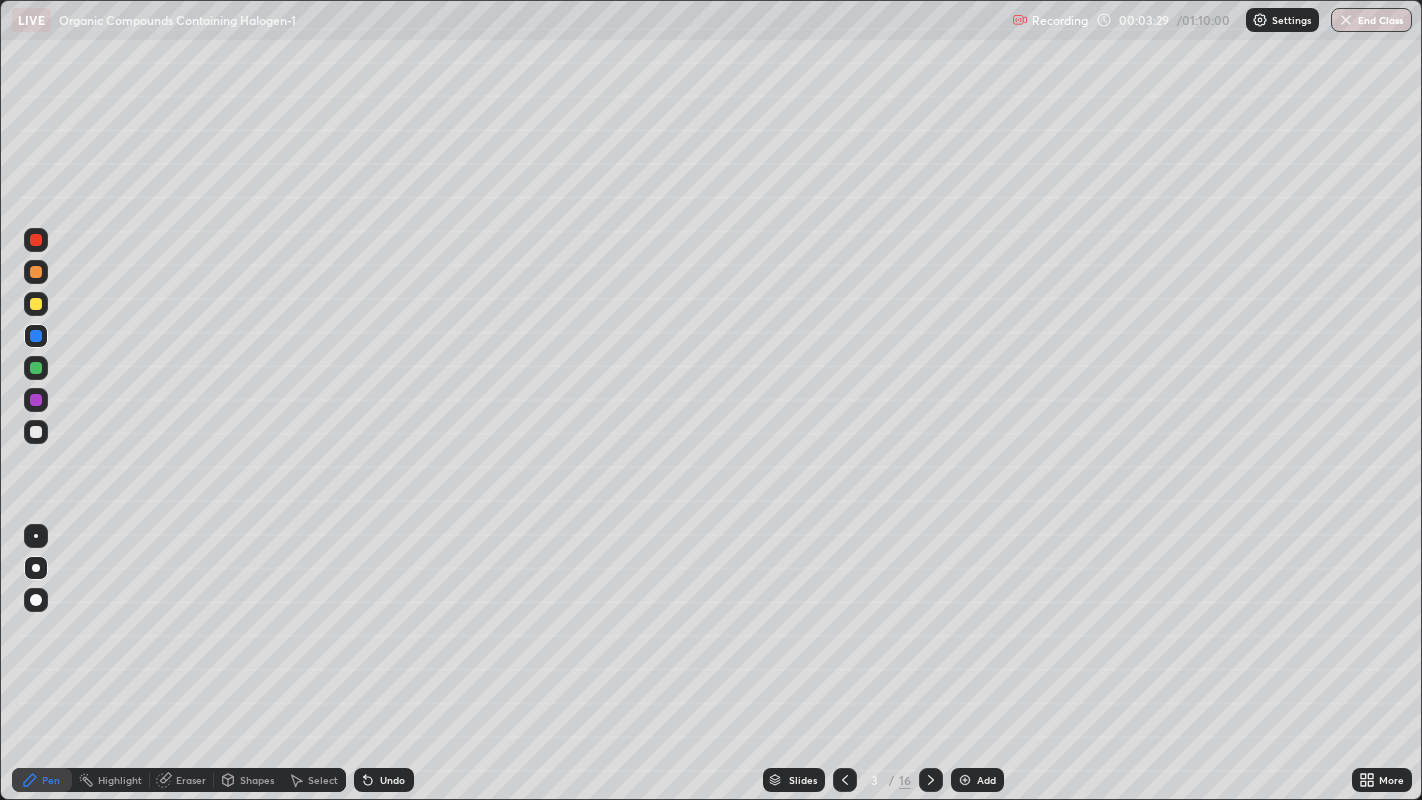 click at bounding box center (36, 368) 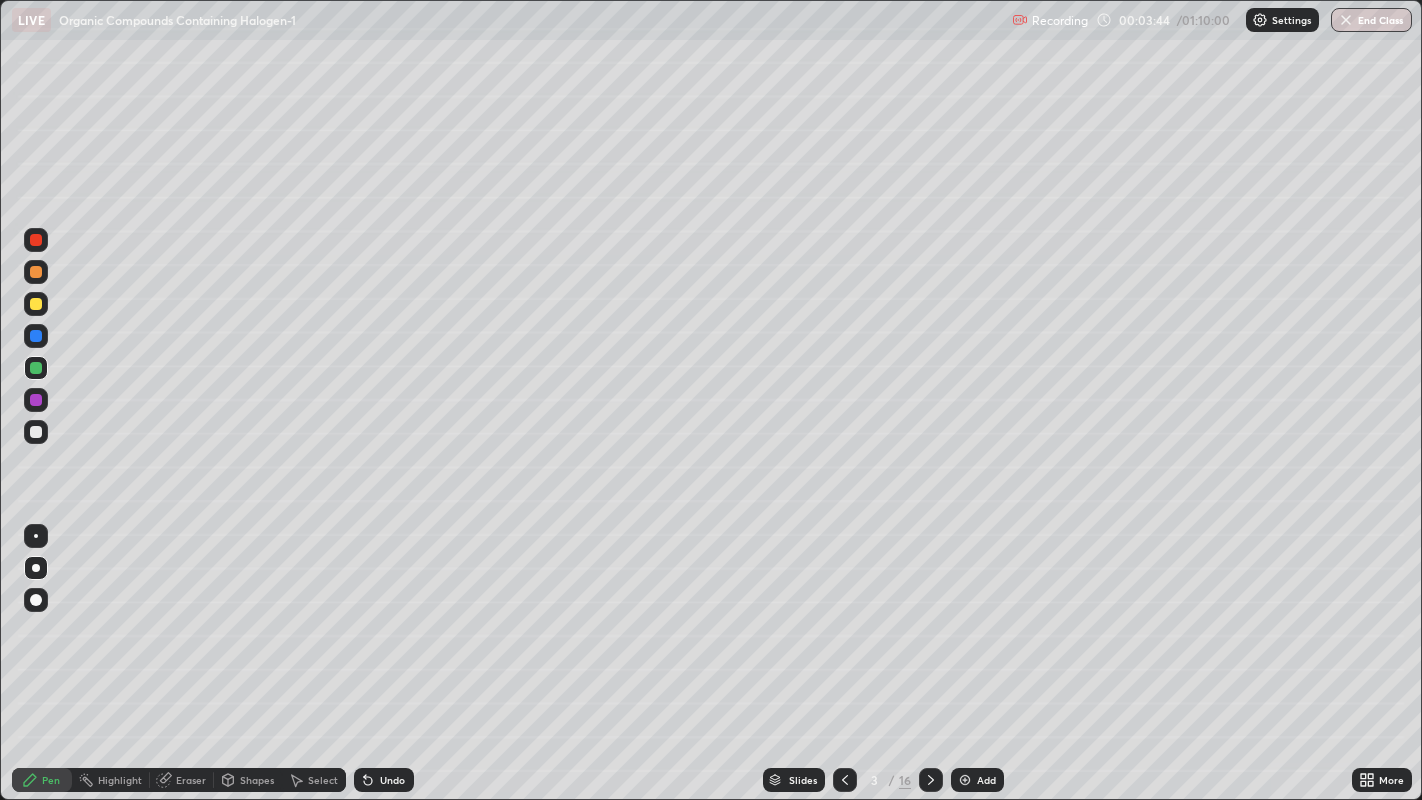click at bounding box center [36, 400] 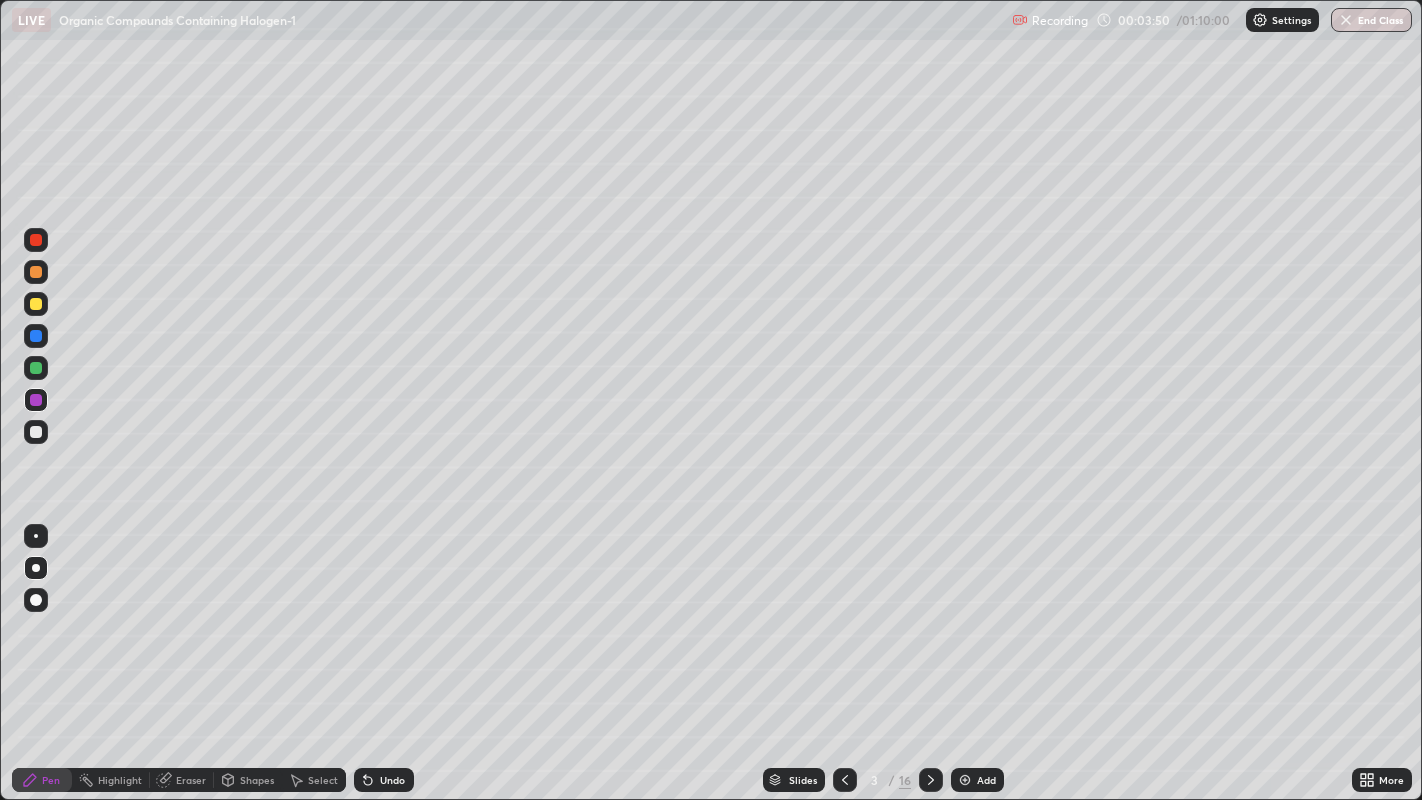 click at bounding box center [36, 400] 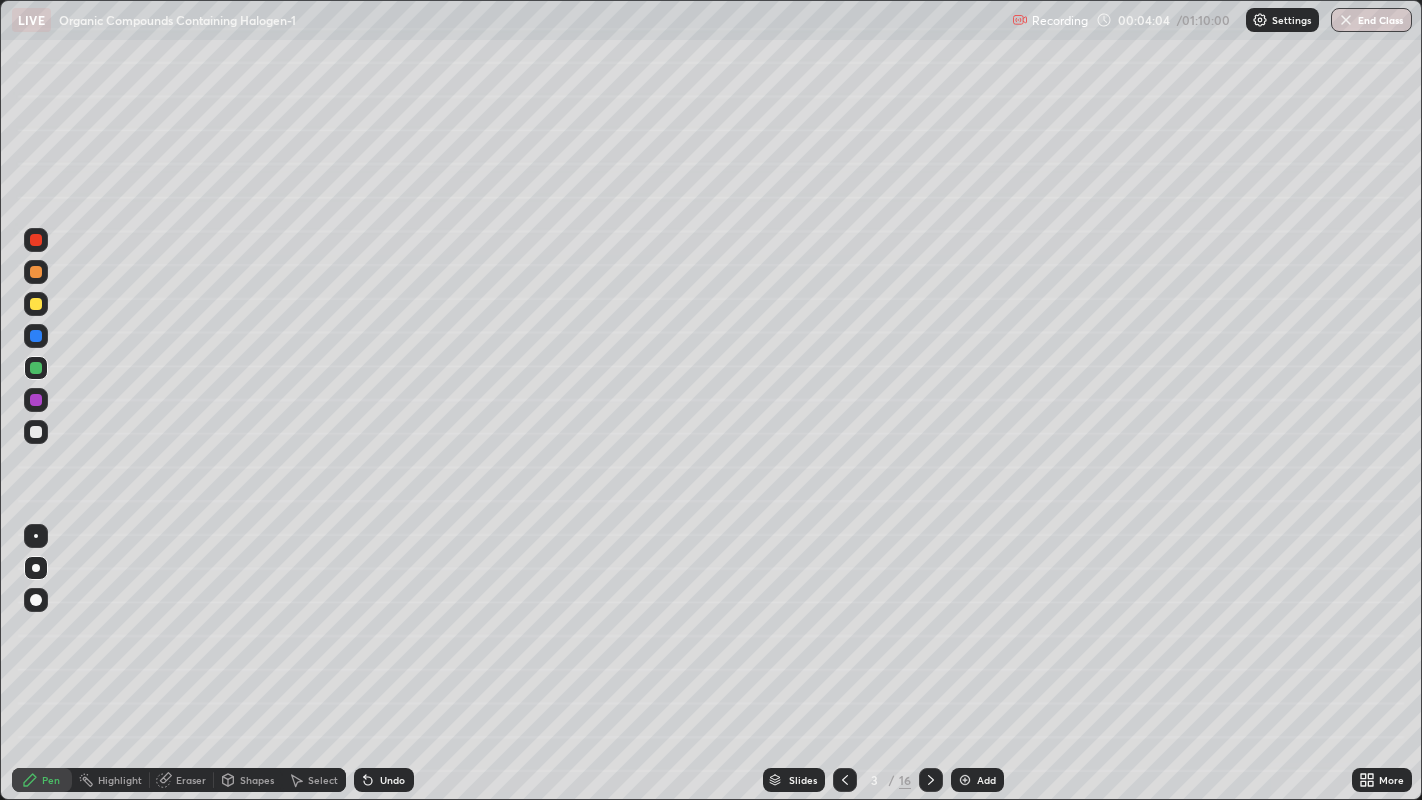 click at bounding box center [36, 432] 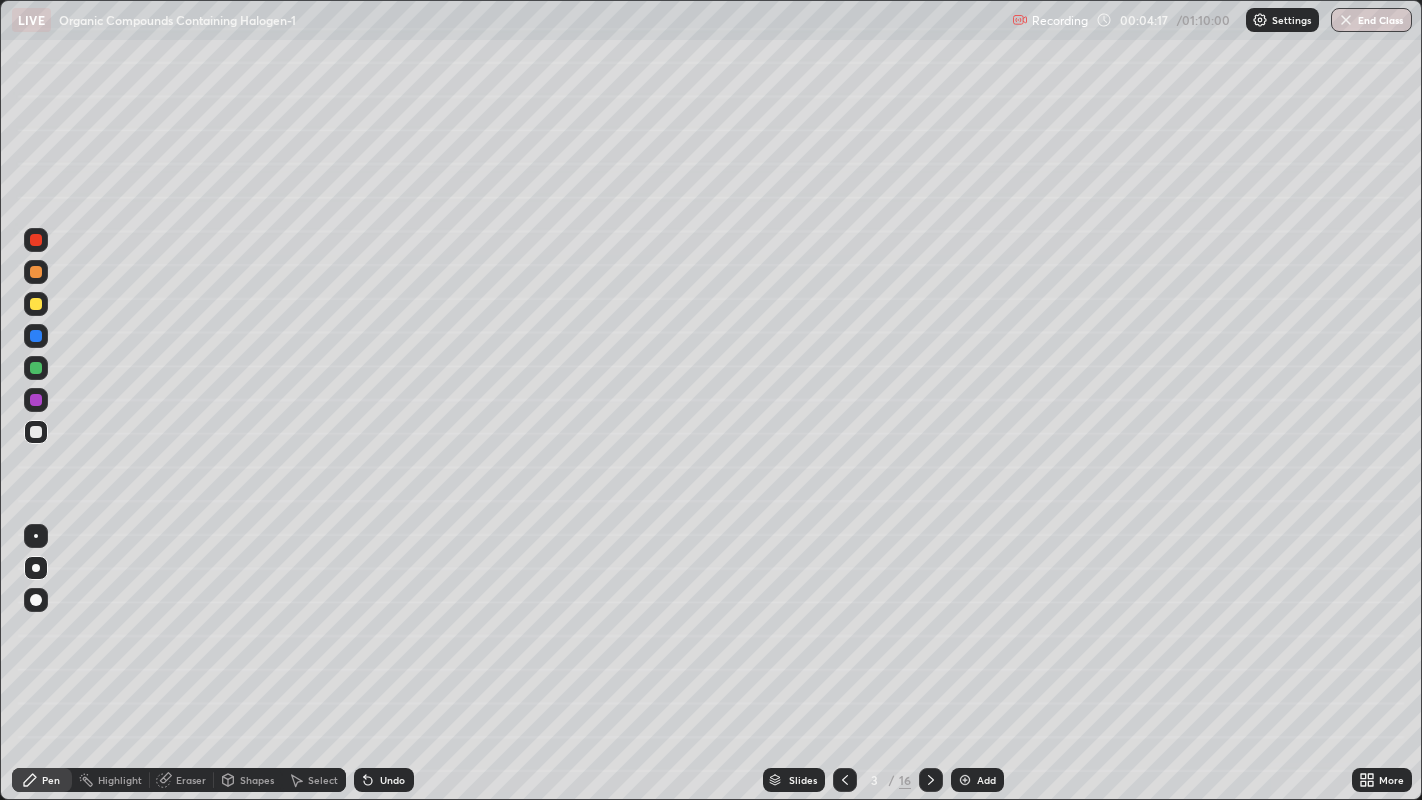 click at bounding box center [36, 432] 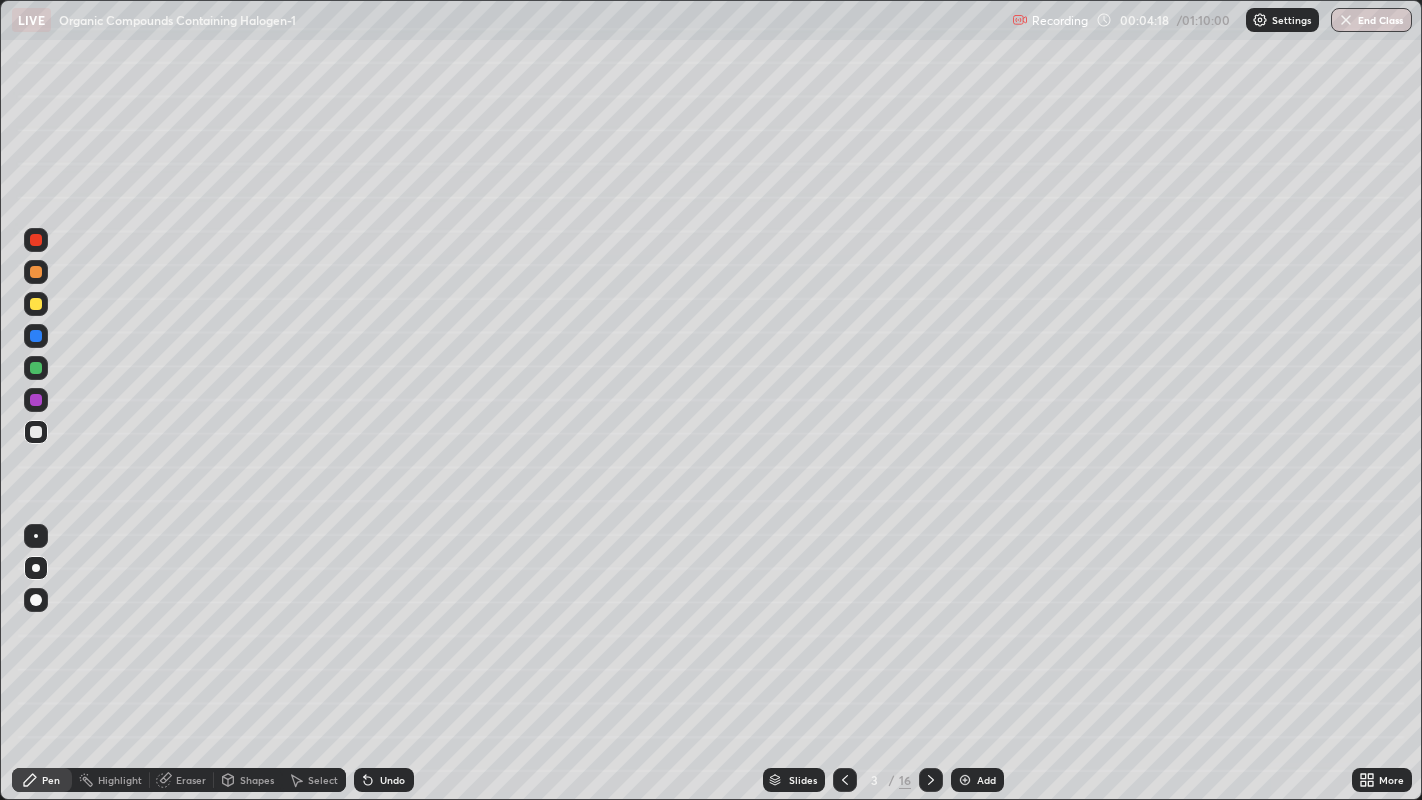 click at bounding box center [36, 400] 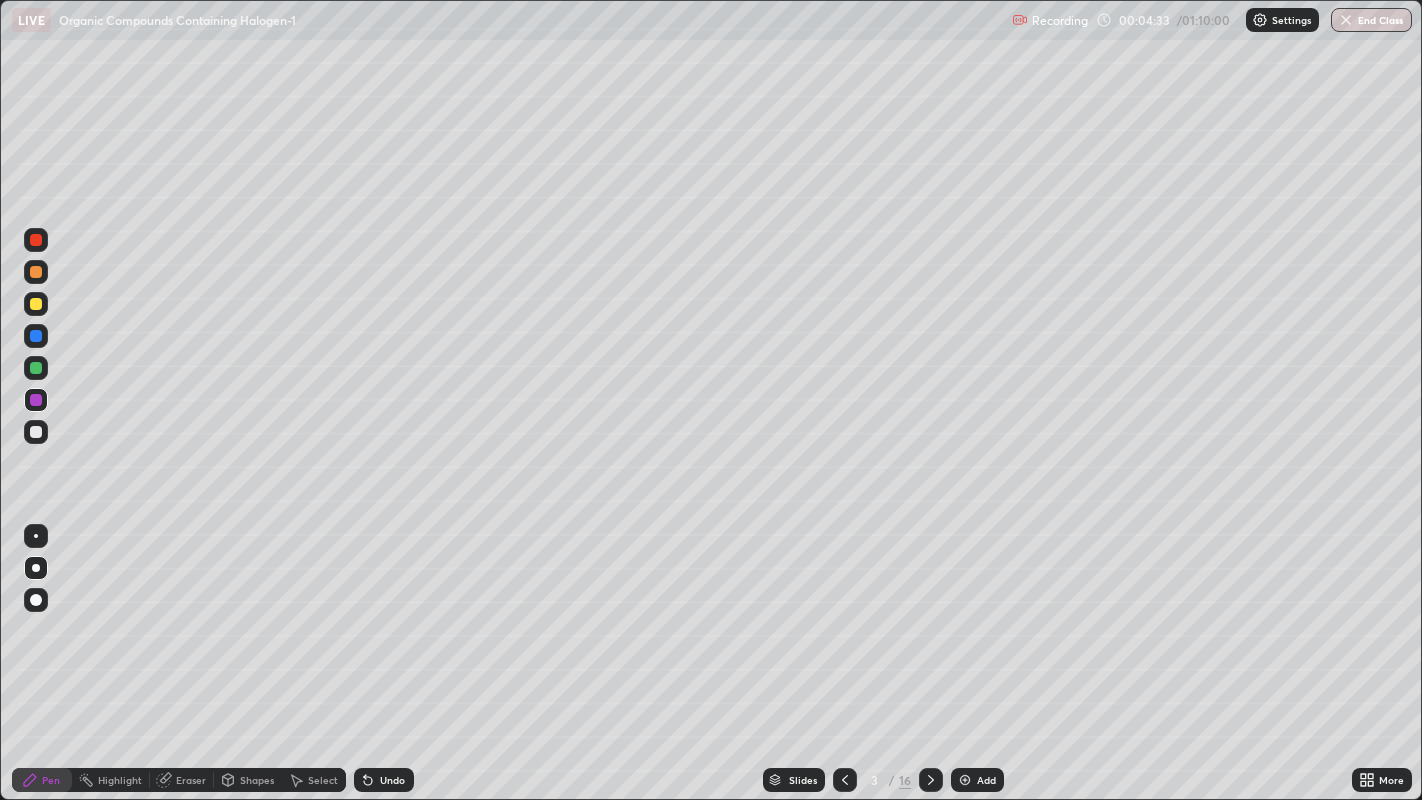 click at bounding box center [36, 368] 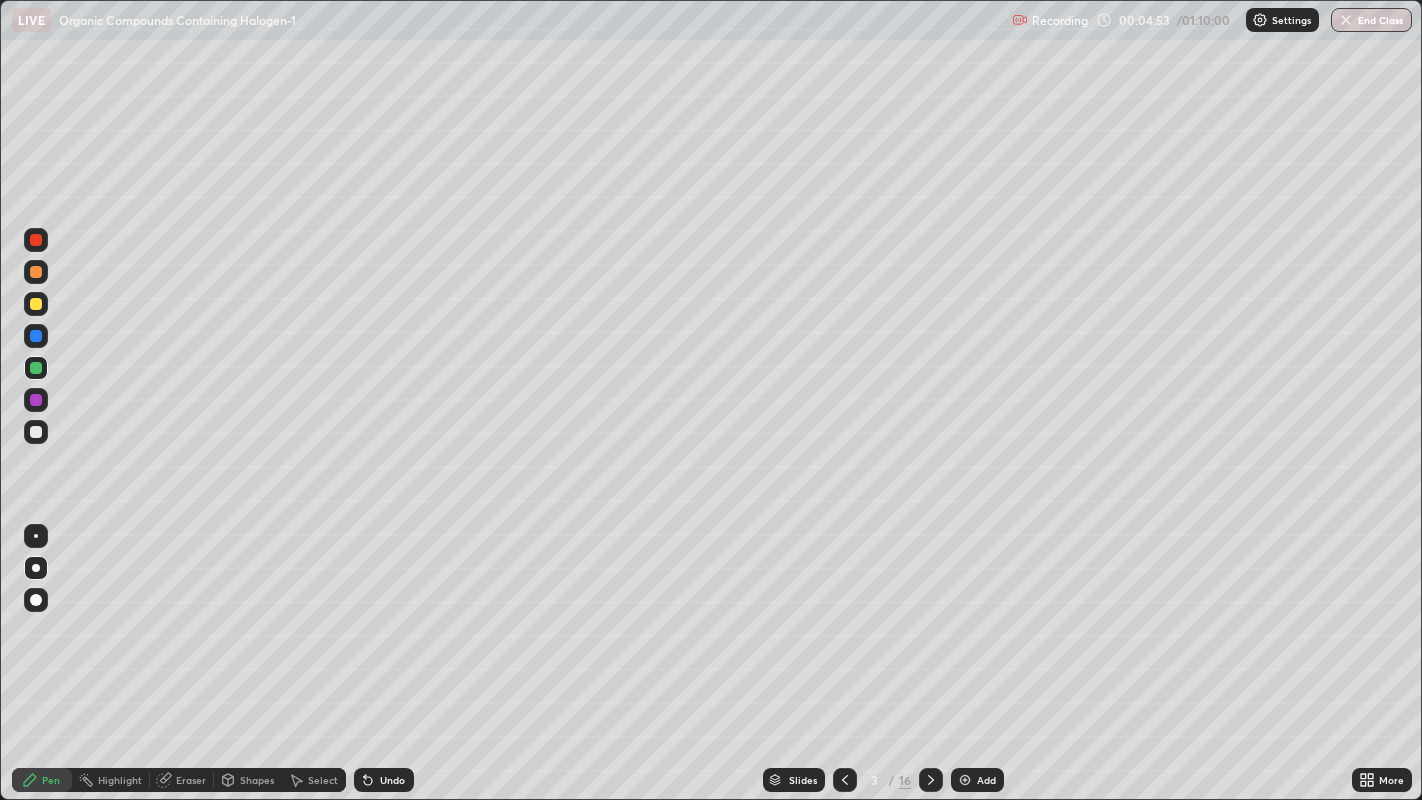 click at bounding box center (36, 400) 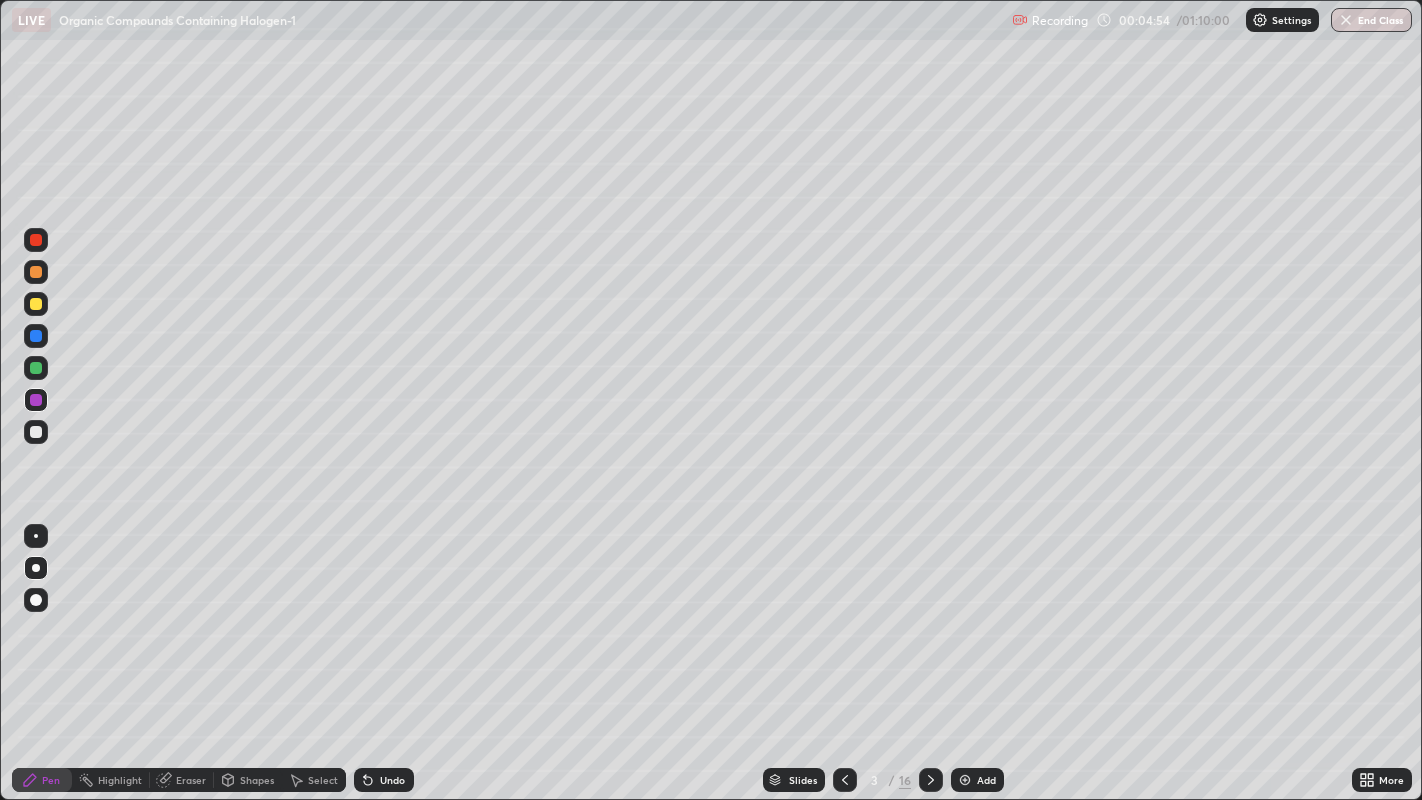 click at bounding box center [36, 336] 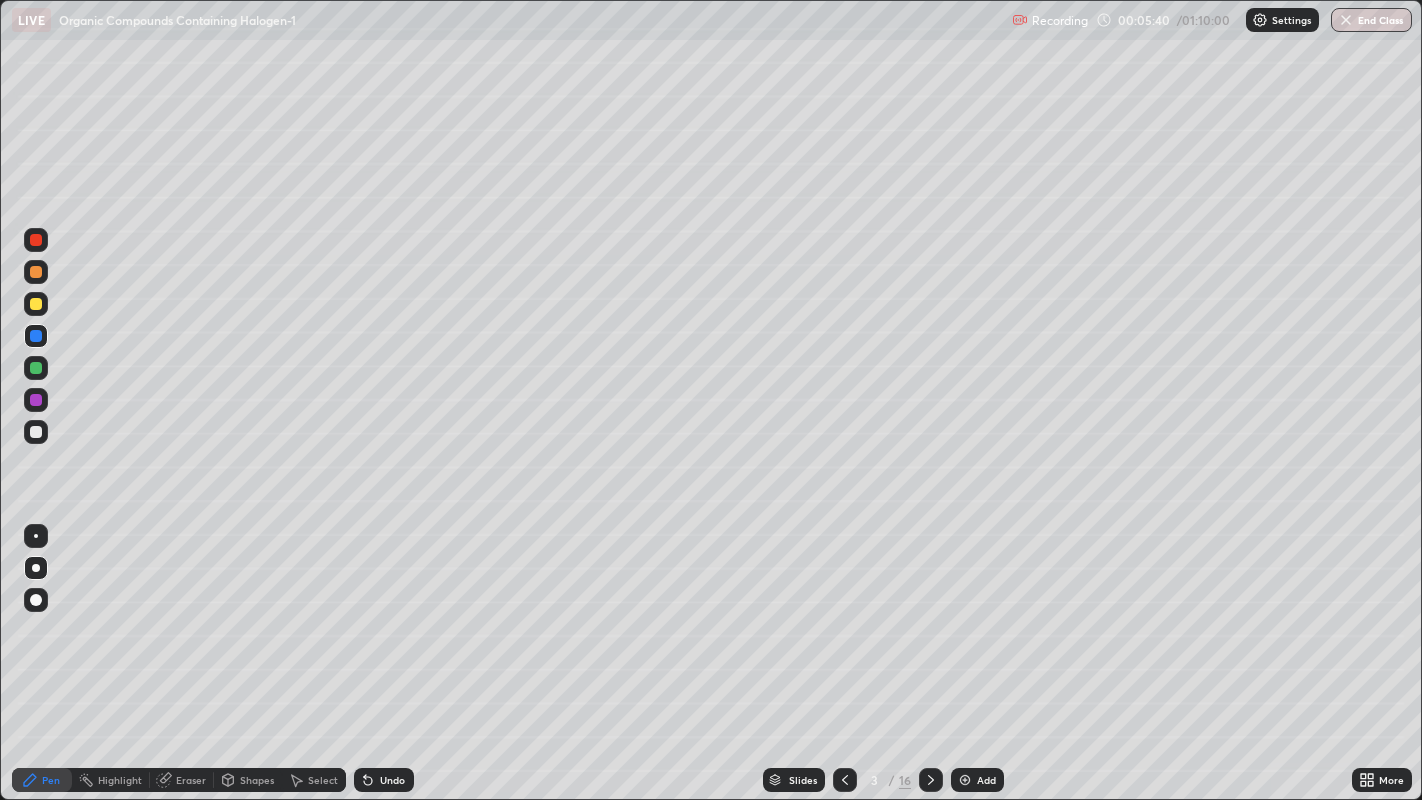 click at bounding box center [36, 272] 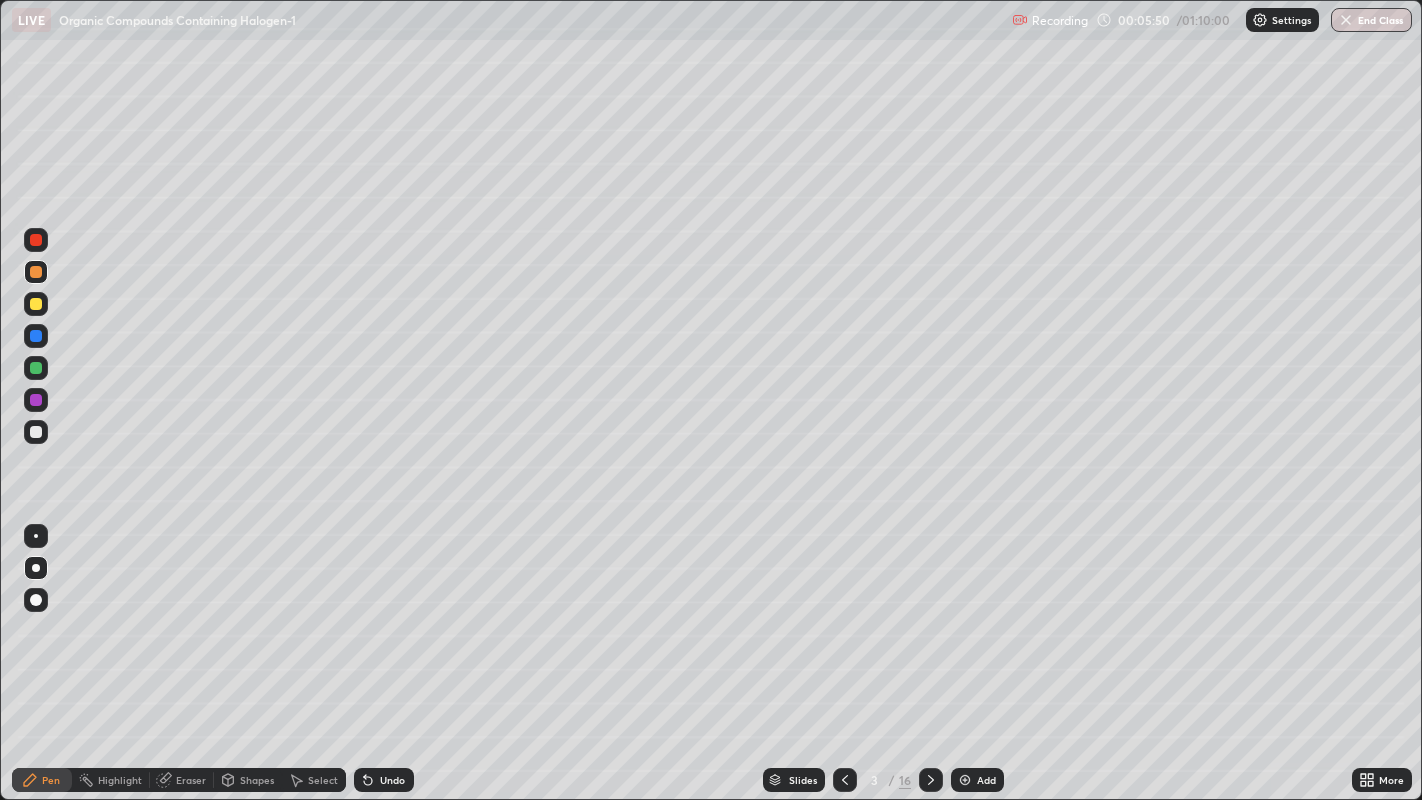 click at bounding box center [36, 304] 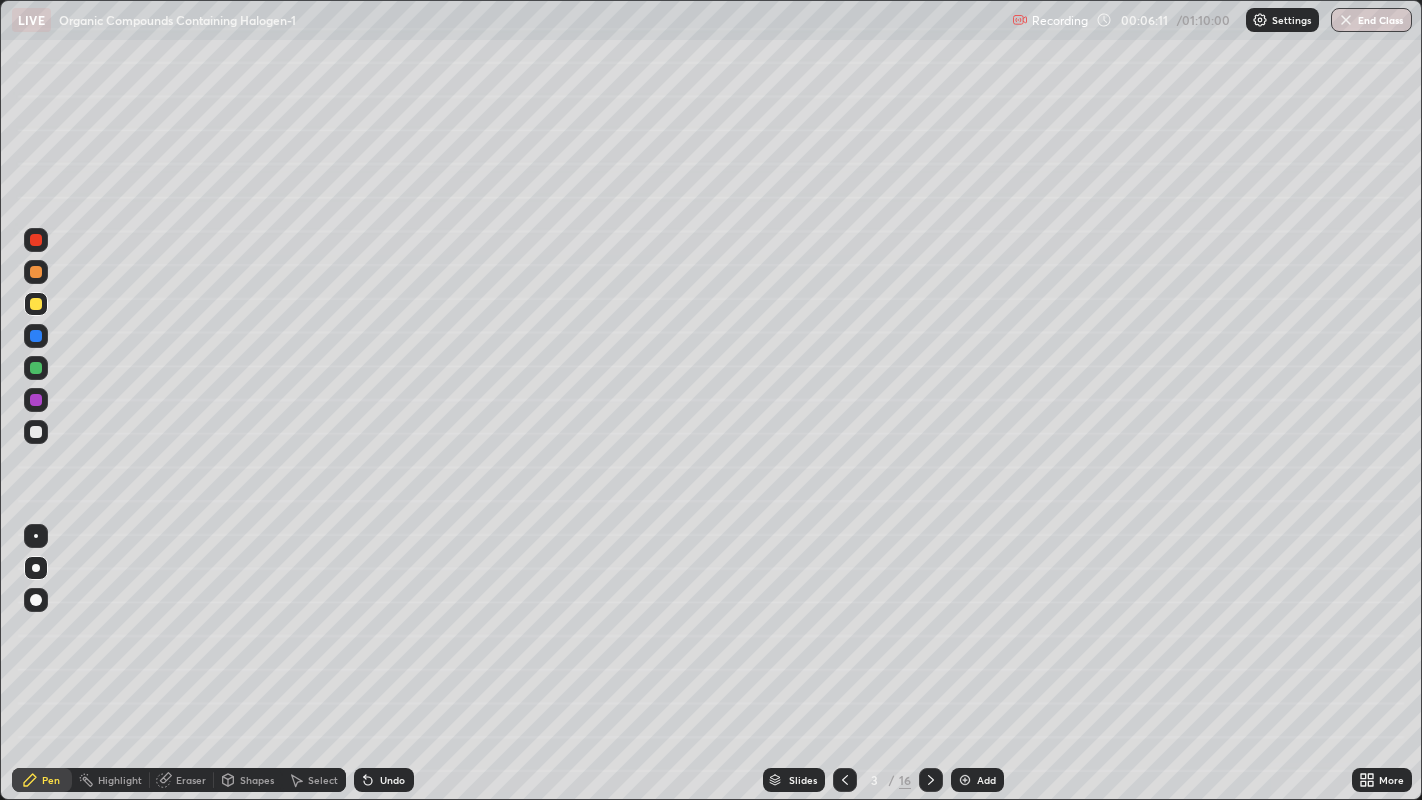 click at bounding box center (36, 240) 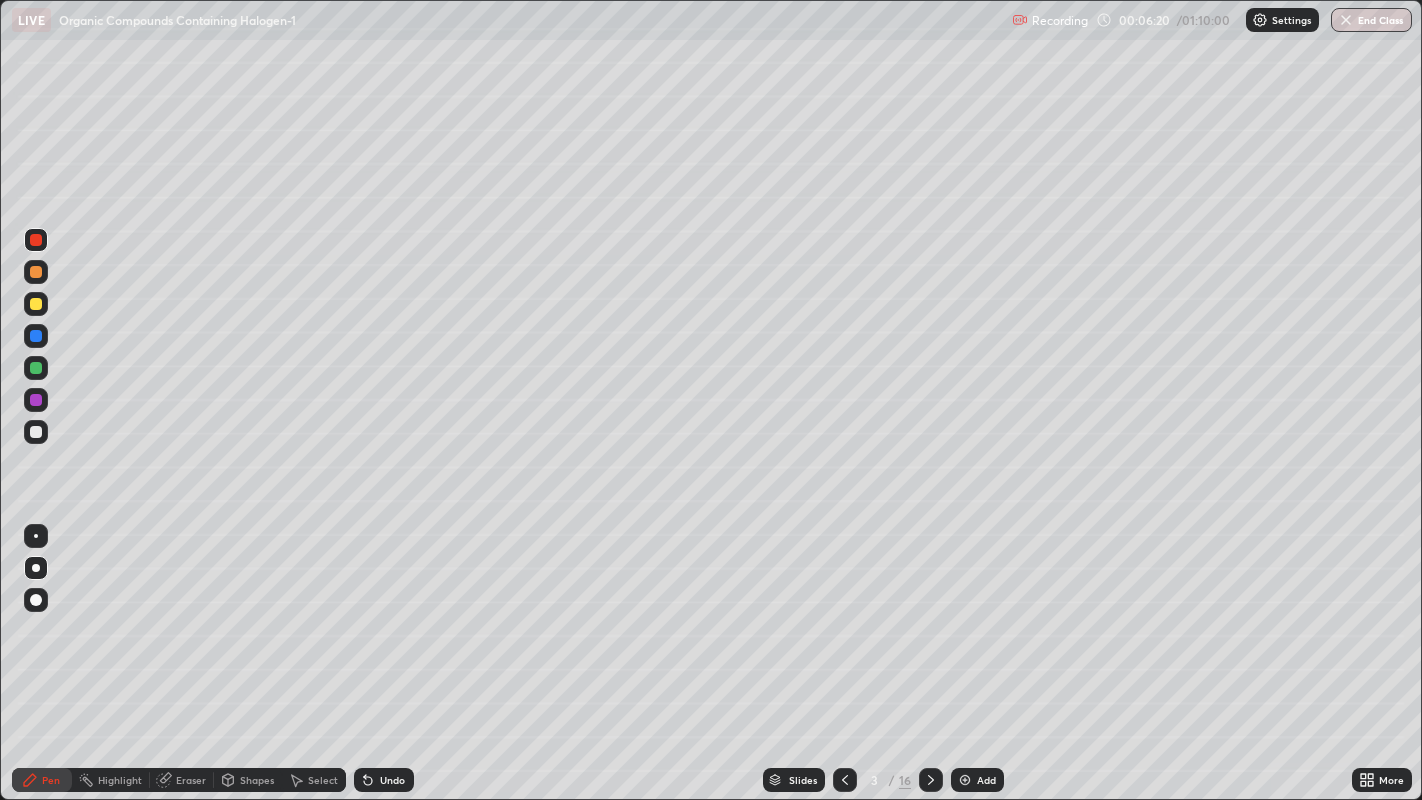 click 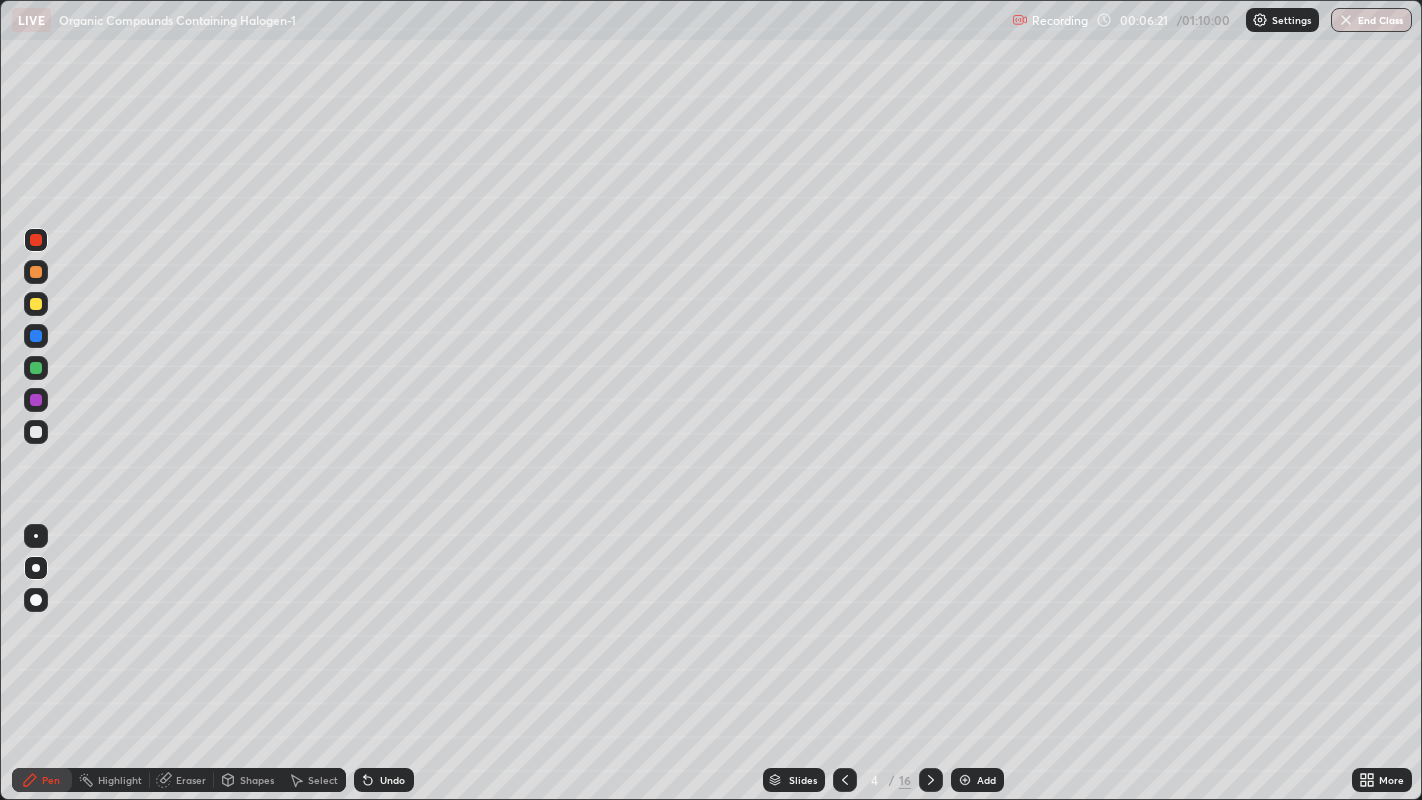 click at bounding box center [36, 336] 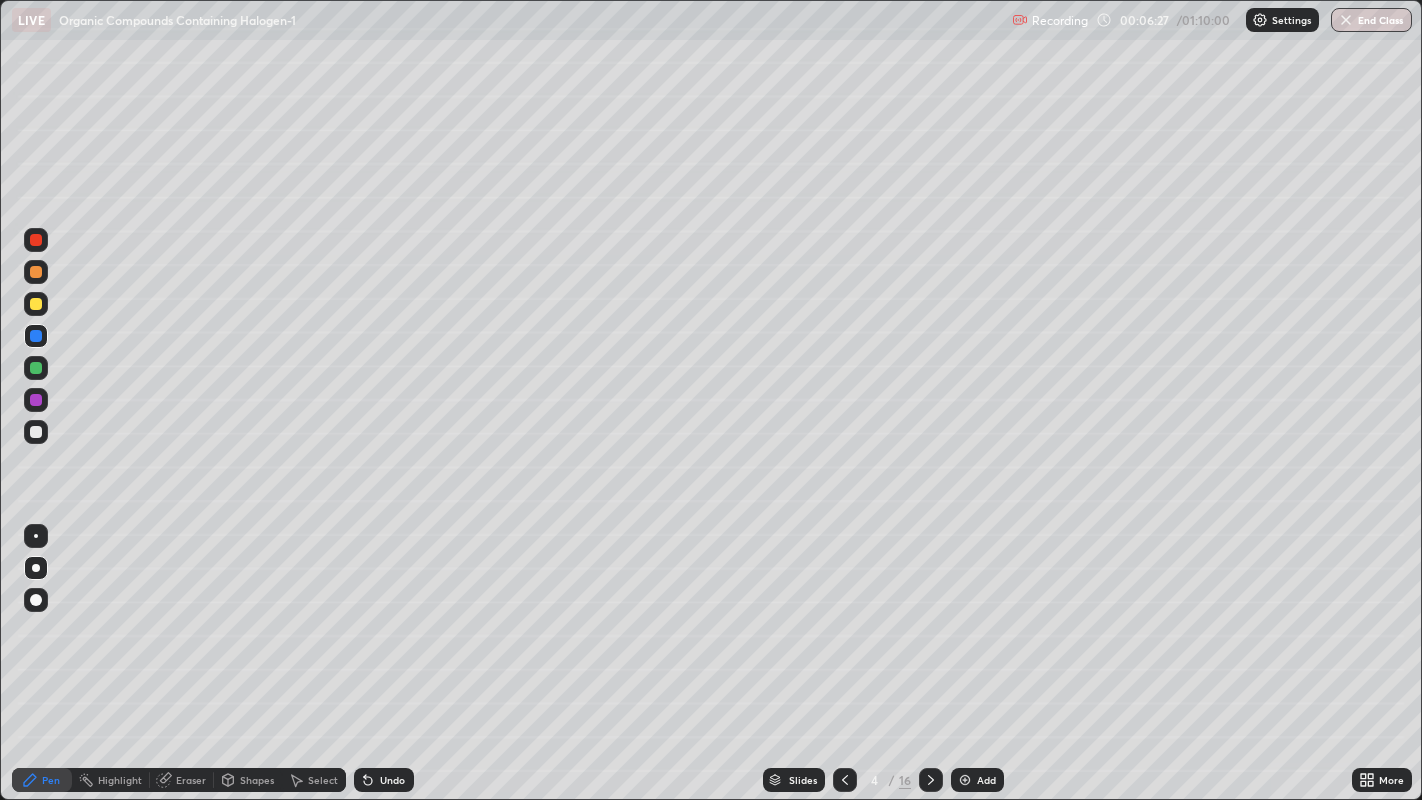 click at bounding box center [36, 272] 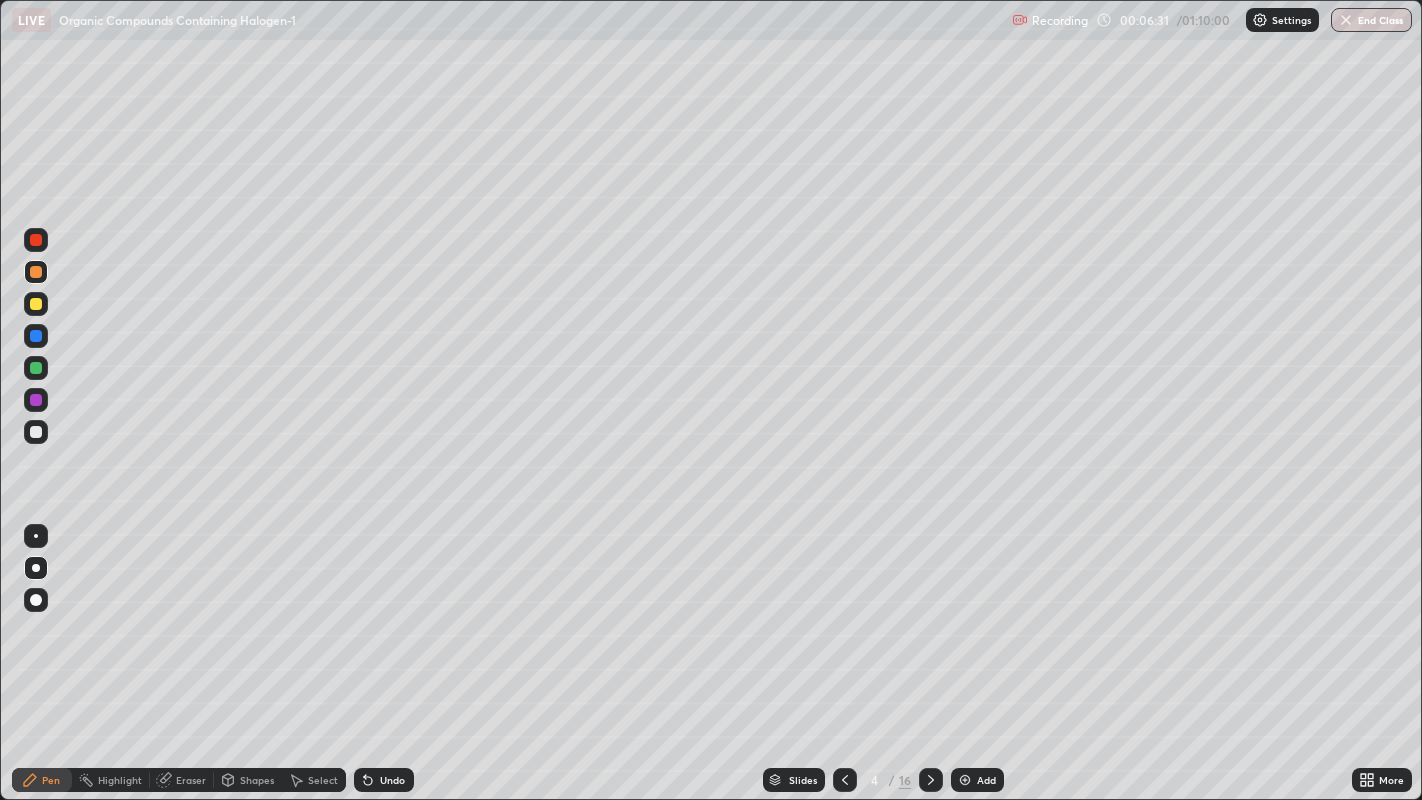 click at bounding box center (36, 240) 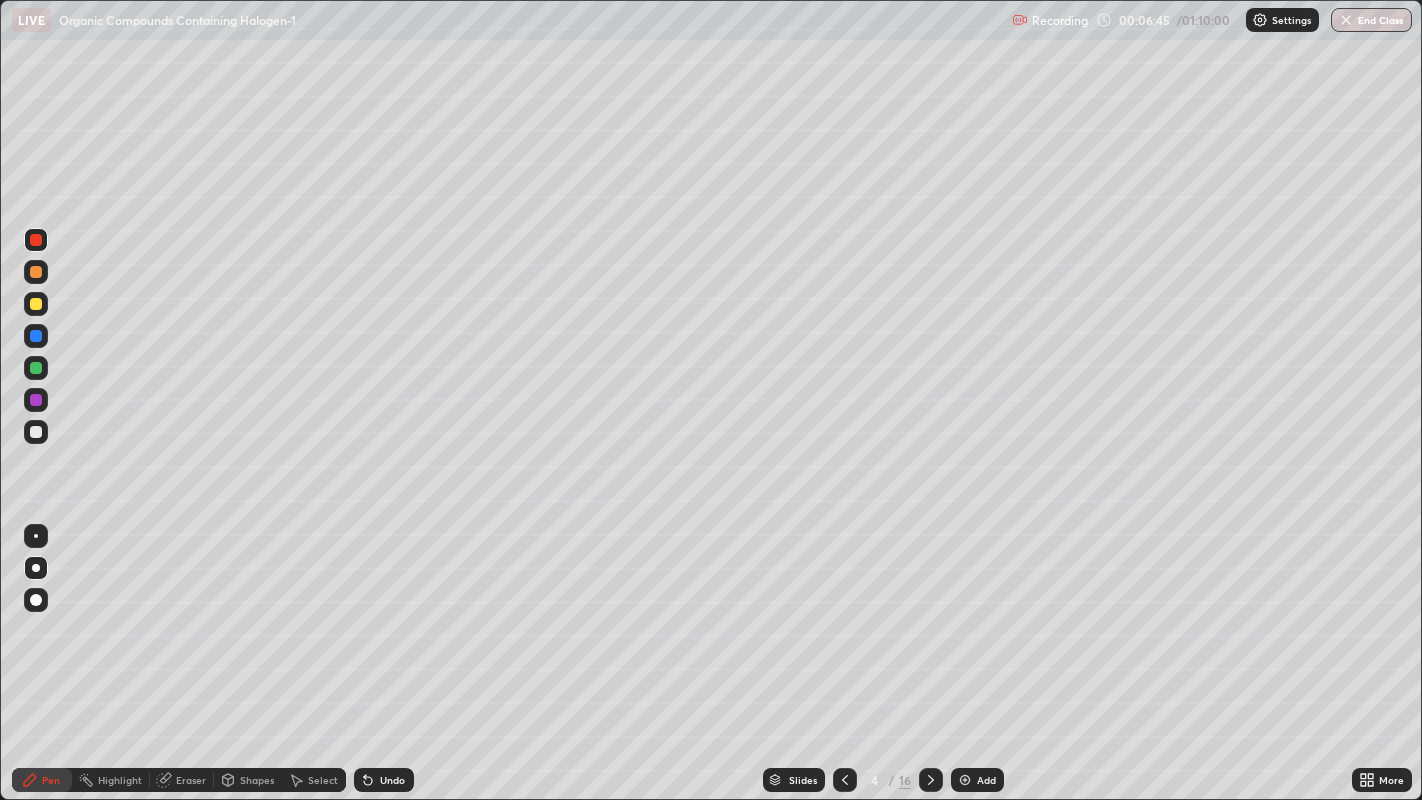 click at bounding box center [36, 336] 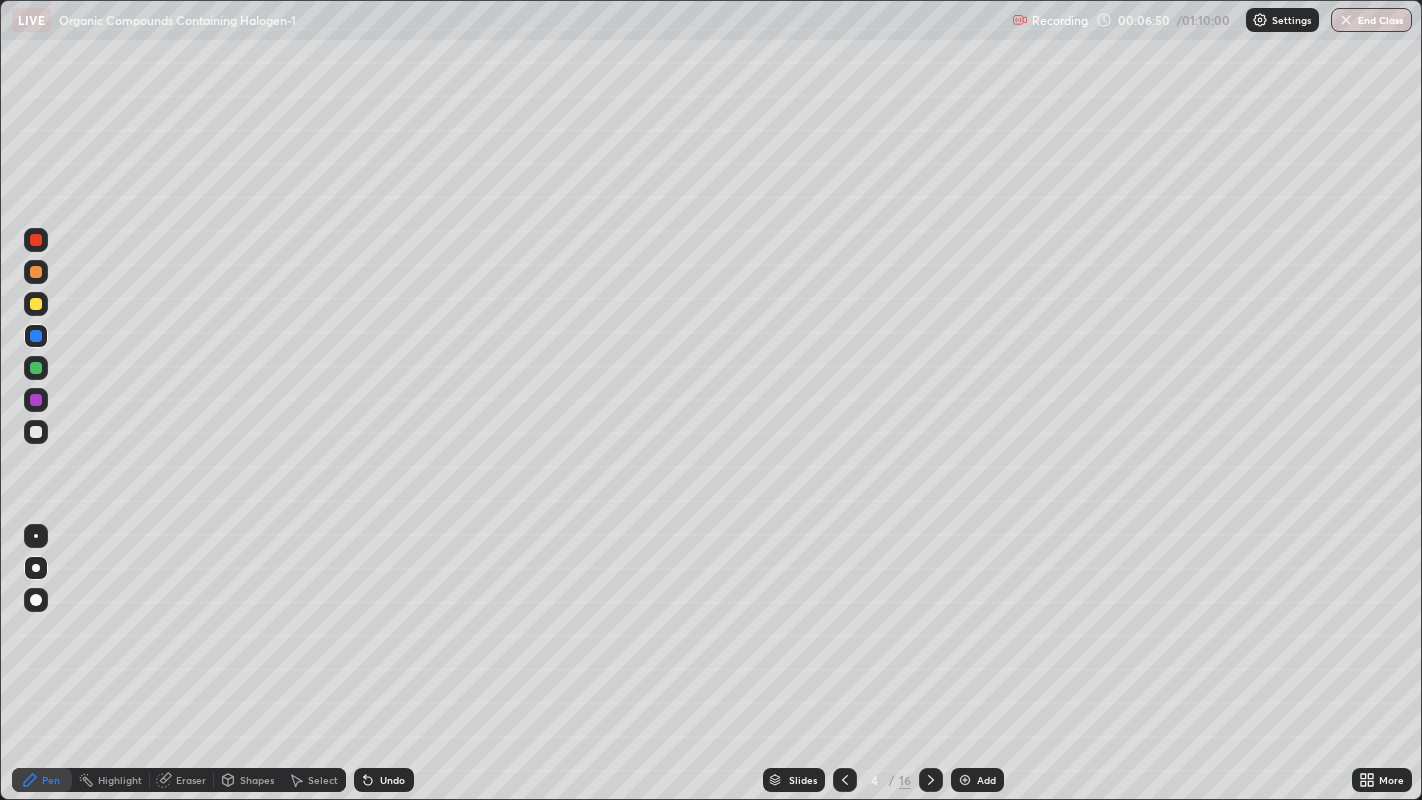 click at bounding box center (36, 368) 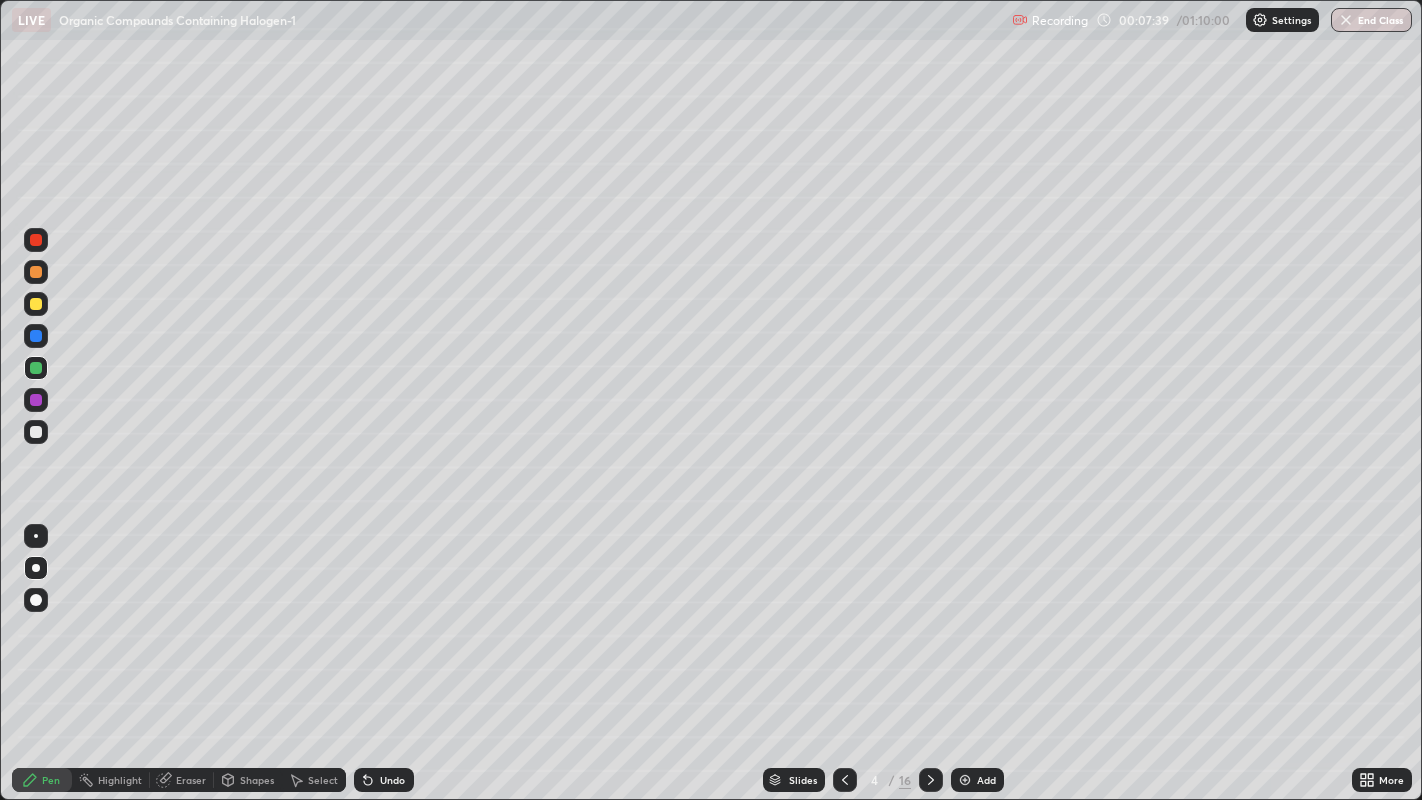 click at bounding box center [36, 368] 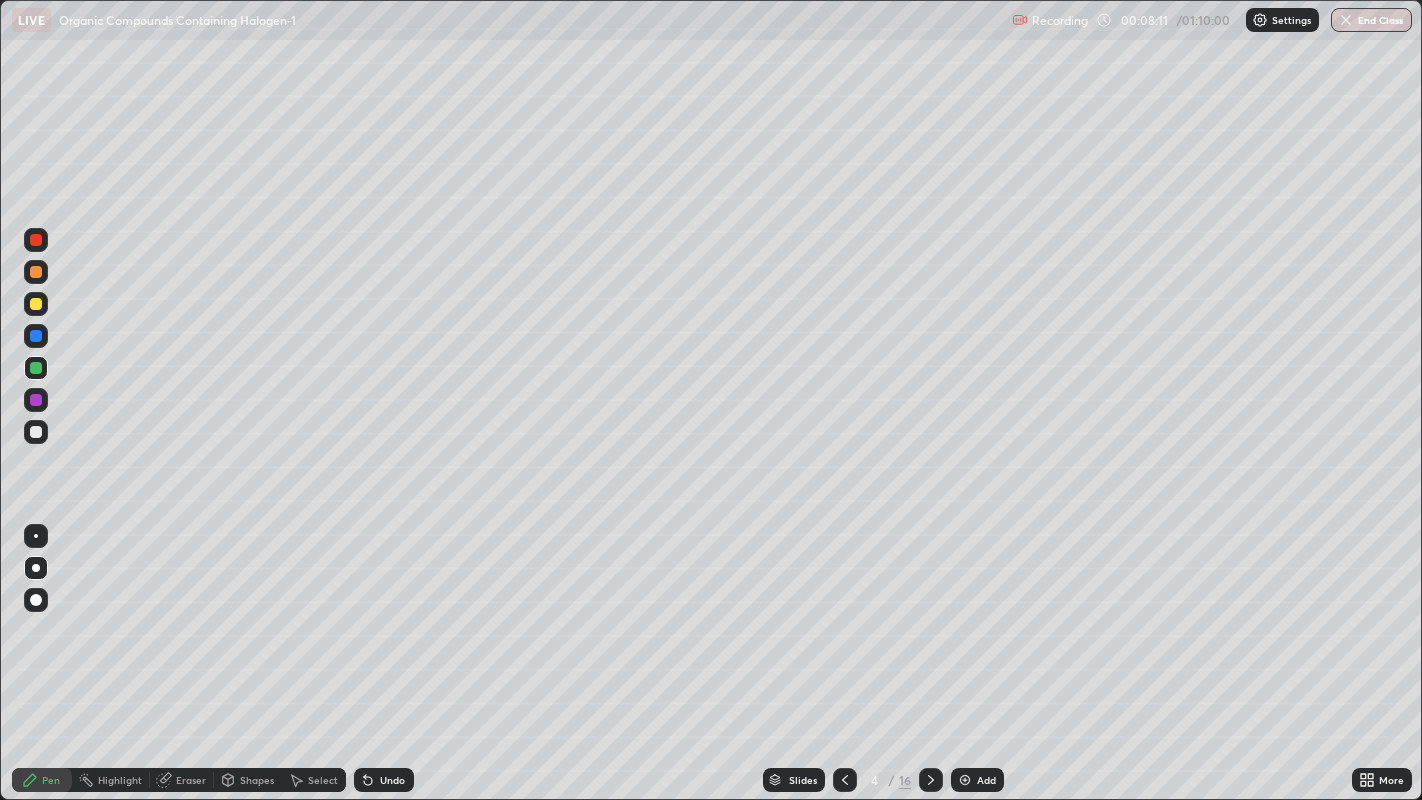 click at bounding box center [36, 432] 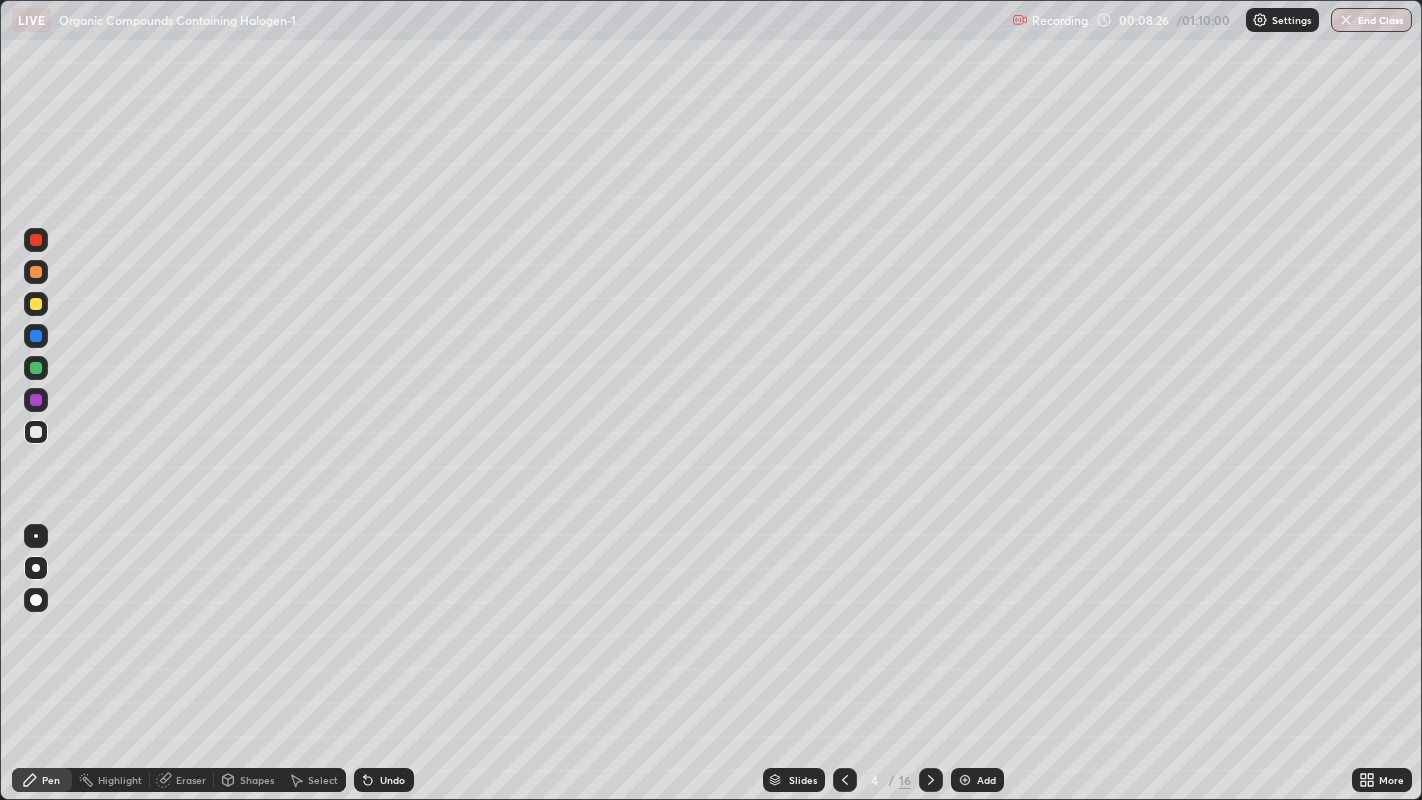 click at bounding box center (931, 780) 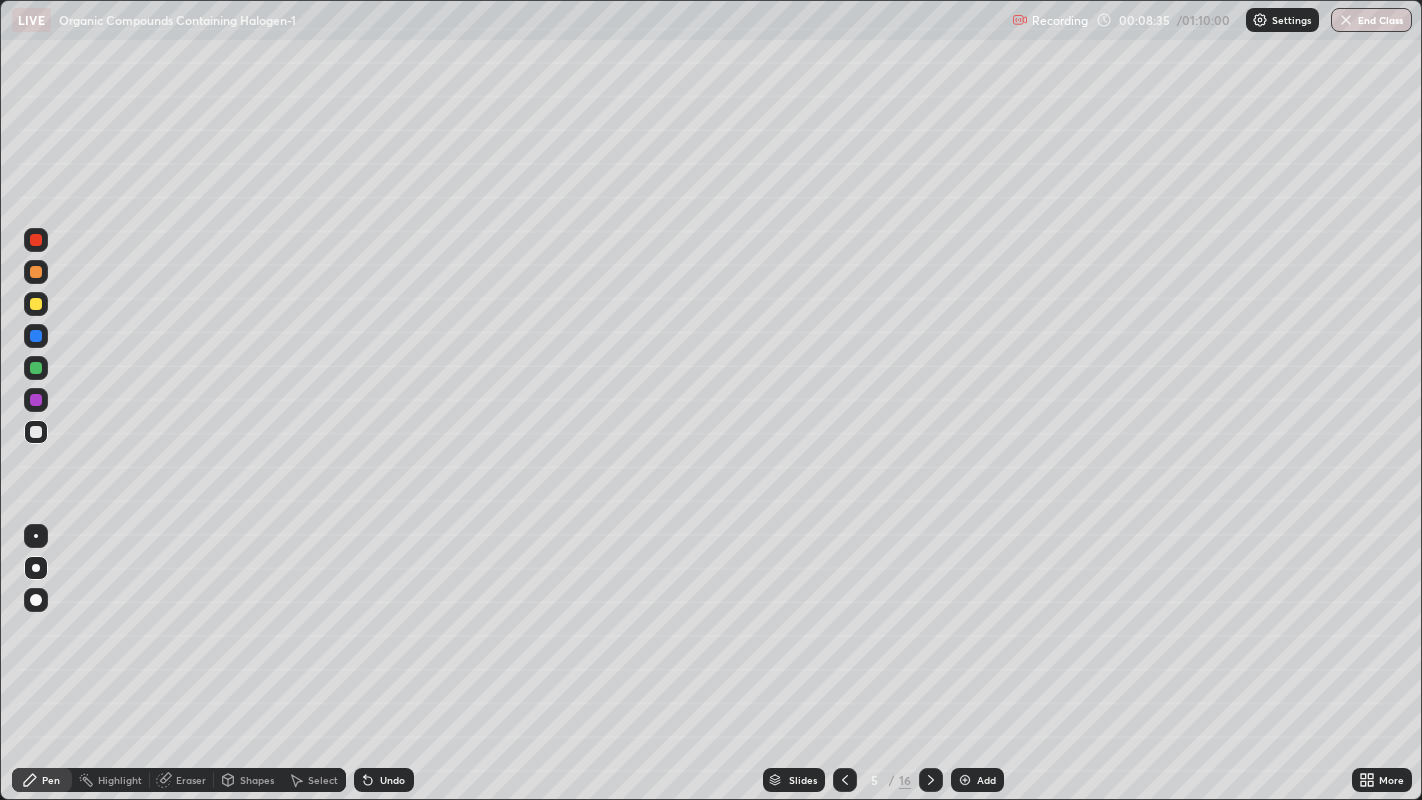 click at bounding box center (36, 272) 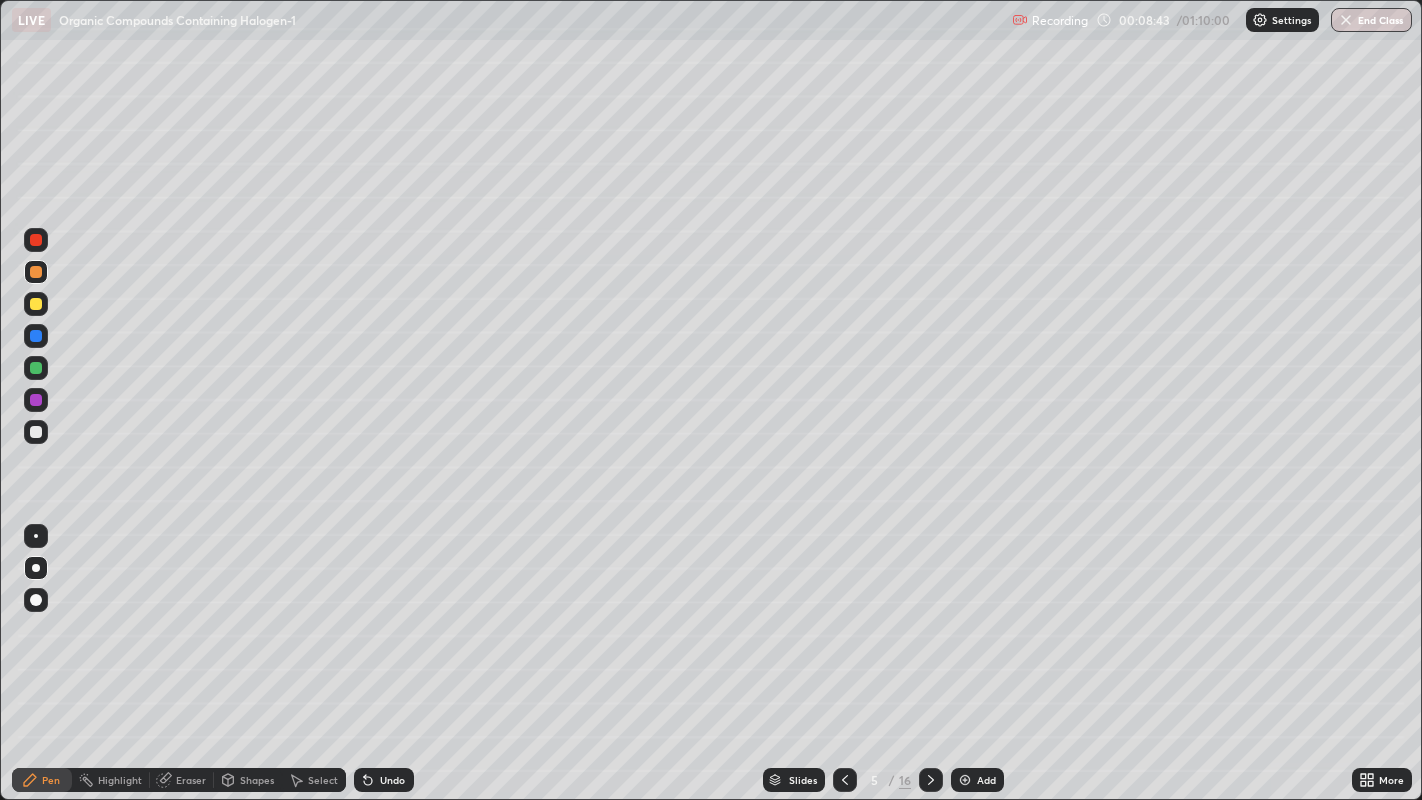 click 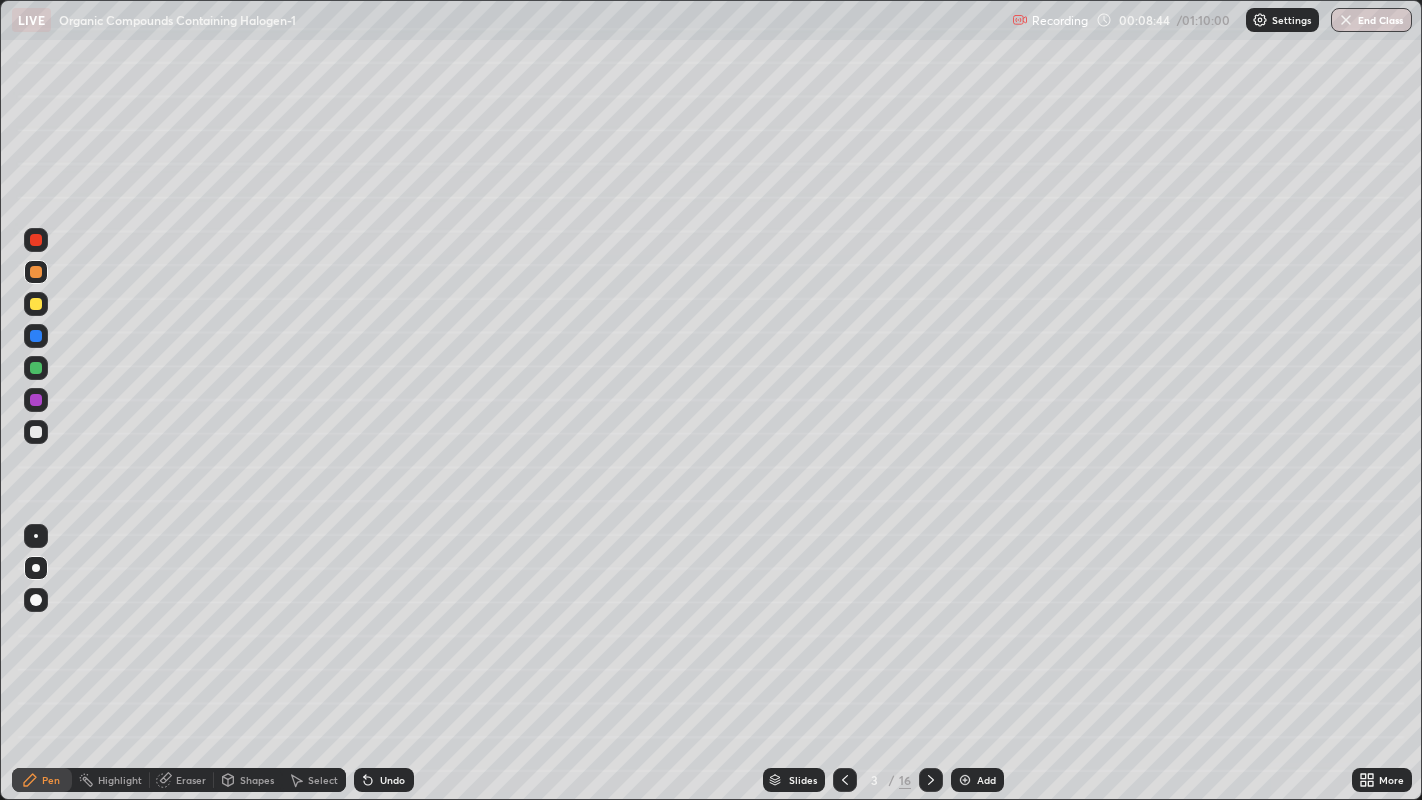 click 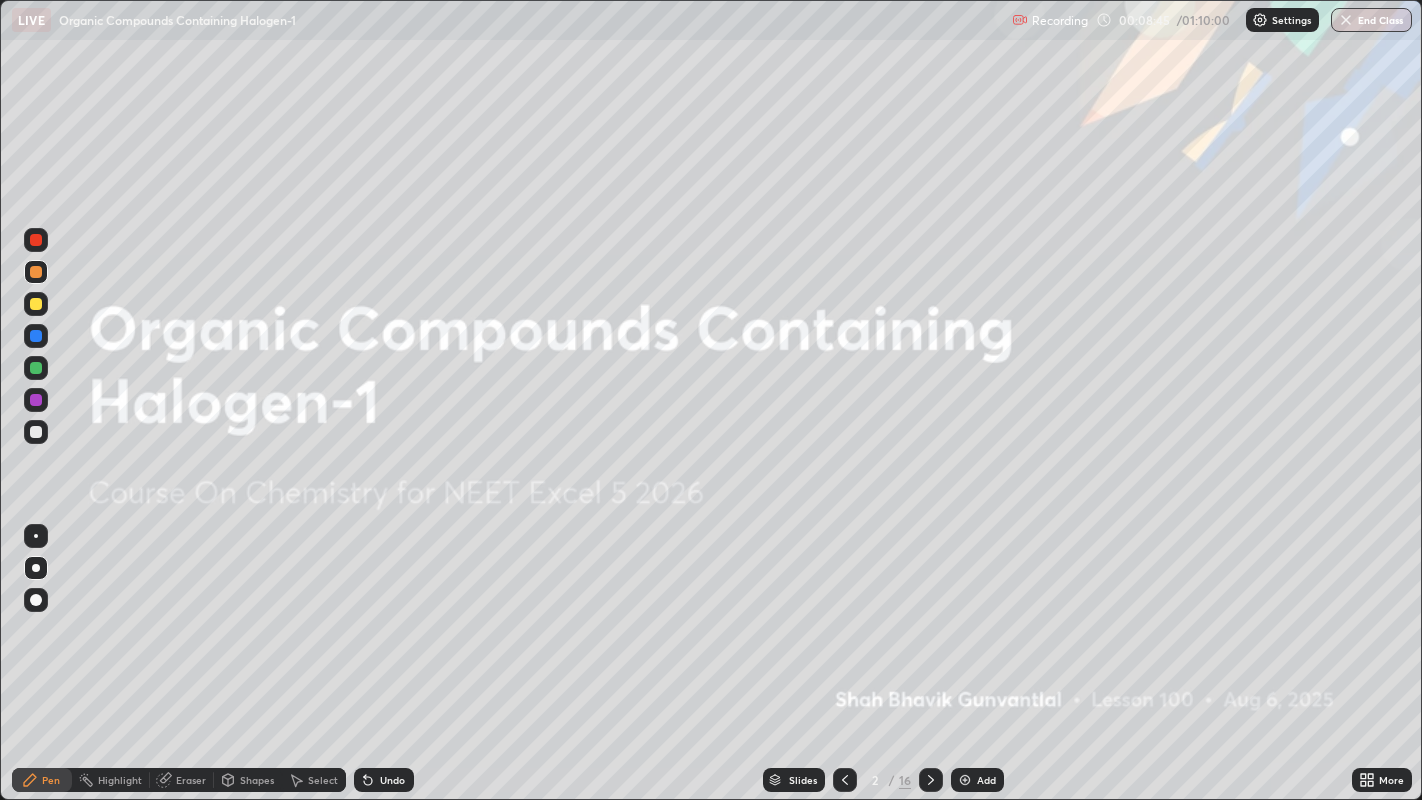 click 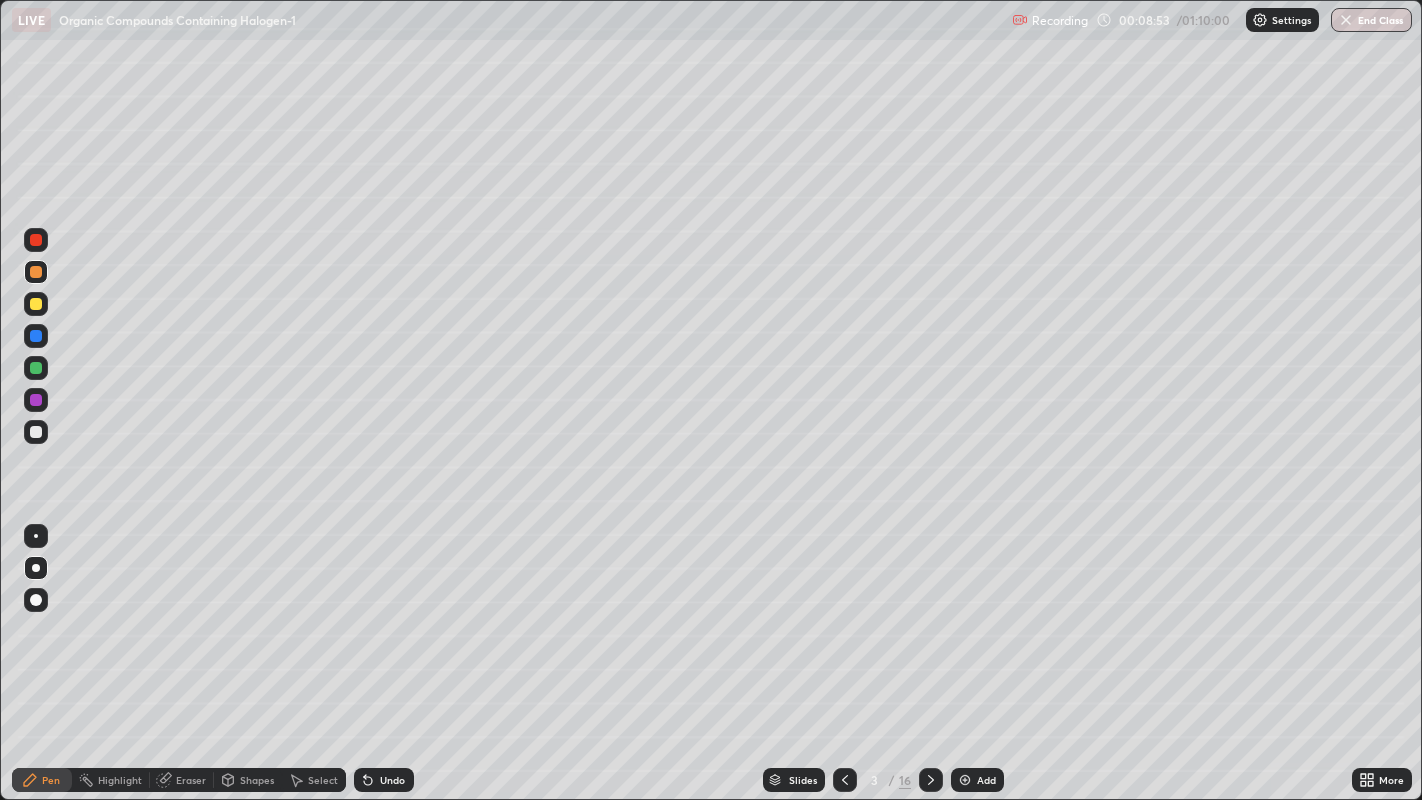 click 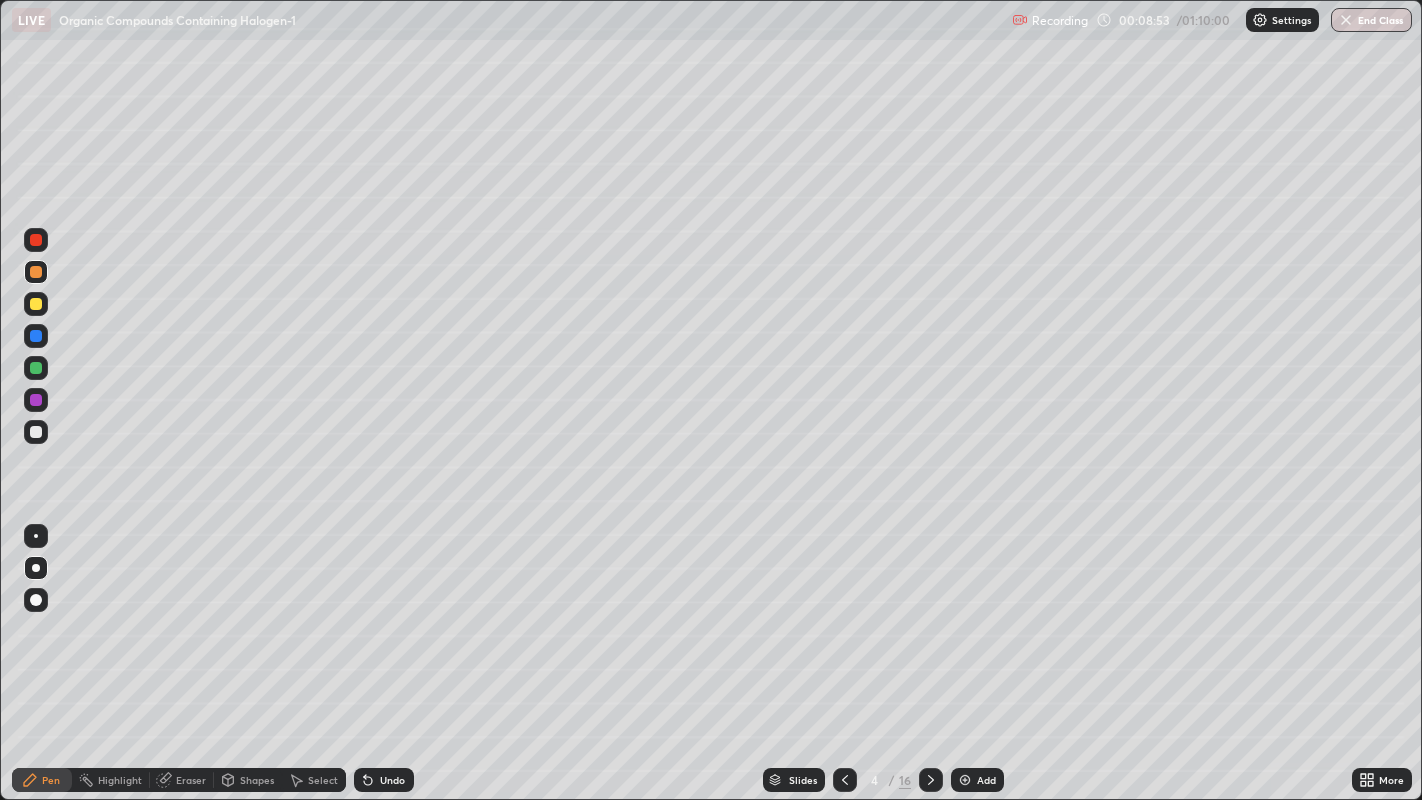 click 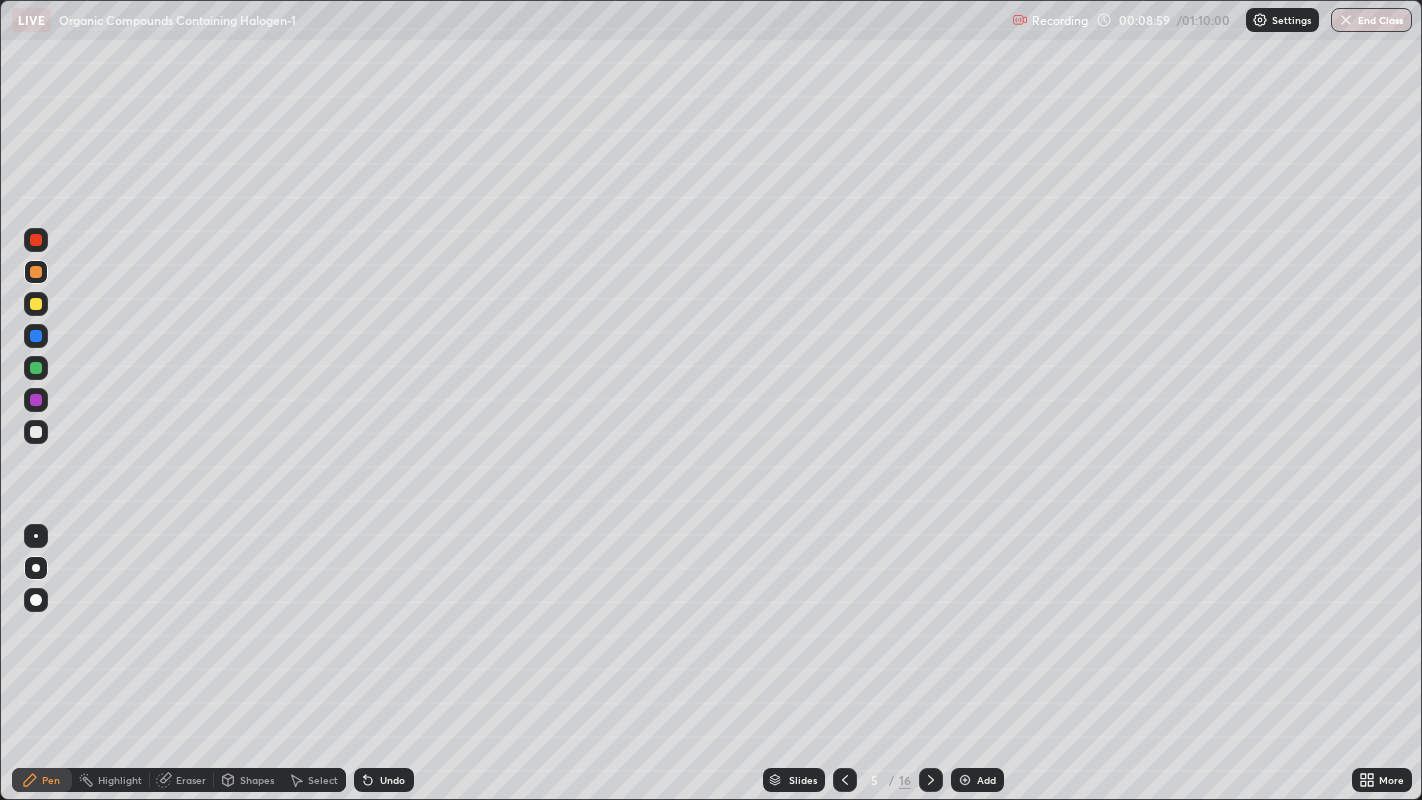 click at bounding box center [36, 304] 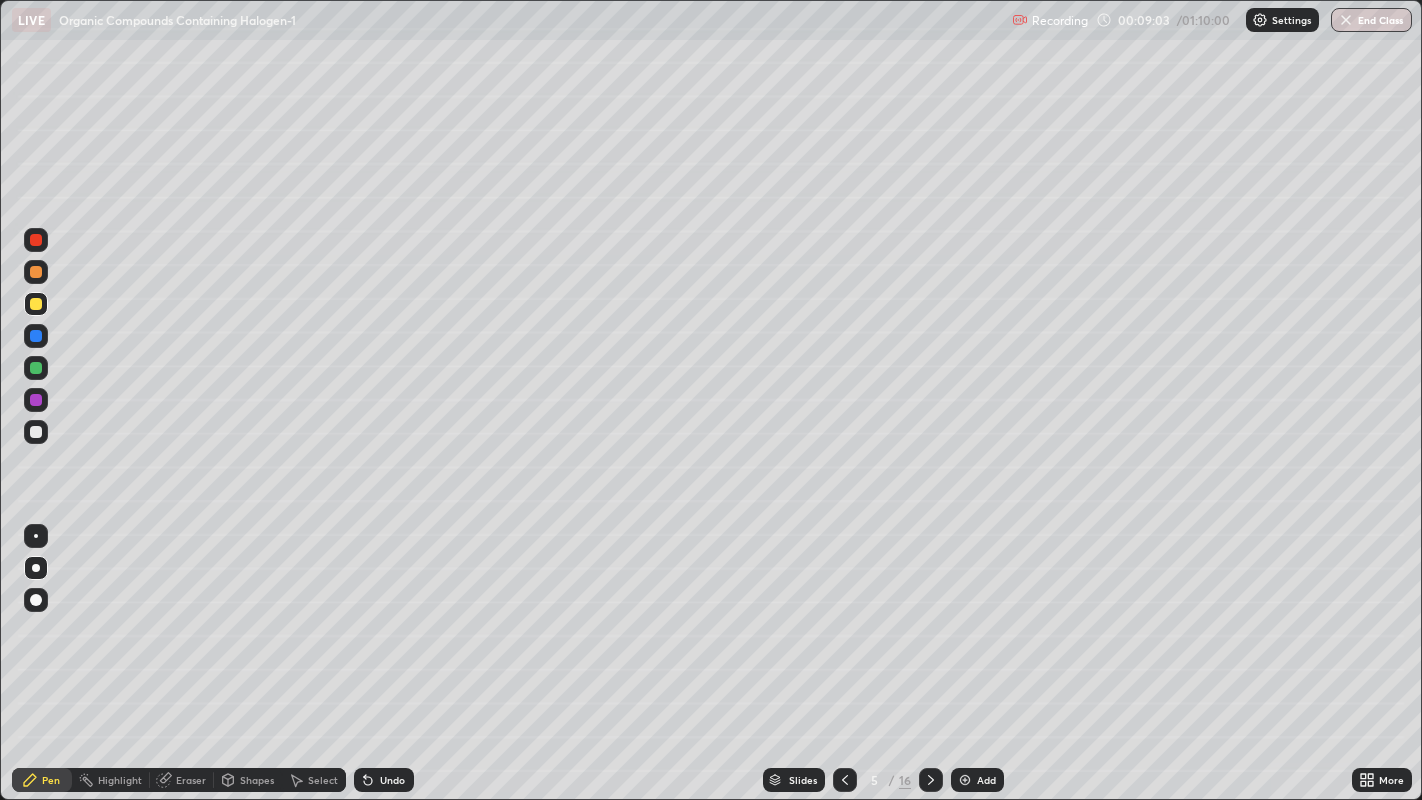 click at bounding box center [36, 336] 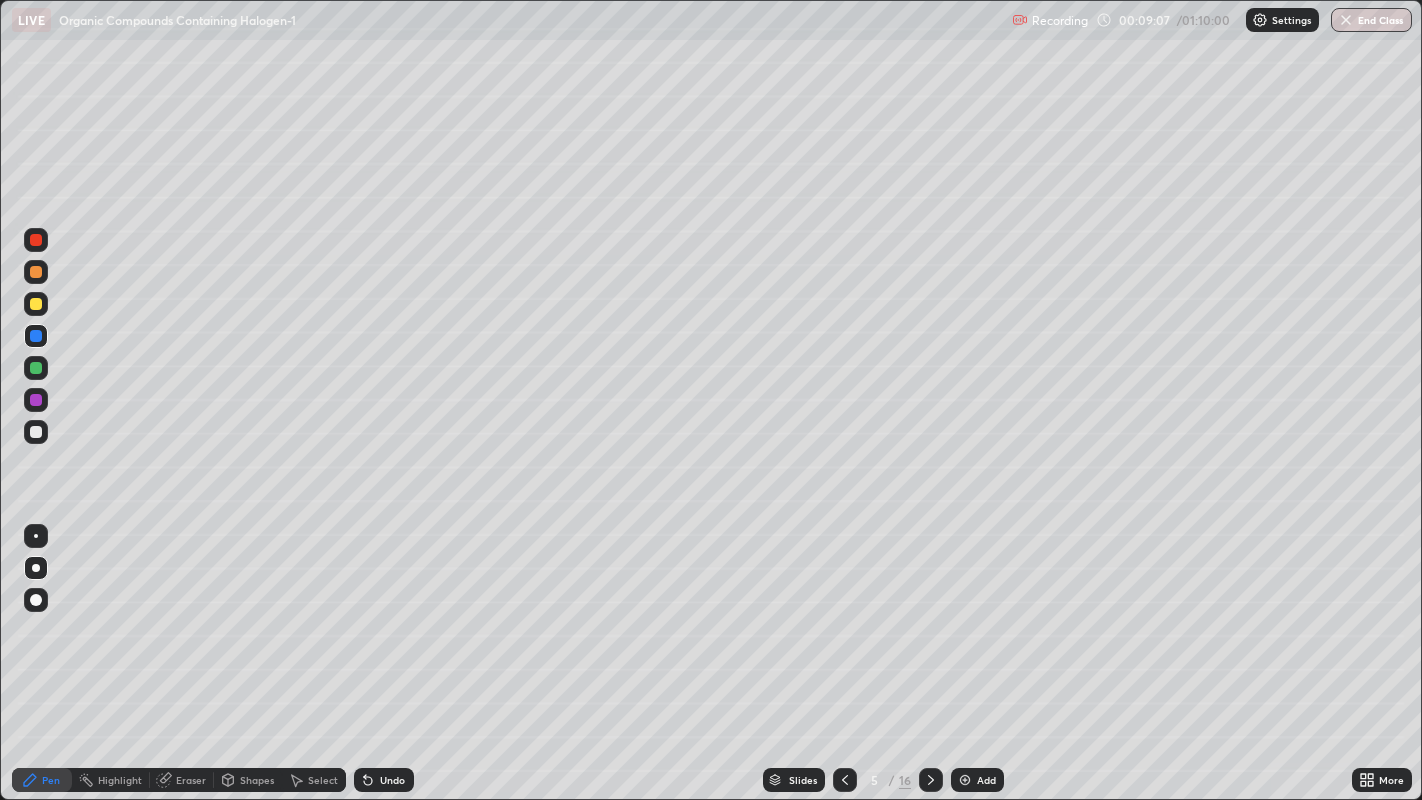 click at bounding box center (36, 304) 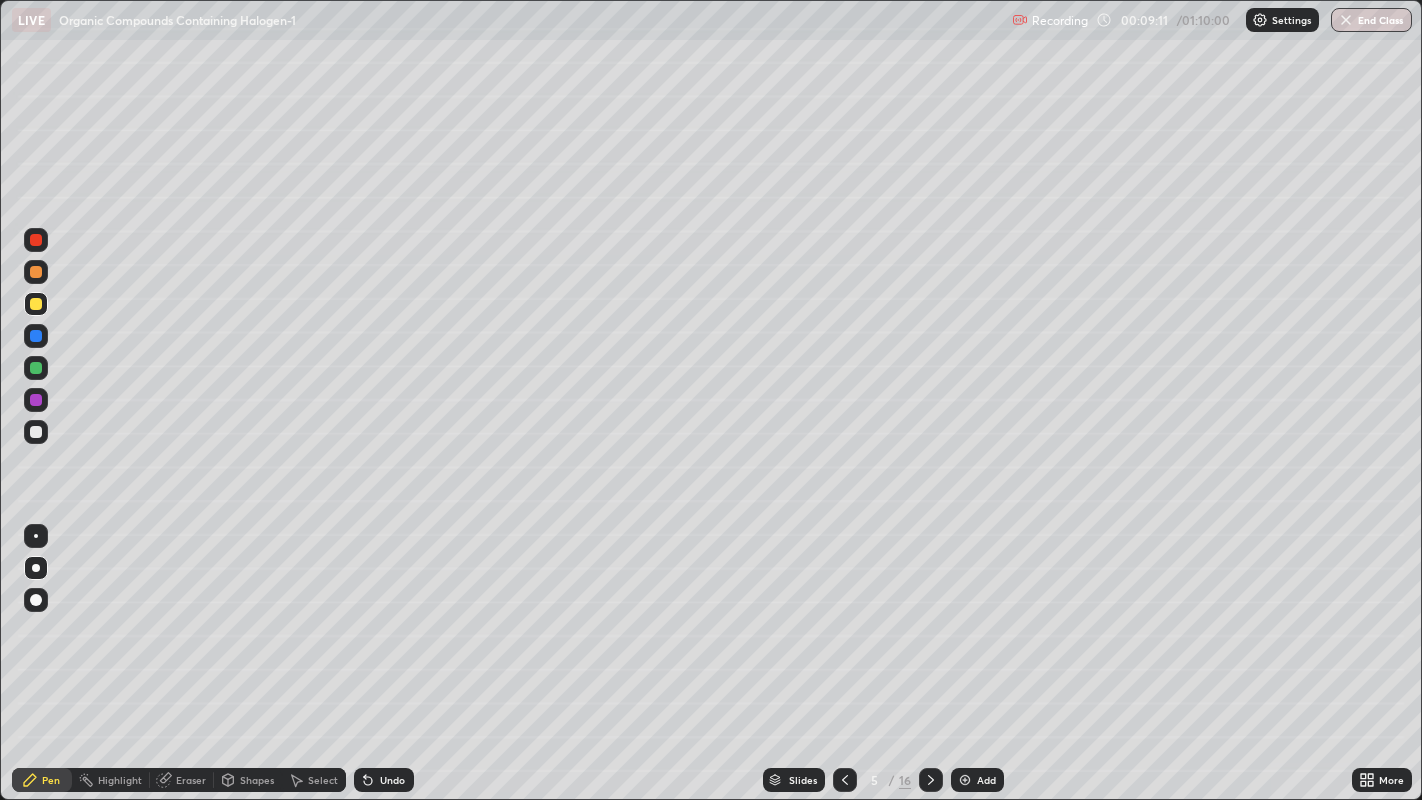 click at bounding box center (36, 336) 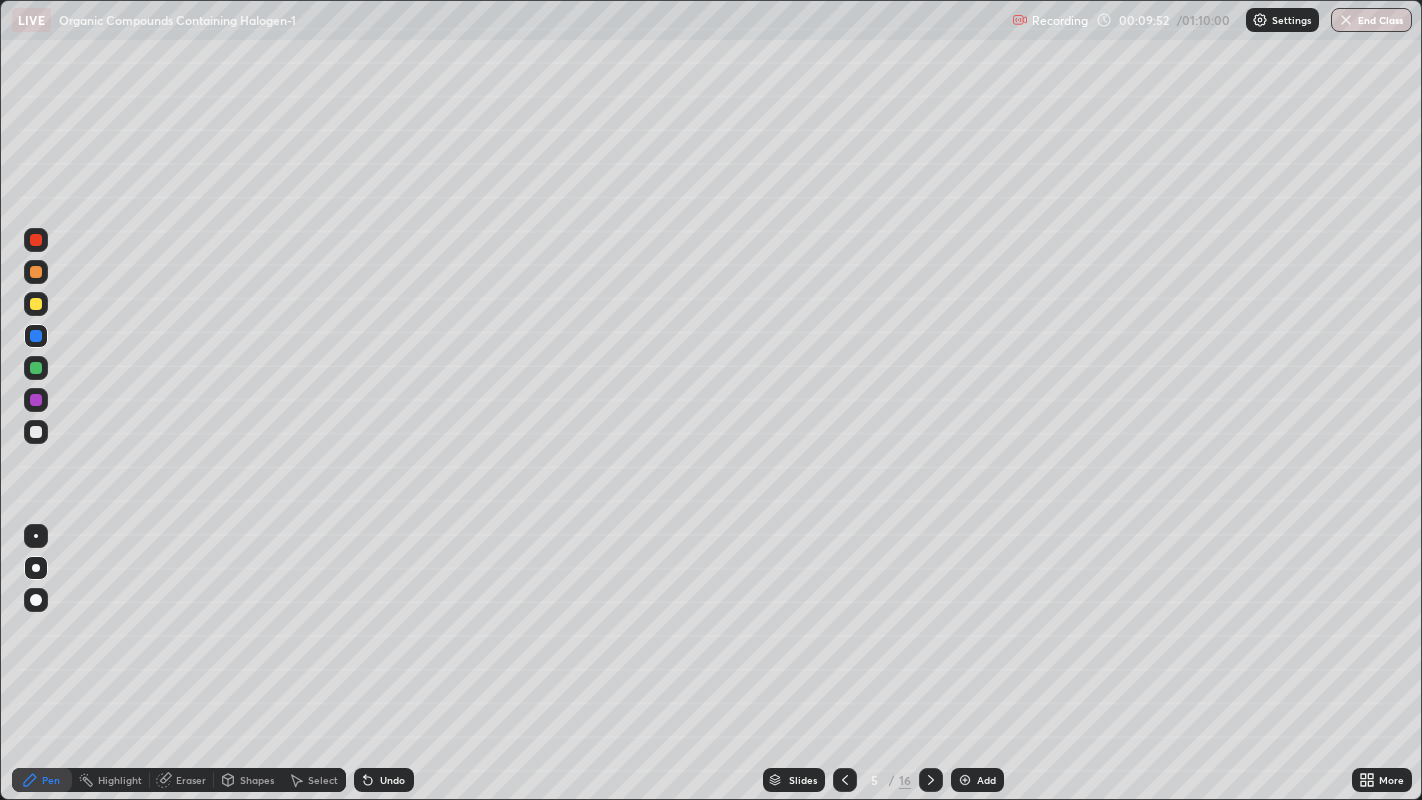 click at bounding box center (36, 304) 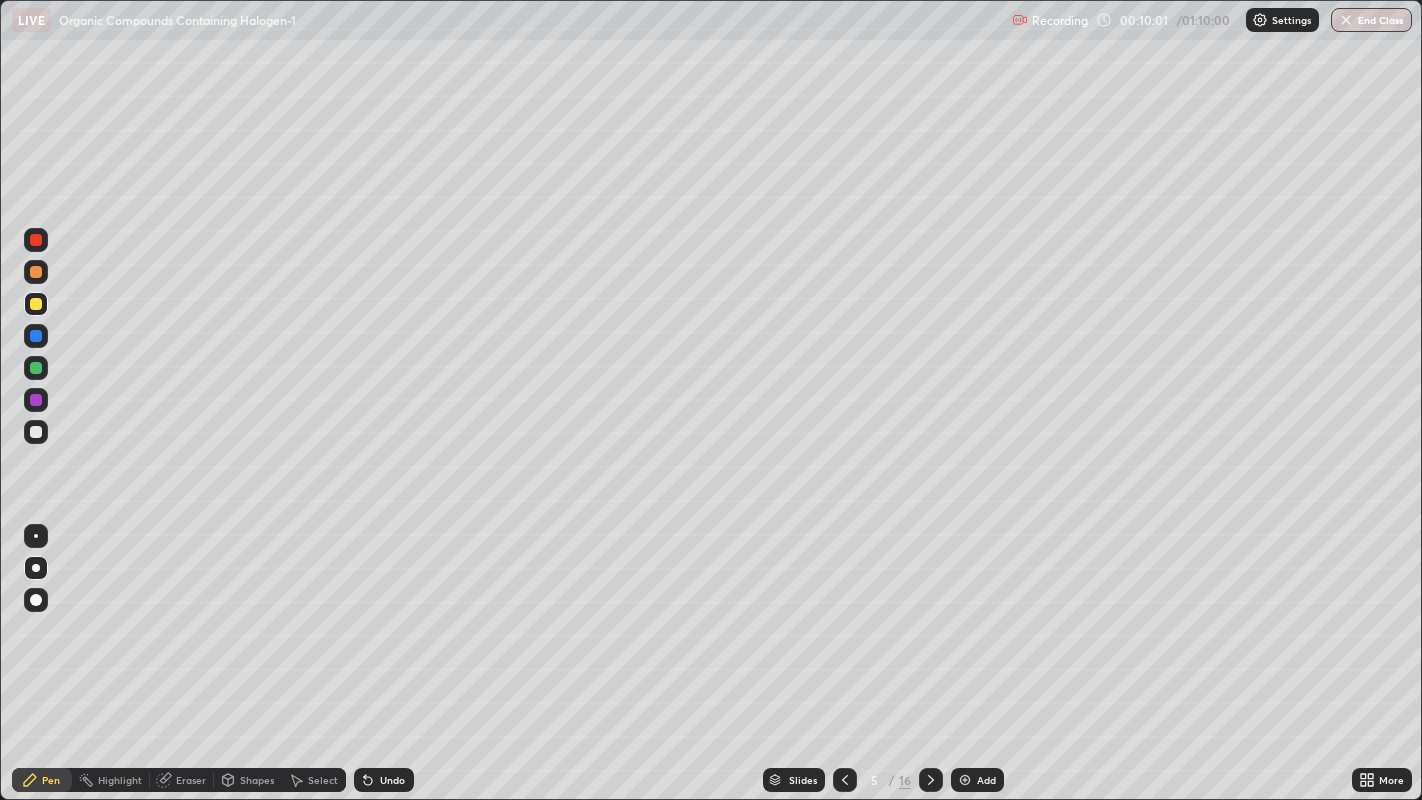 click at bounding box center (36, 368) 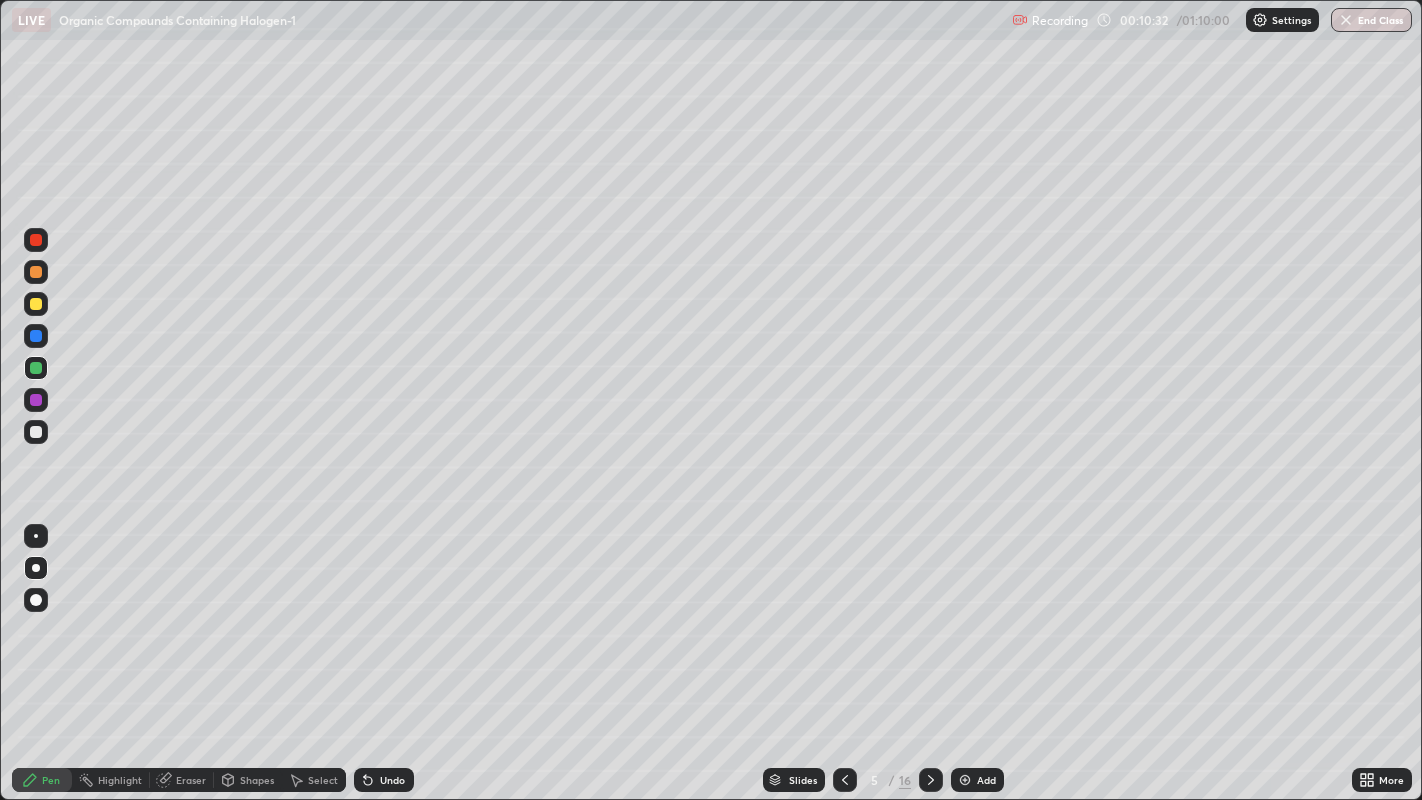 click at bounding box center [36, 304] 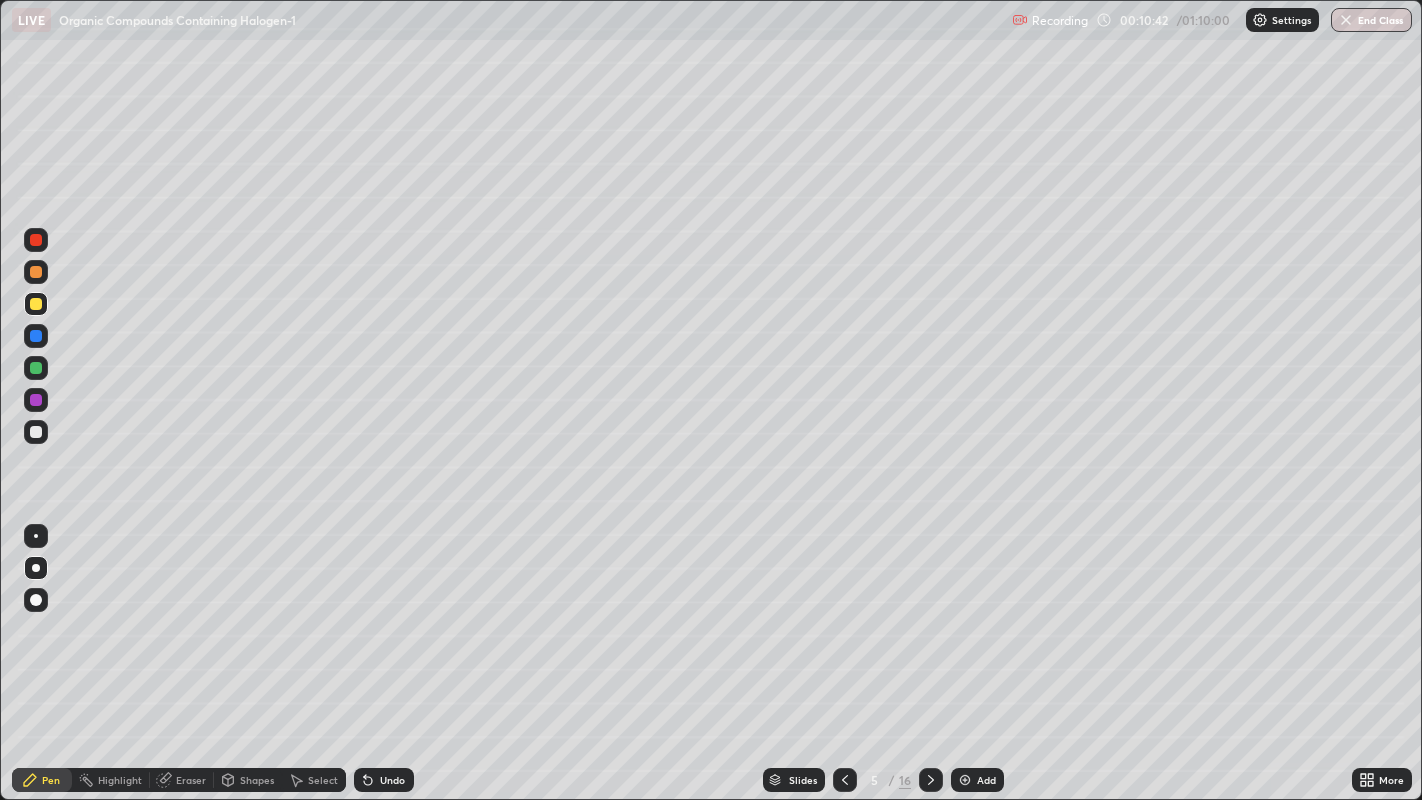 click at bounding box center [36, 272] 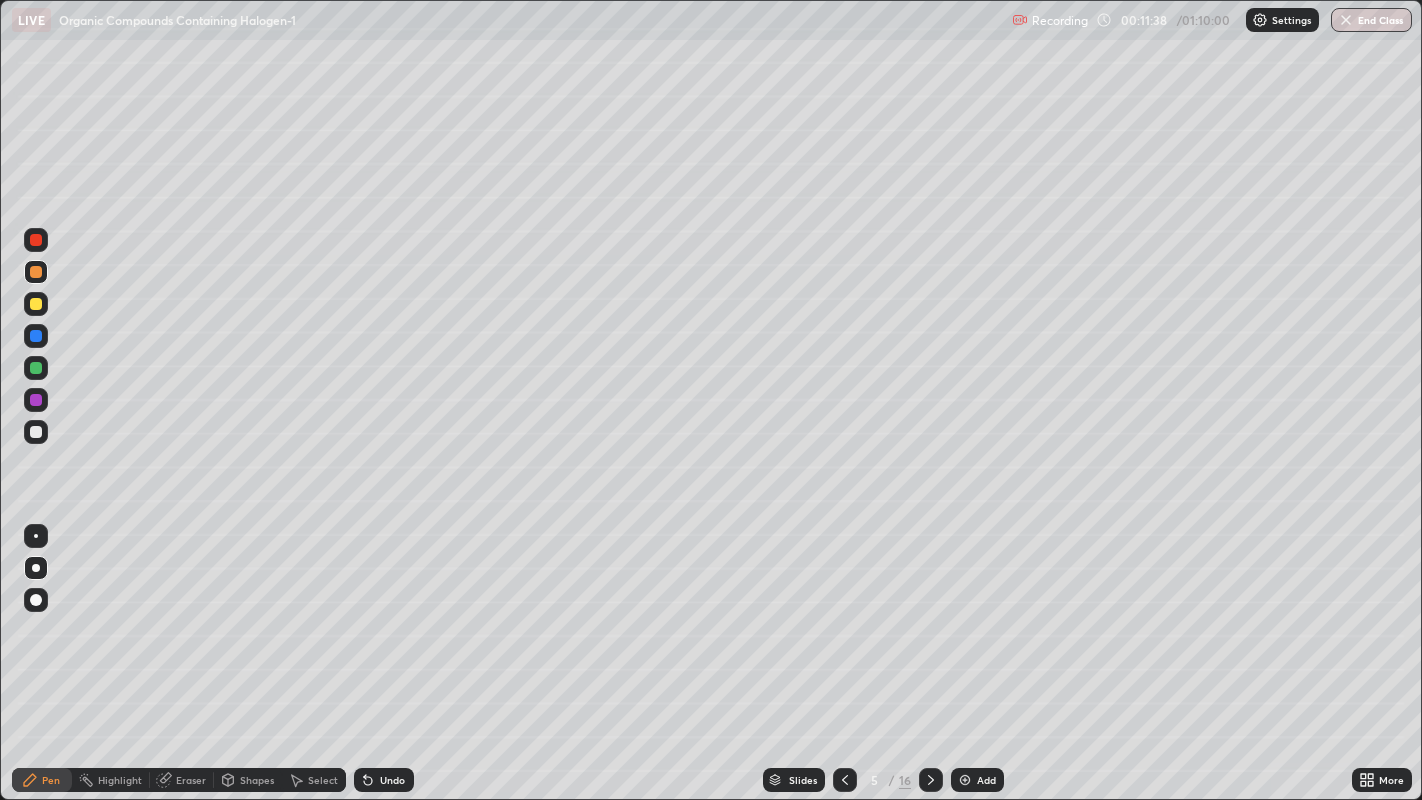 click at bounding box center (36, 304) 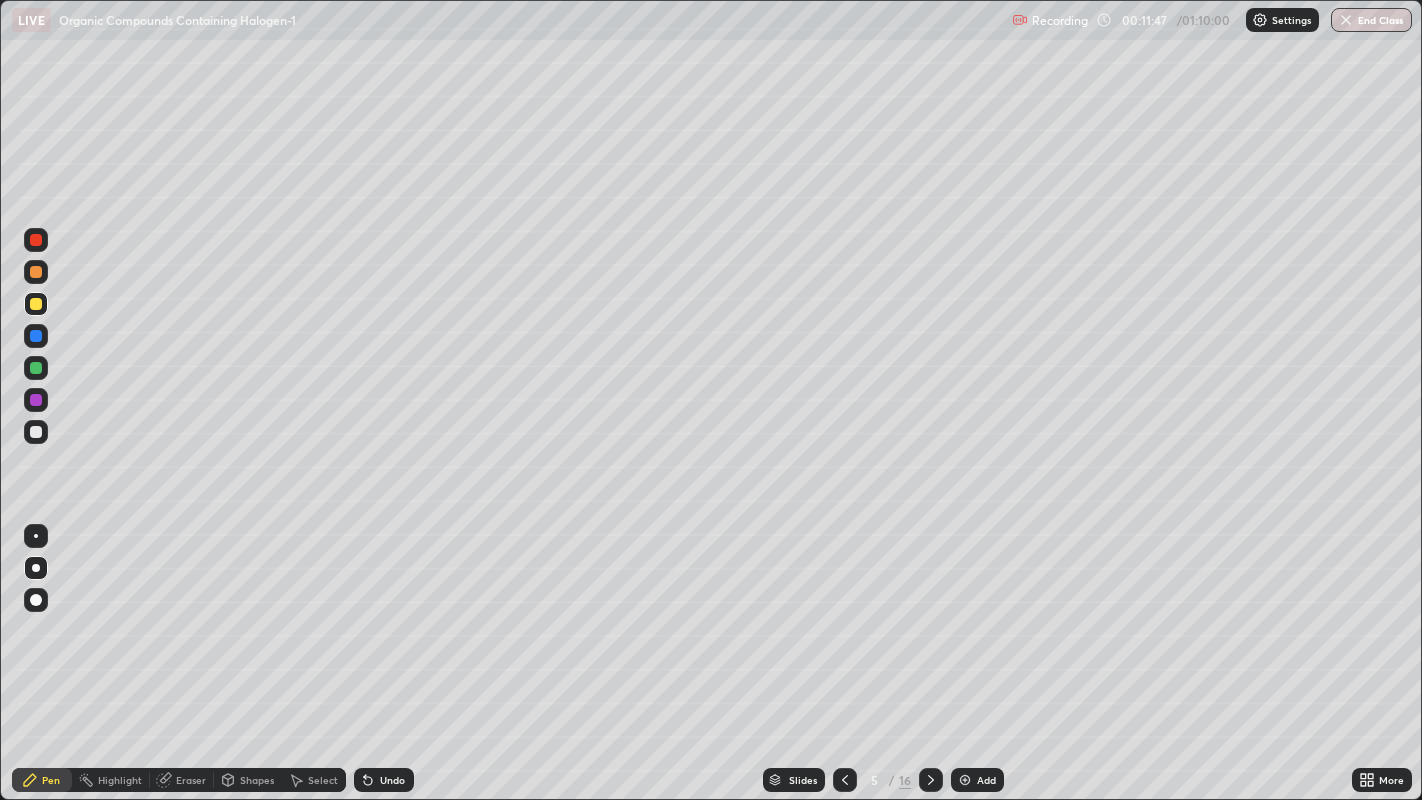 click at bounding box center (36, 272) 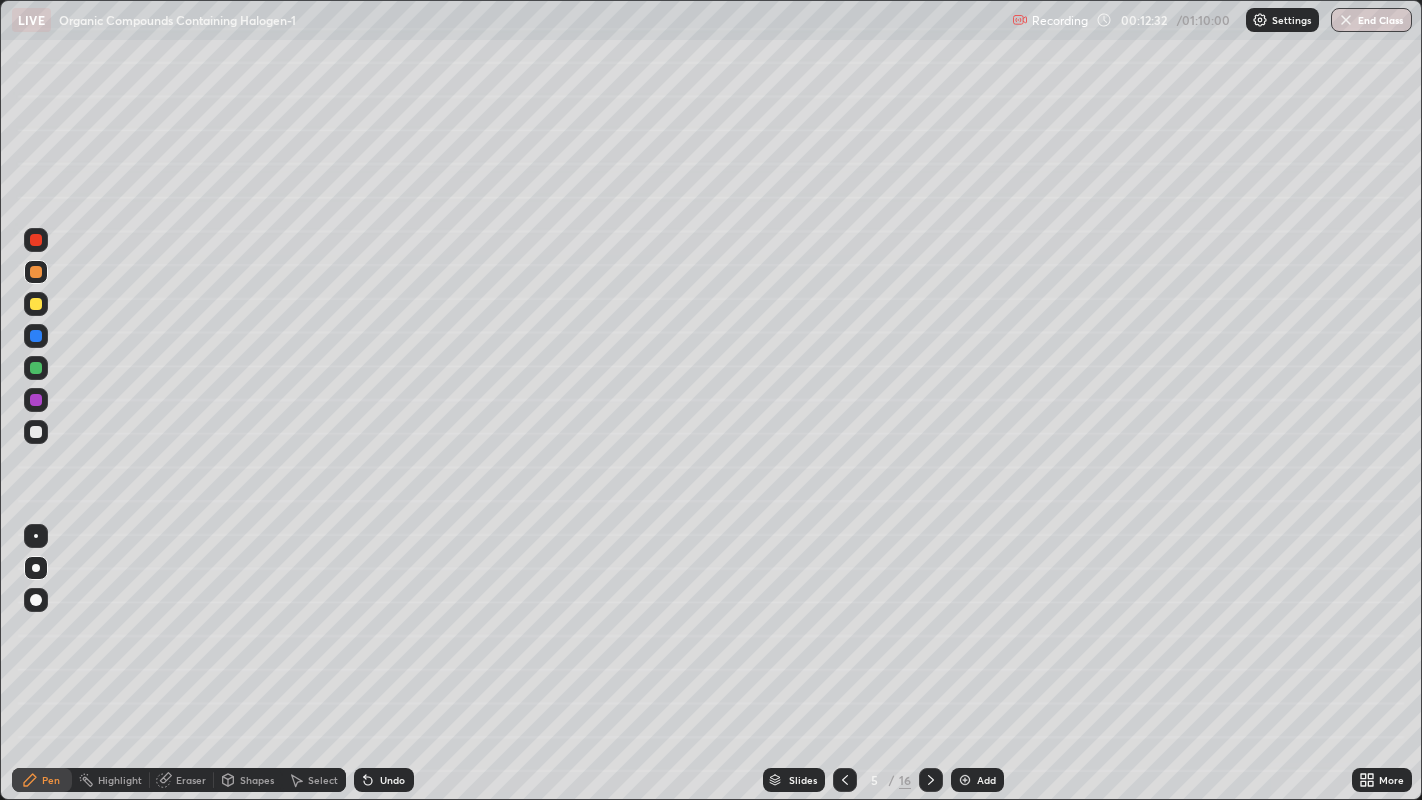 click 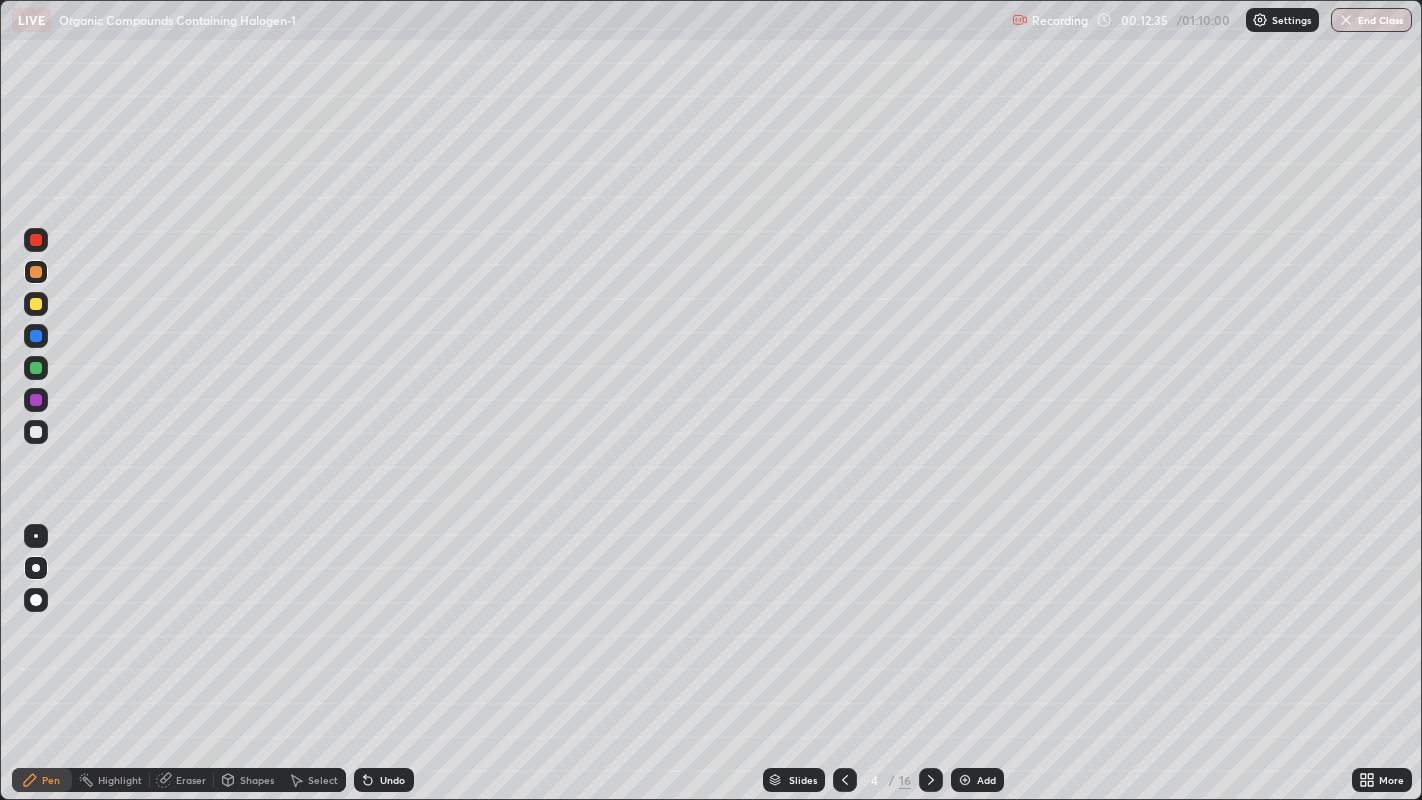 click 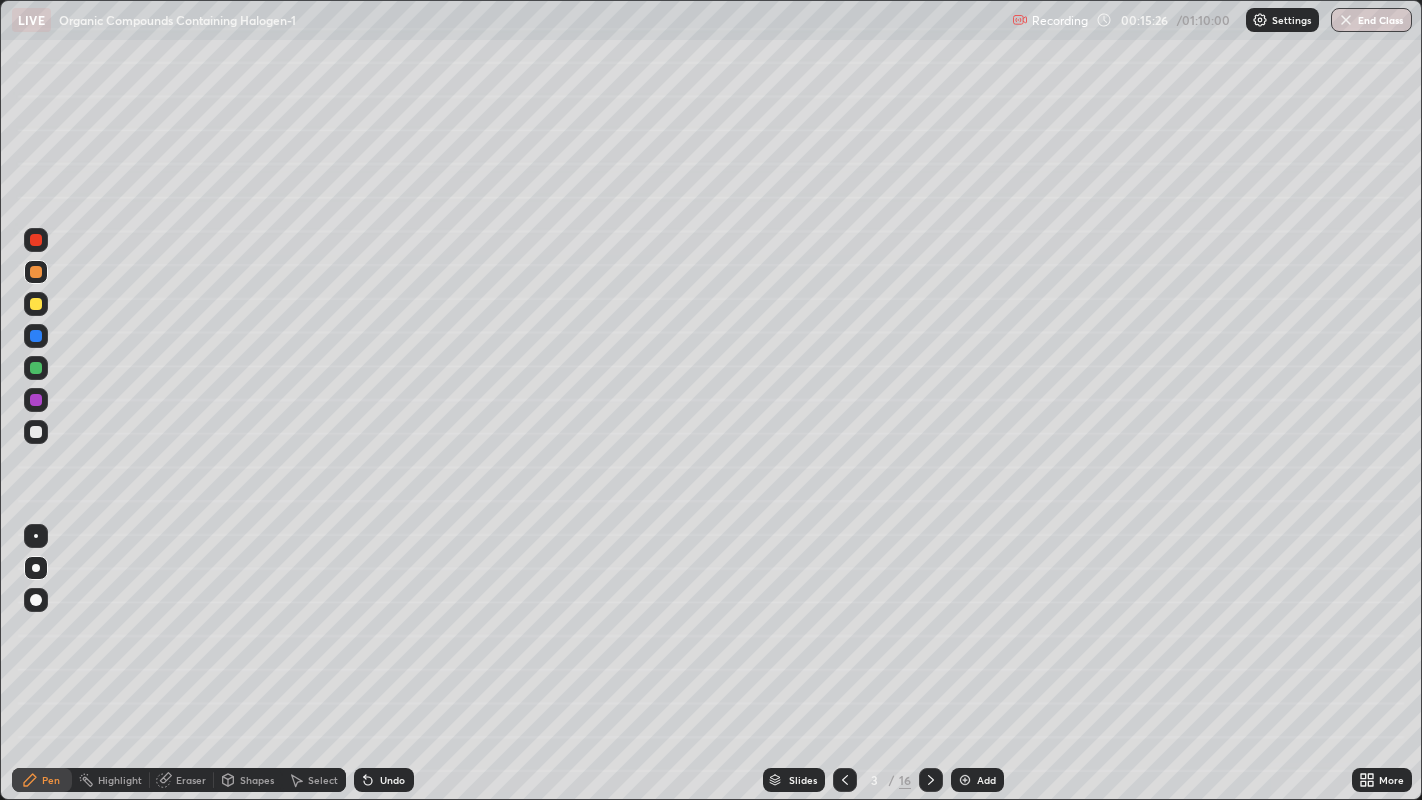 click 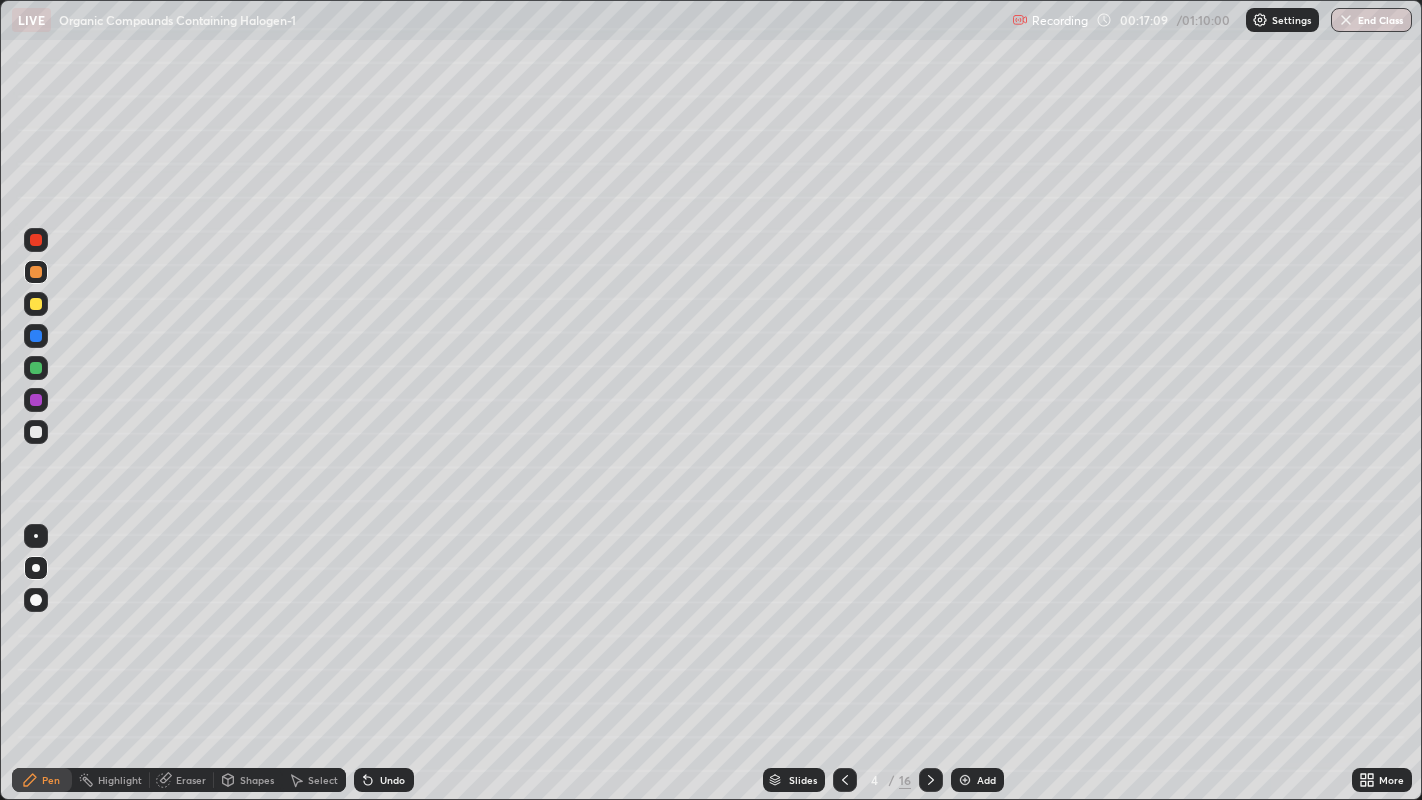 click 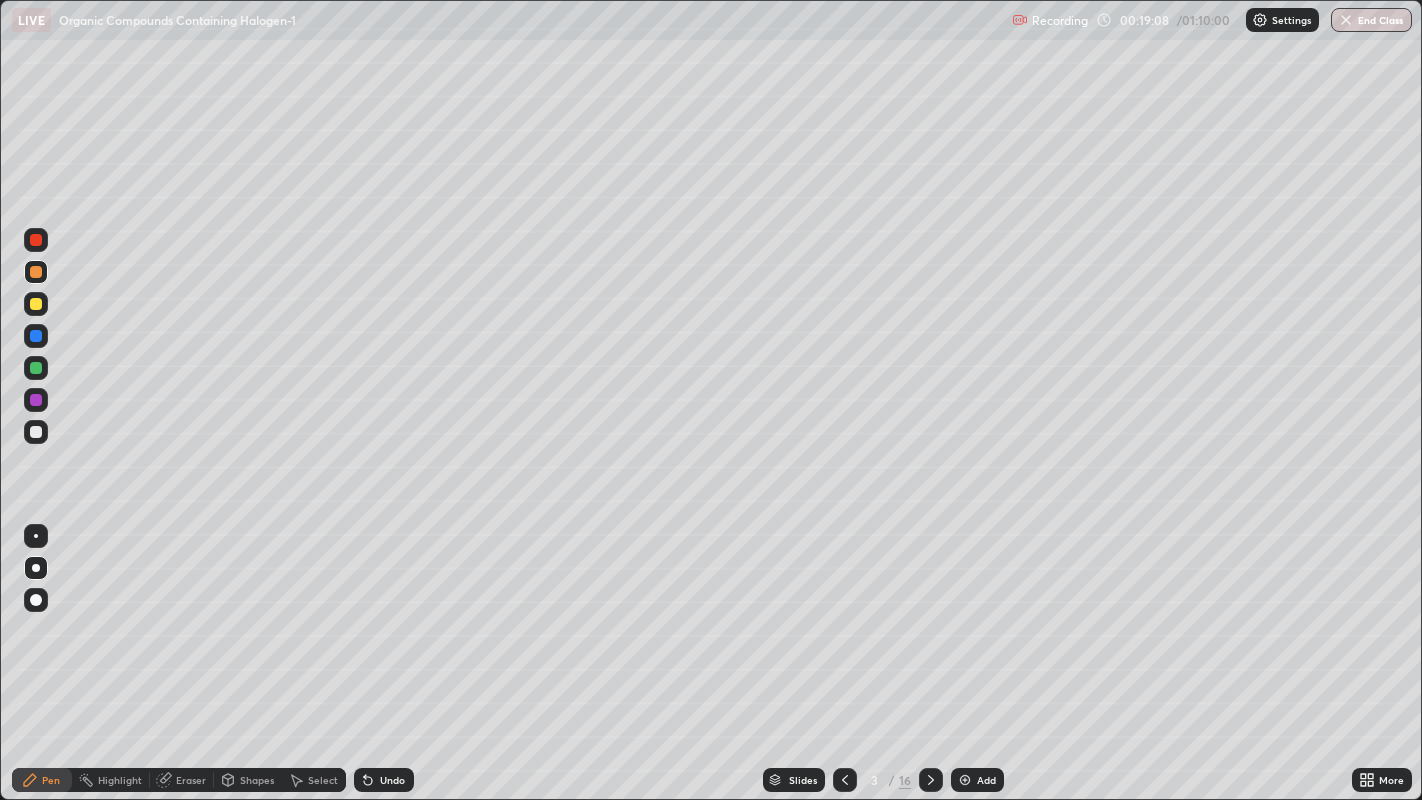 click 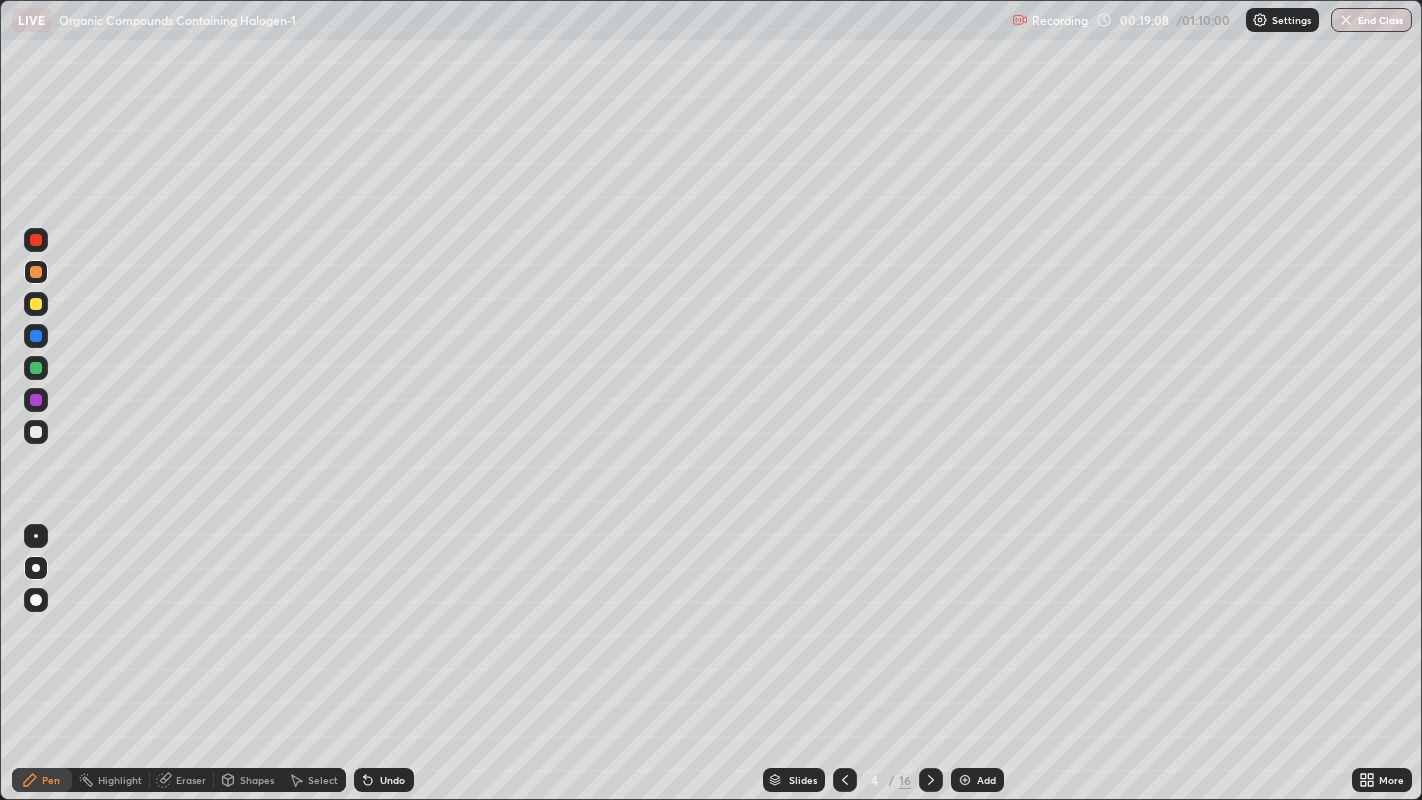click 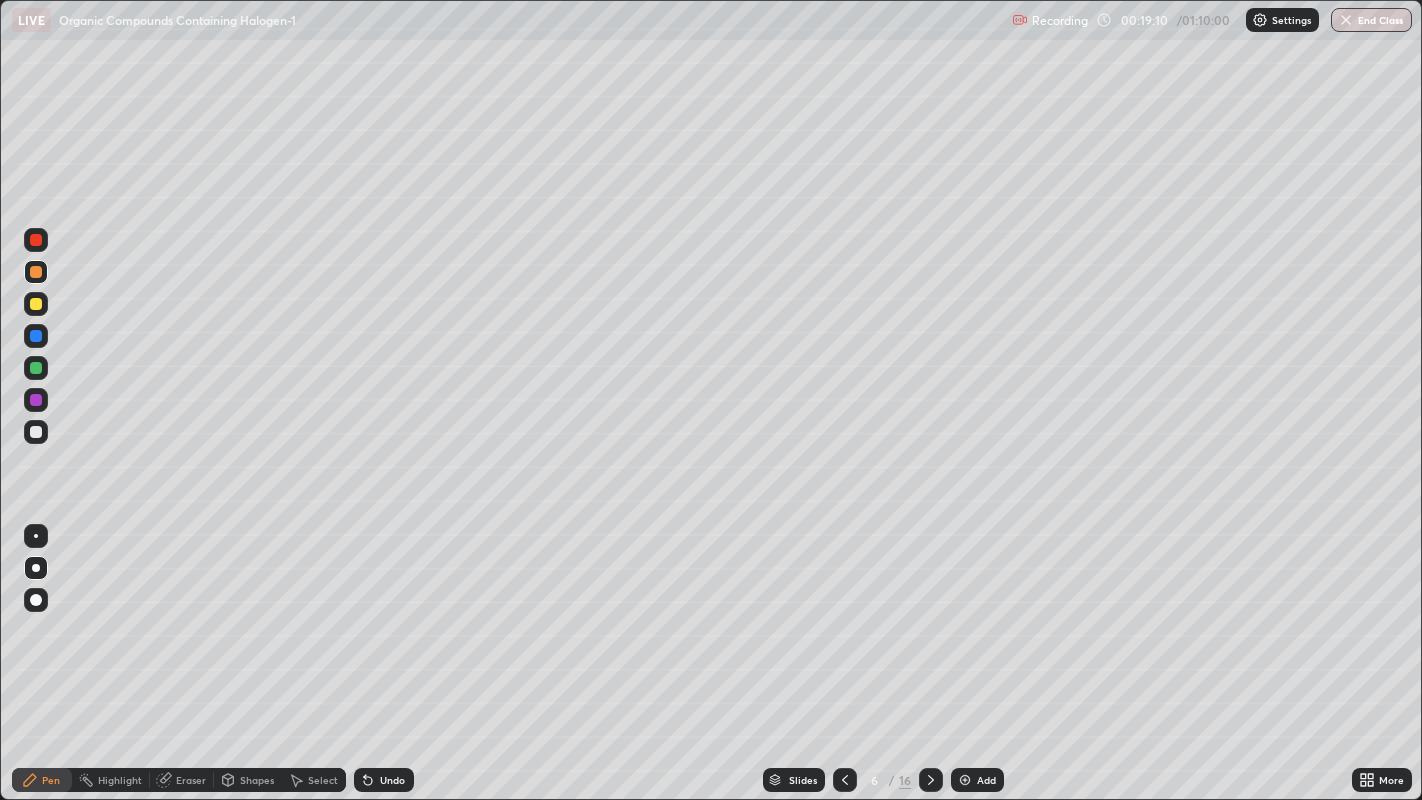 click 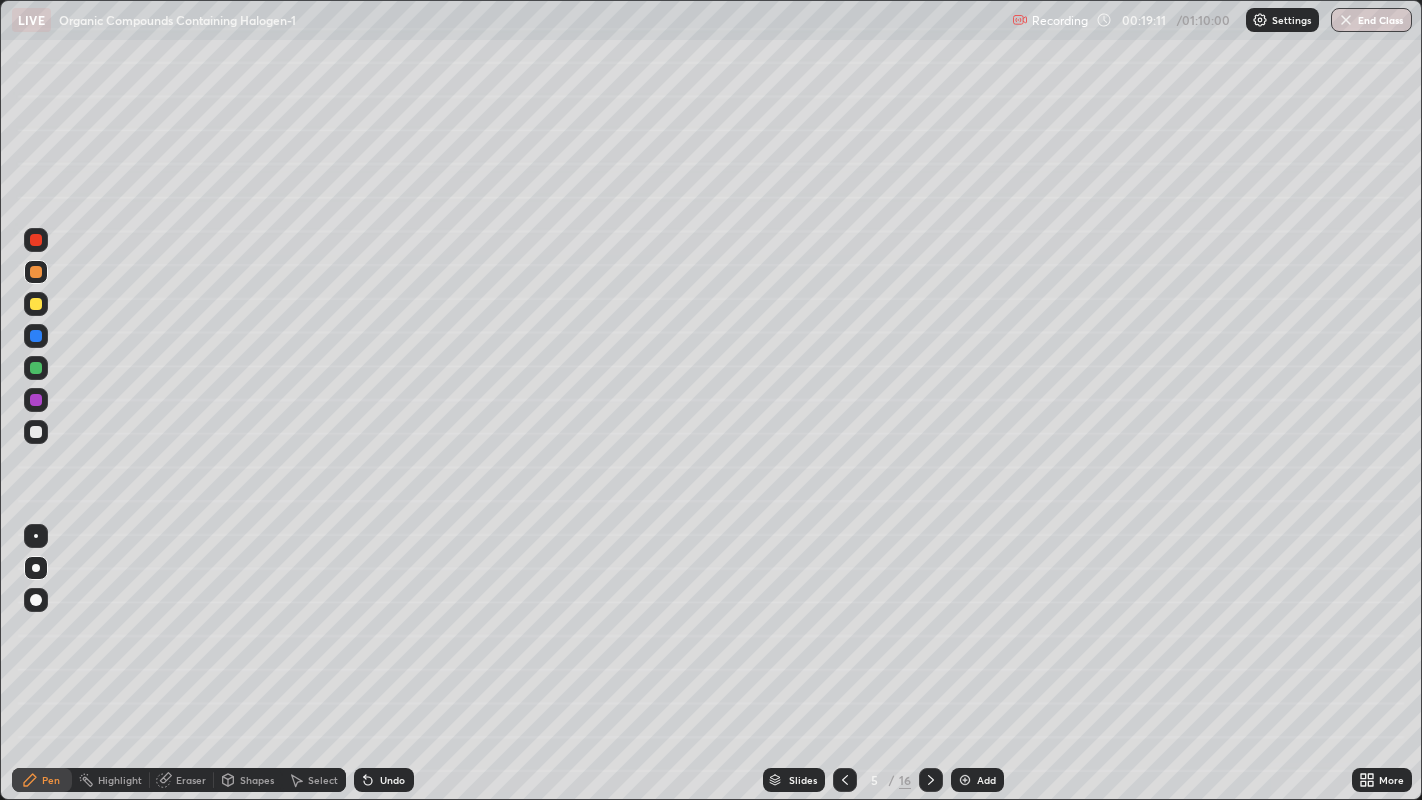 click 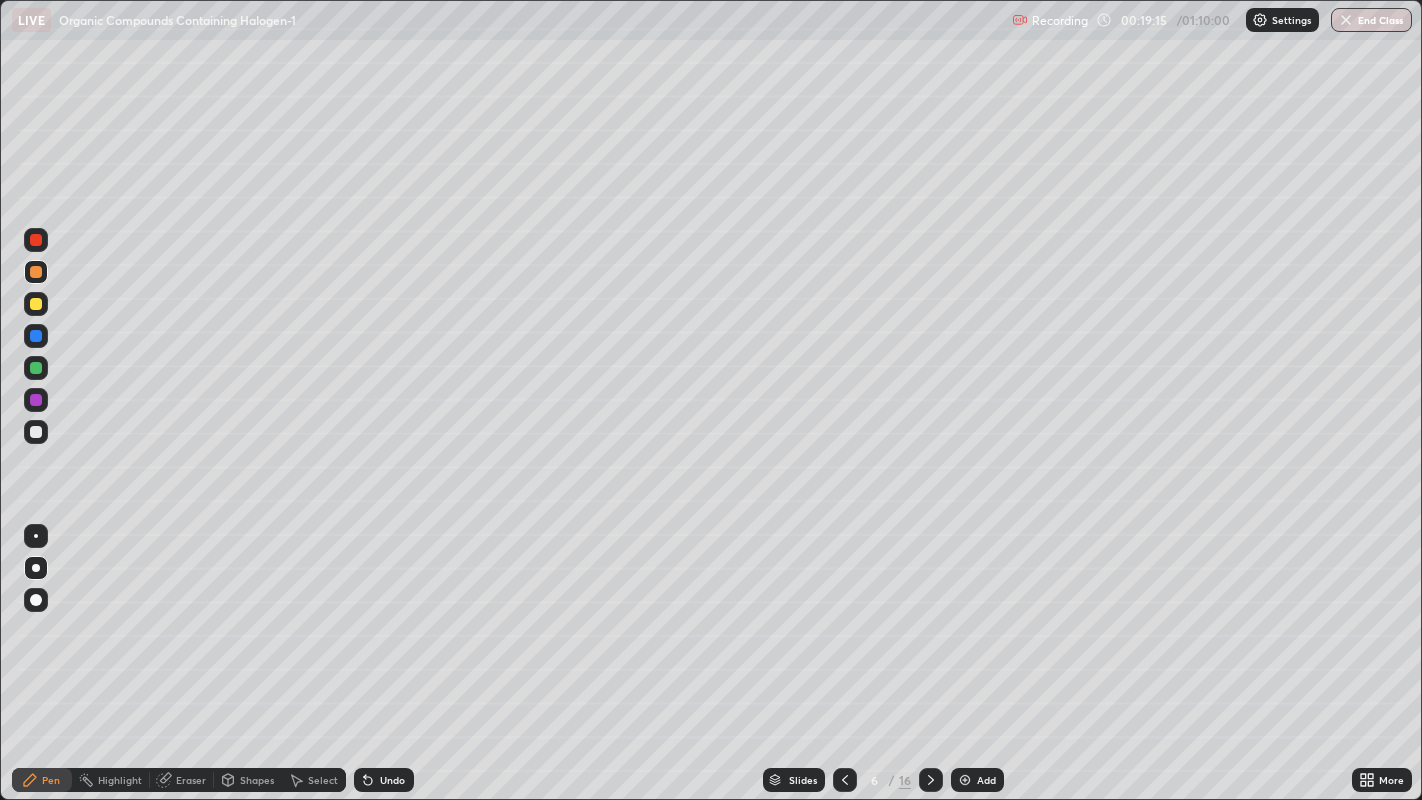 click at bounding box center [36, 240] 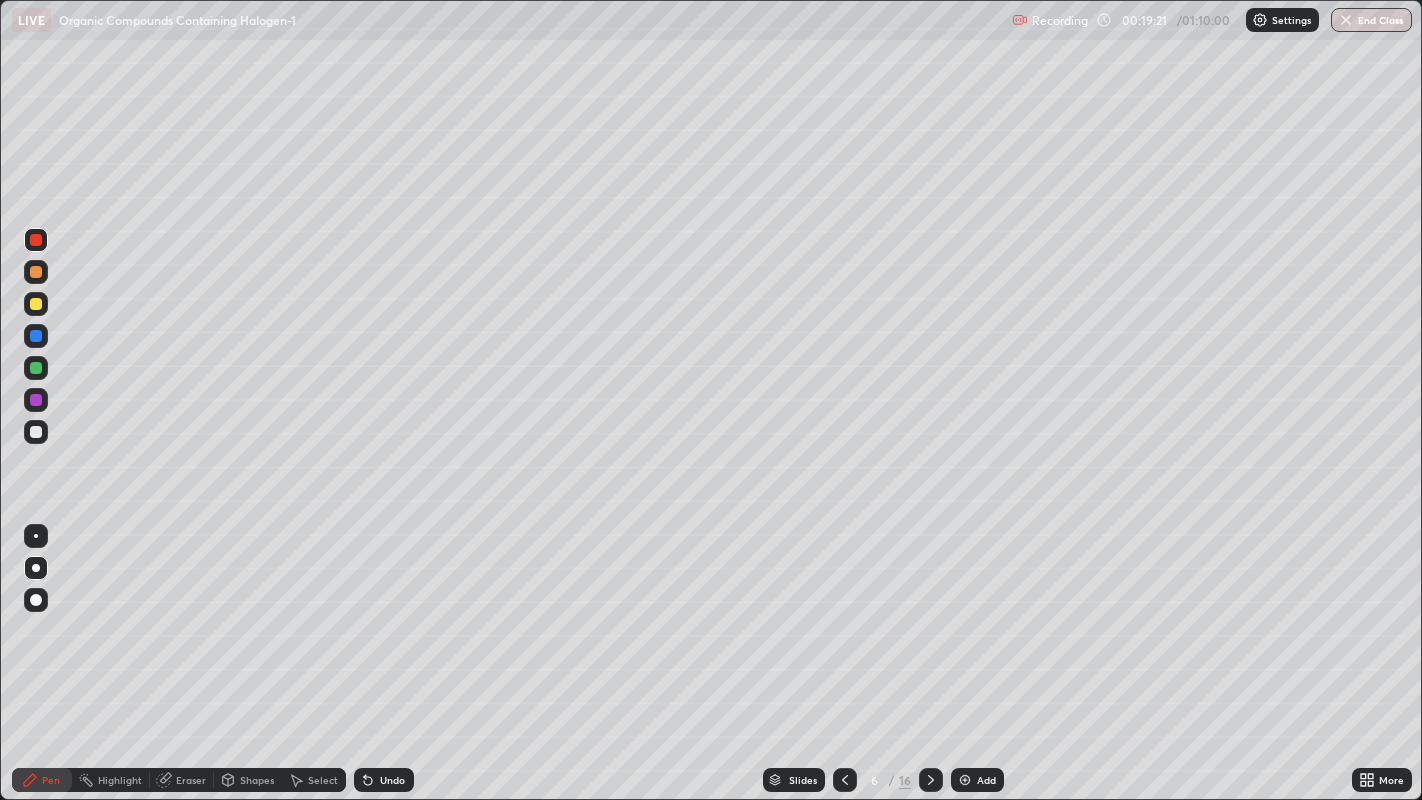 click at bounding box center (36, 304) 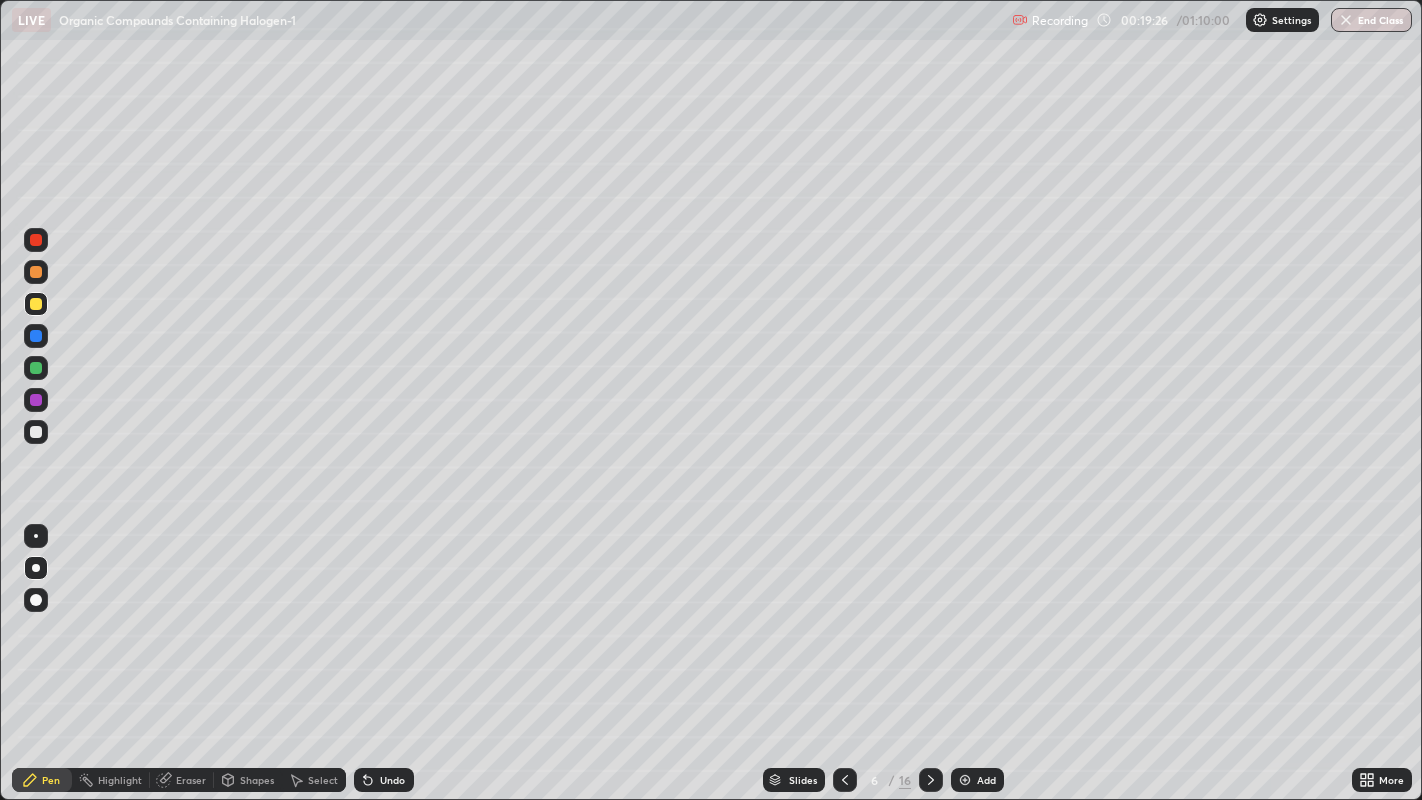 click at bounding box center (36, 272) 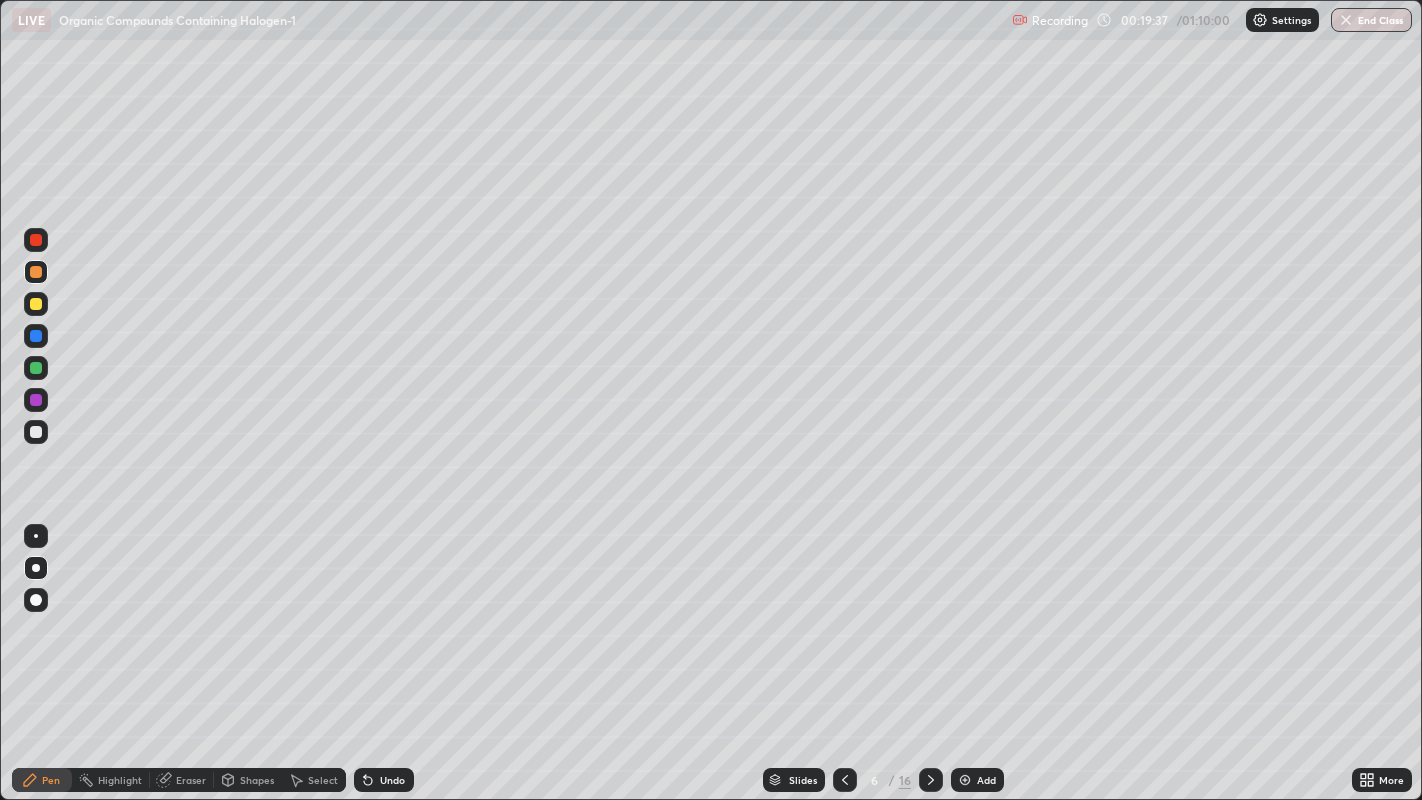 click at bounding box center (36, 336) 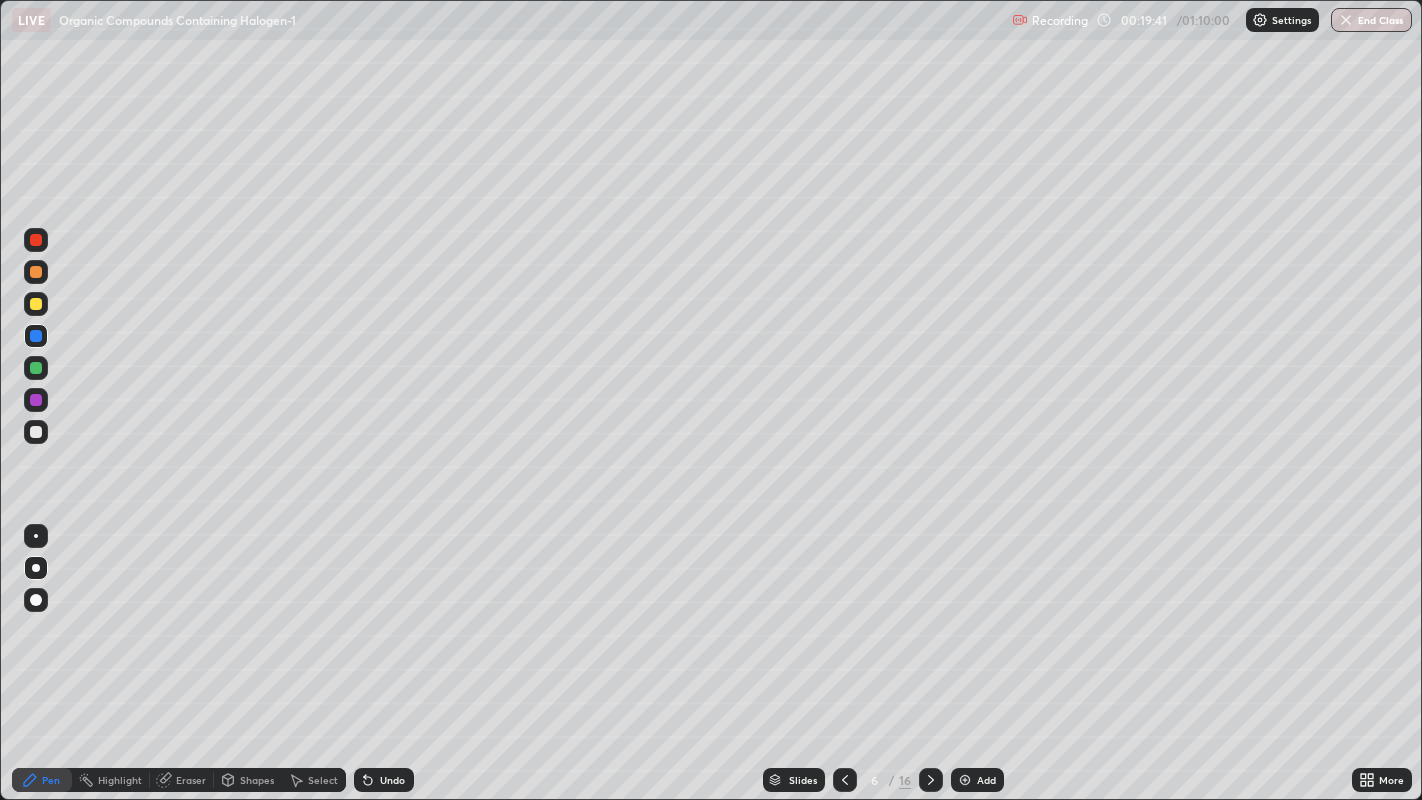click at bounding box center [36, 400] 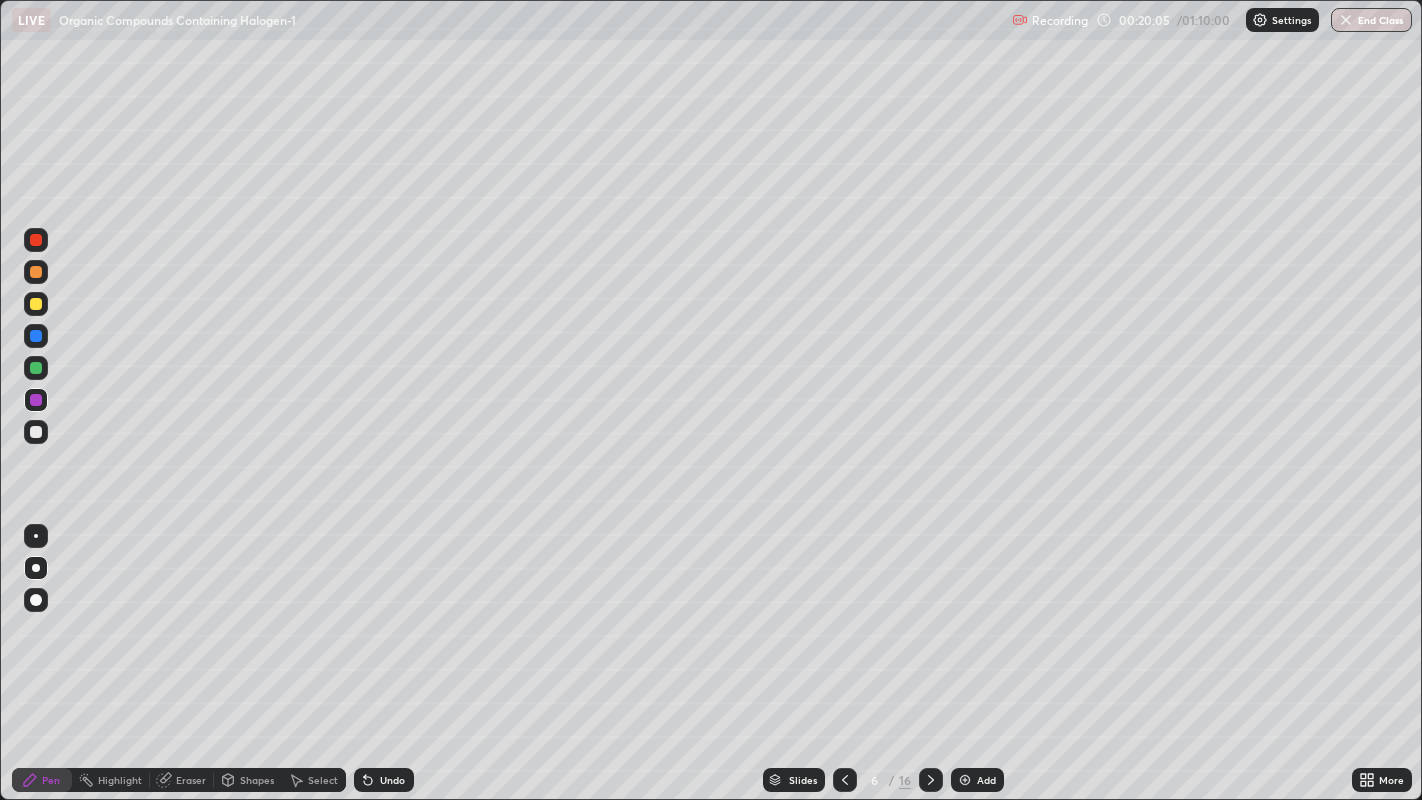 click at bounding box center (36, 368) 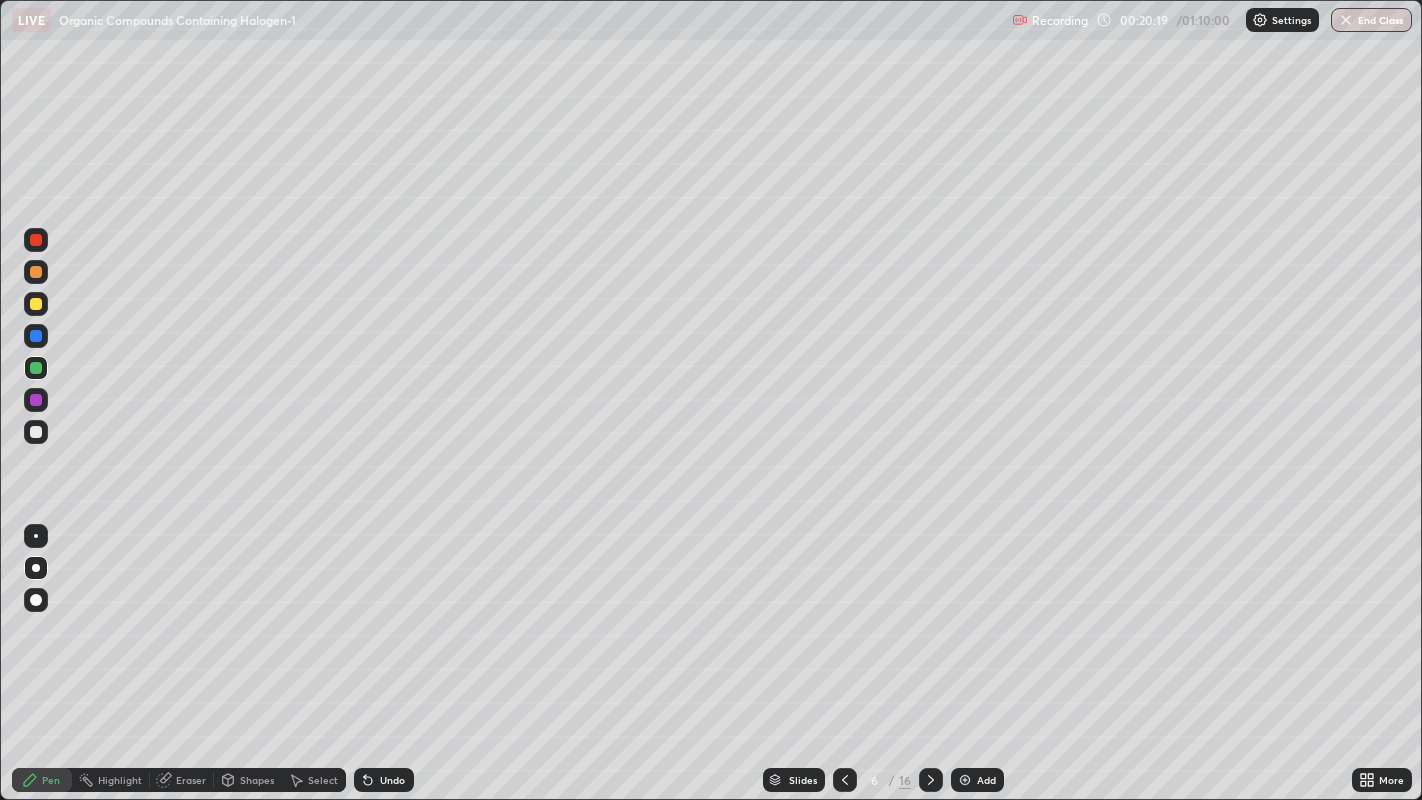click at bounding box center (36, 304) 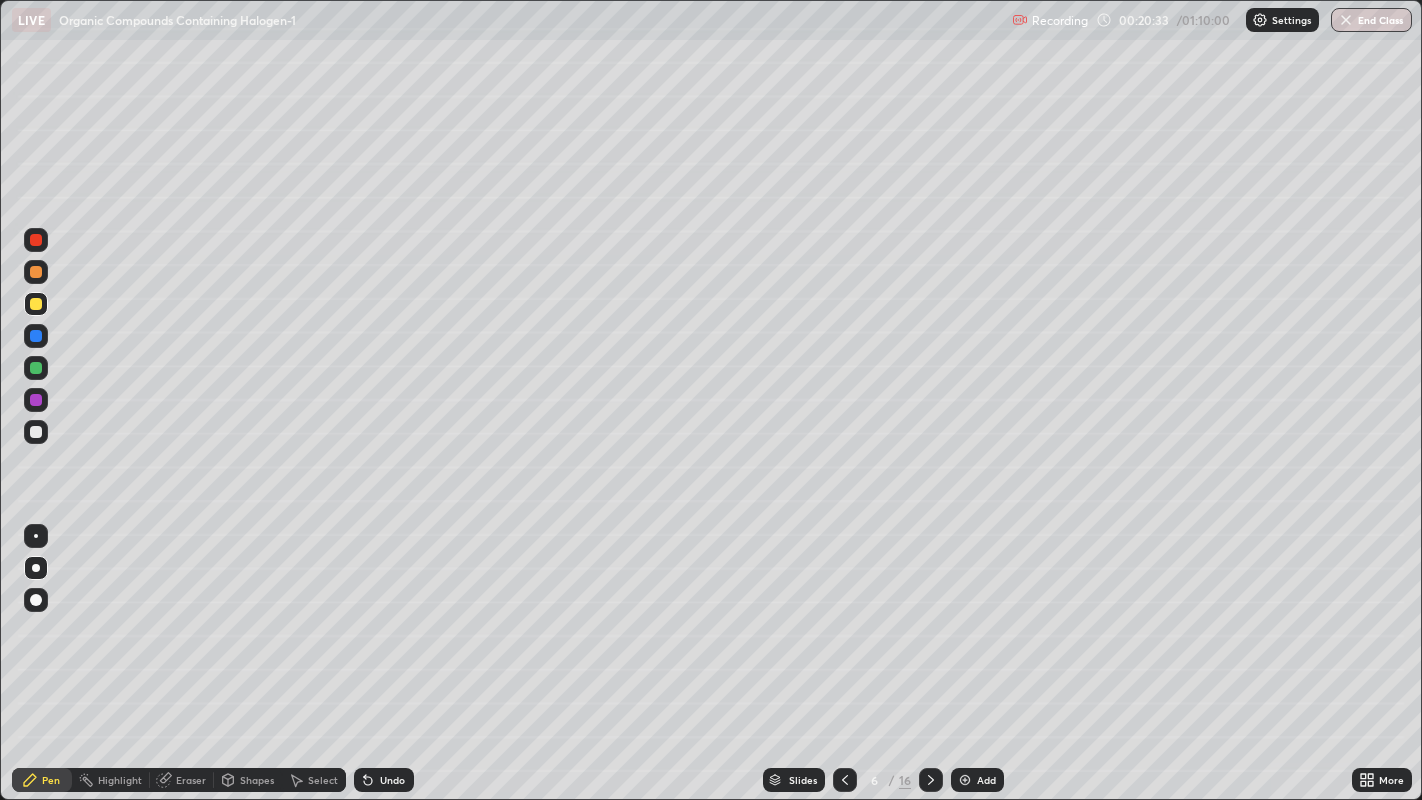 click at bounding box center [36, 368] 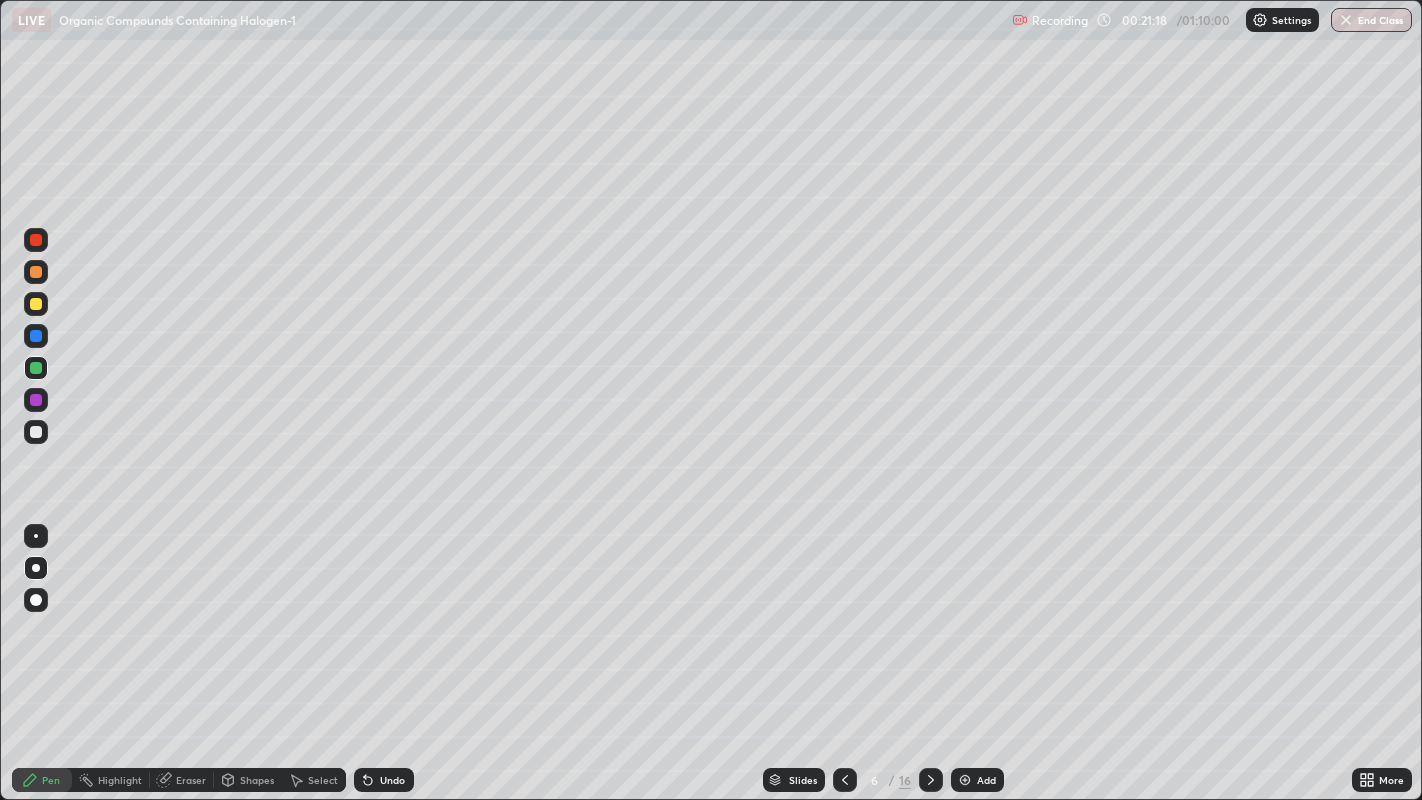 click 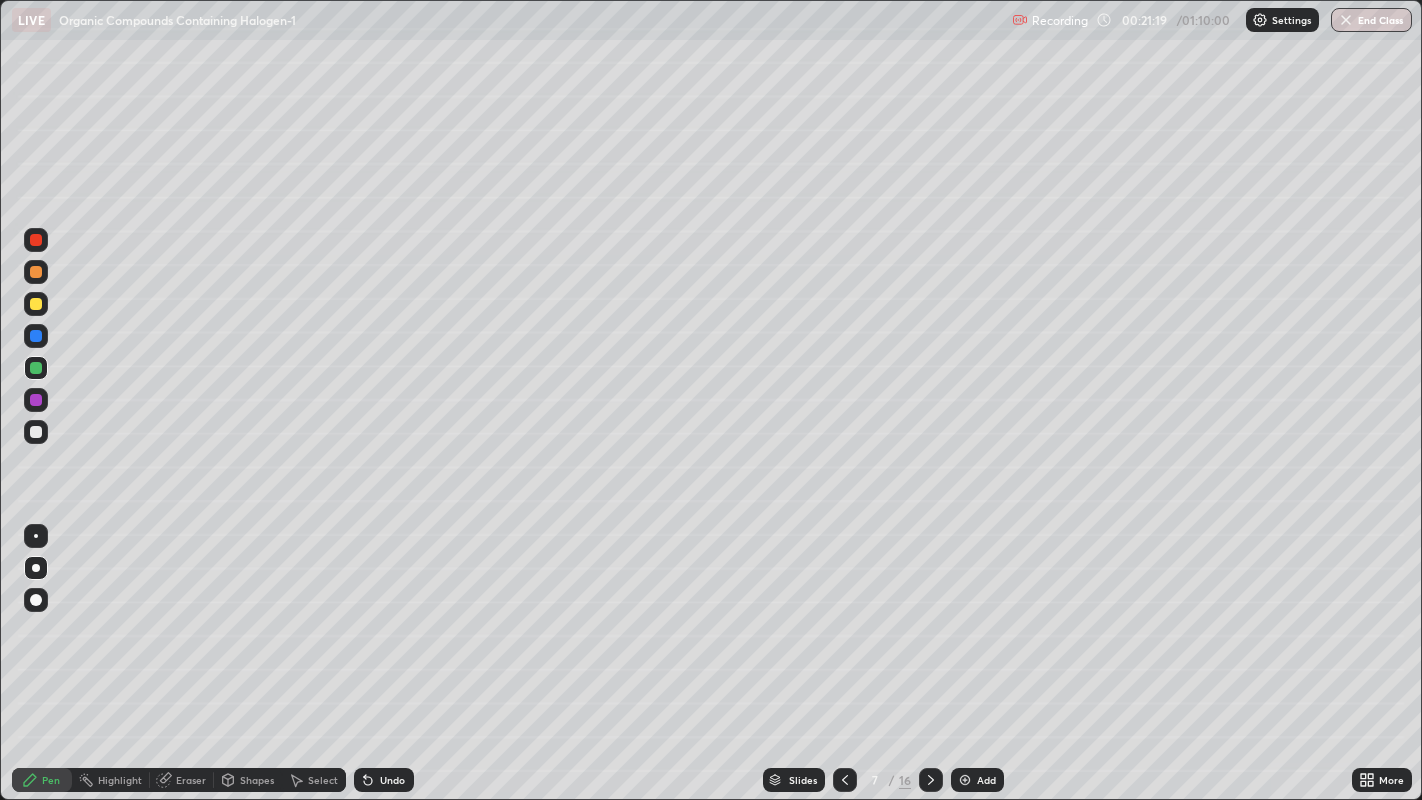 click at bounding box center [36, 240] 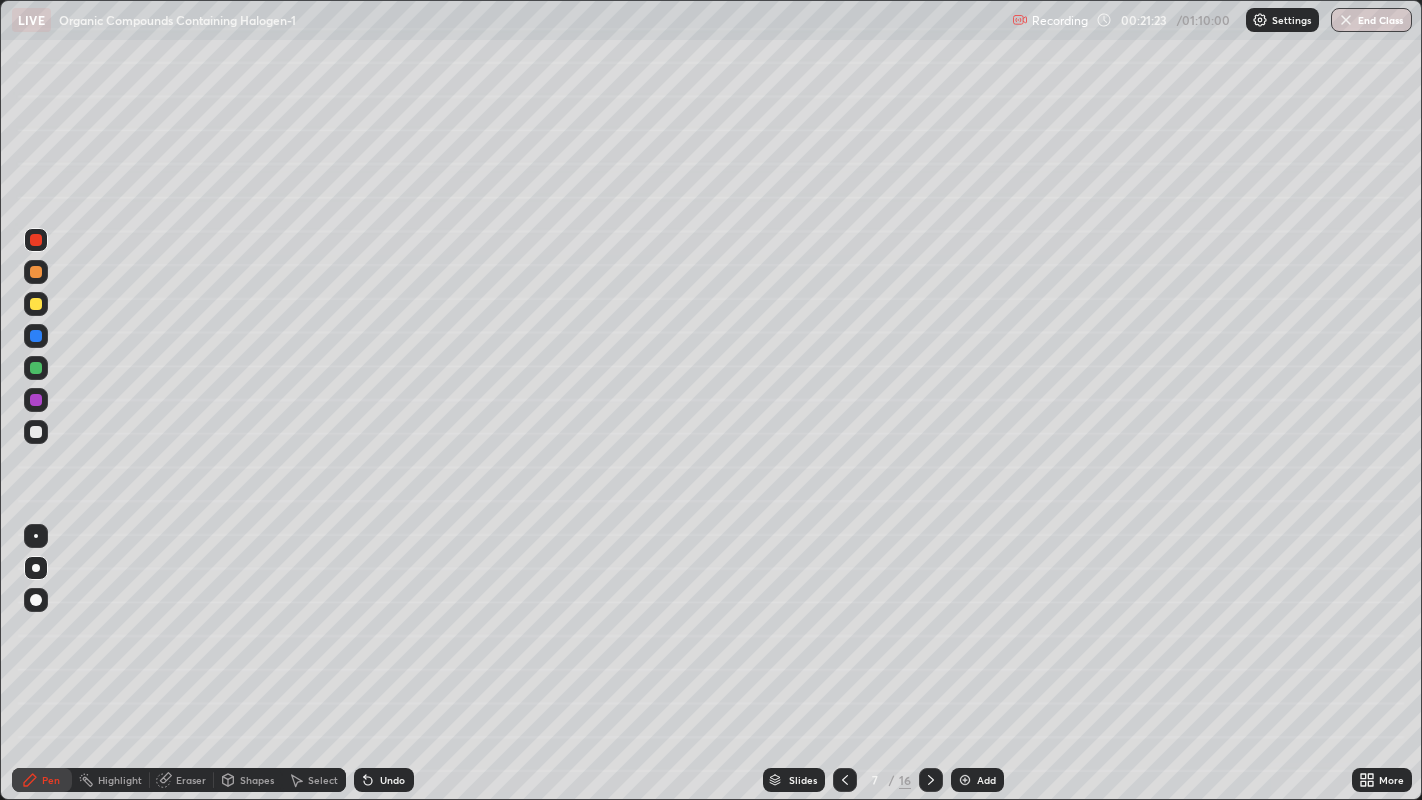 click at bounding box center (36, 272) 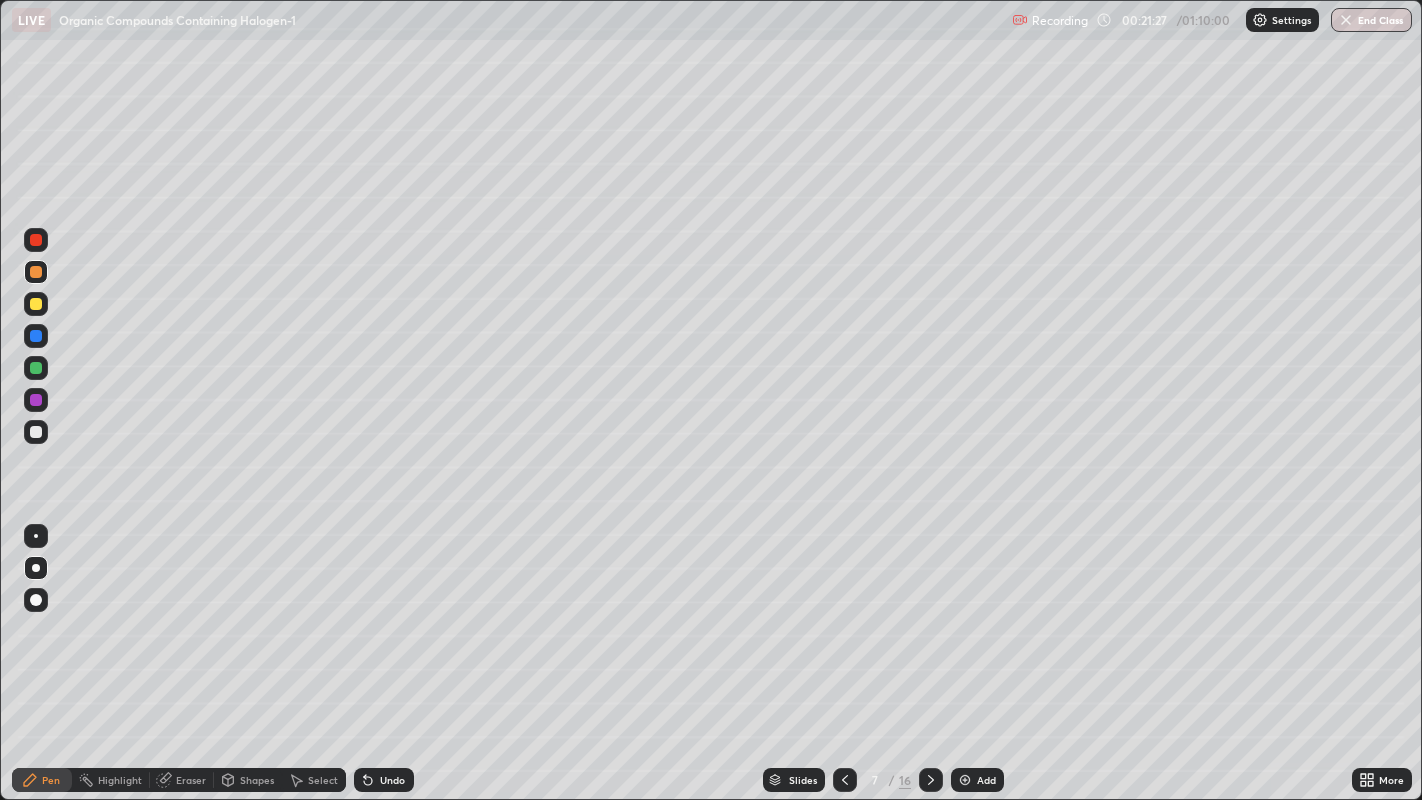 click at bounding box center [36, 272] 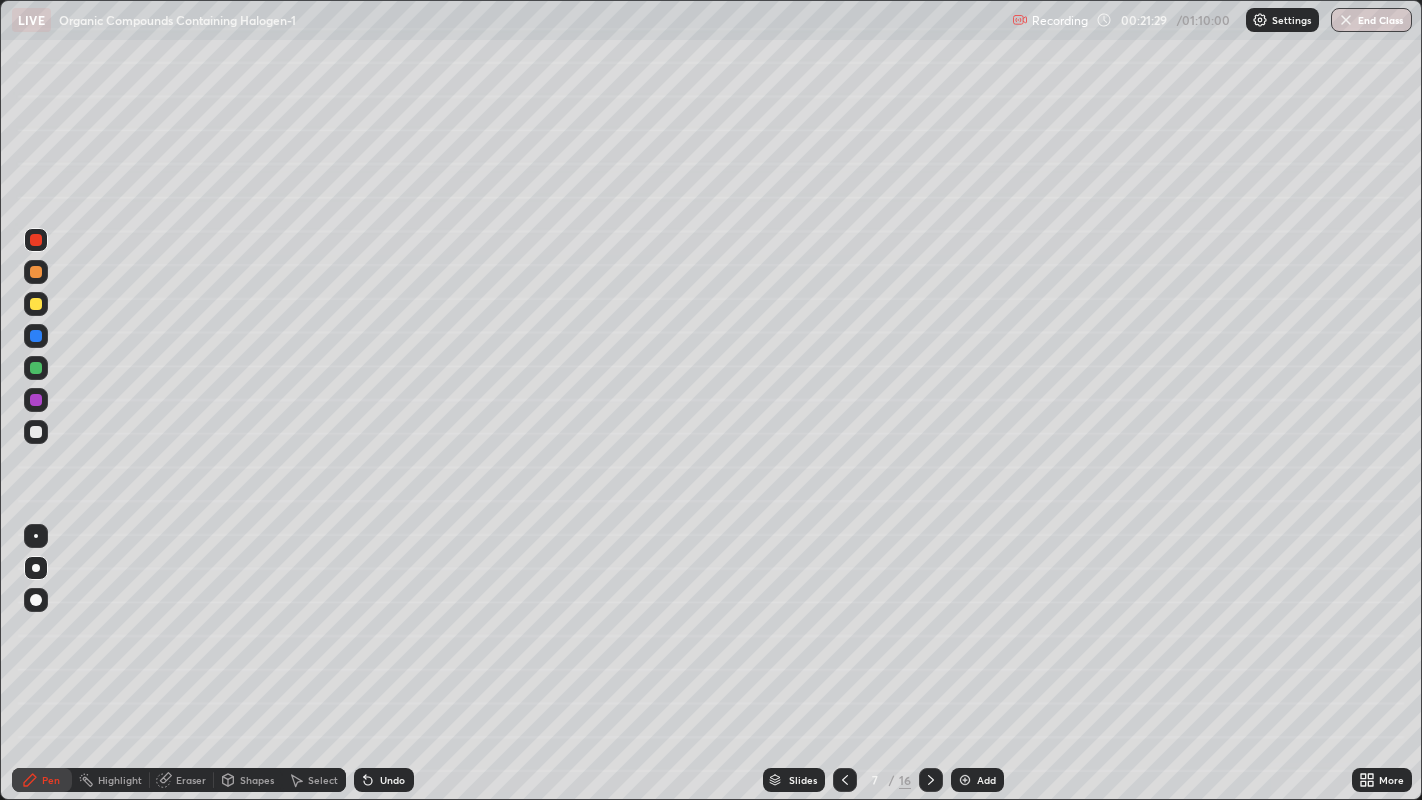 click at bounding box center (36, 272) 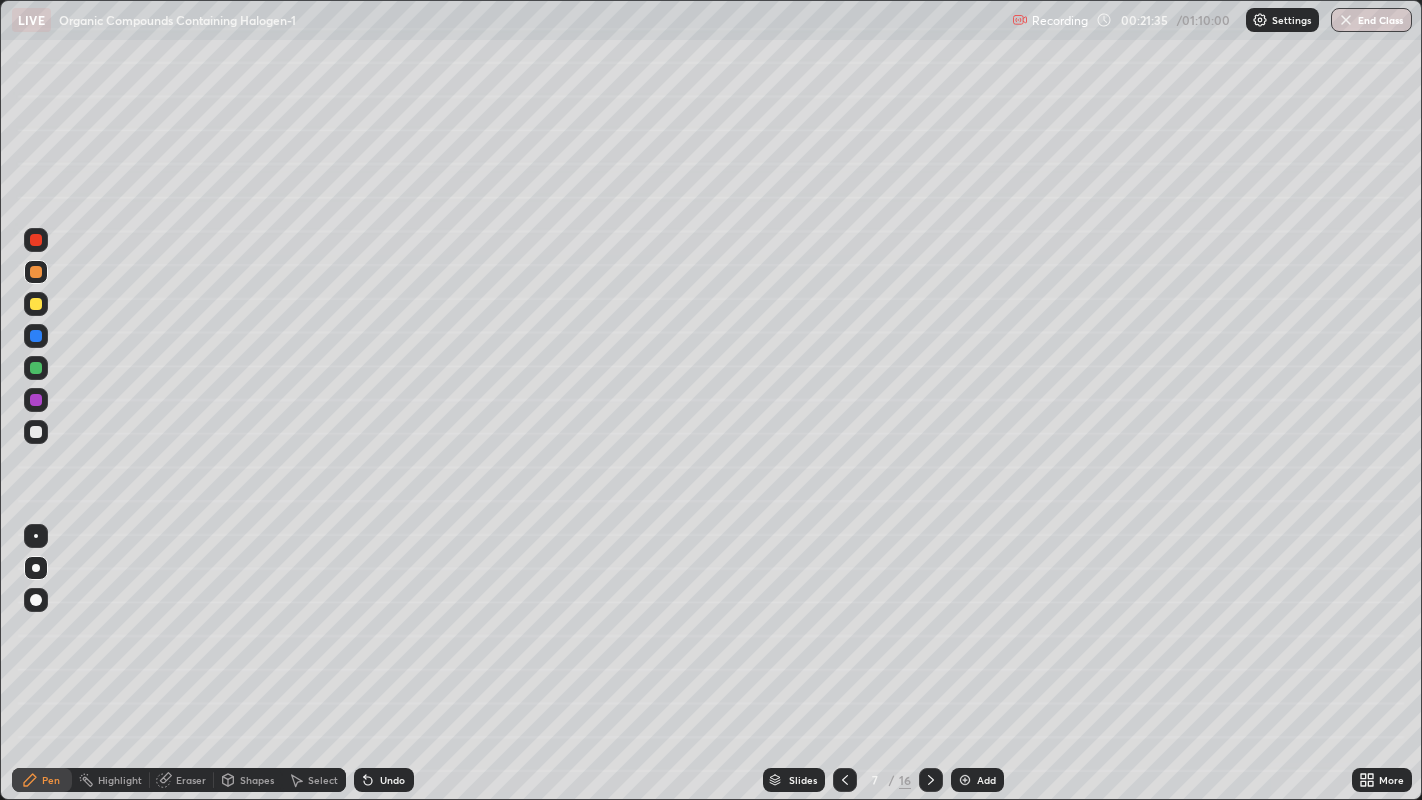 click at bounding box center (36, 304) 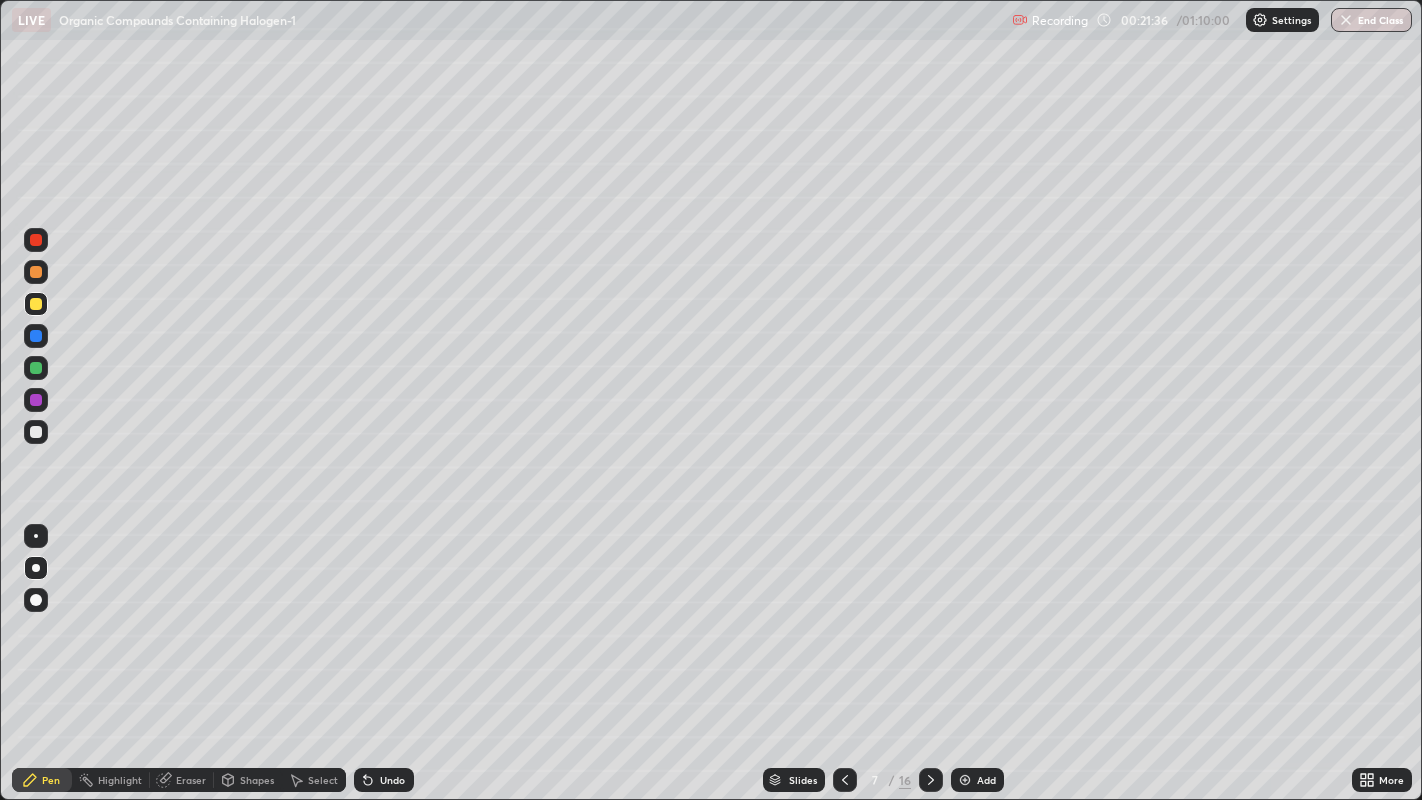 click at bounding box center [36, 240] 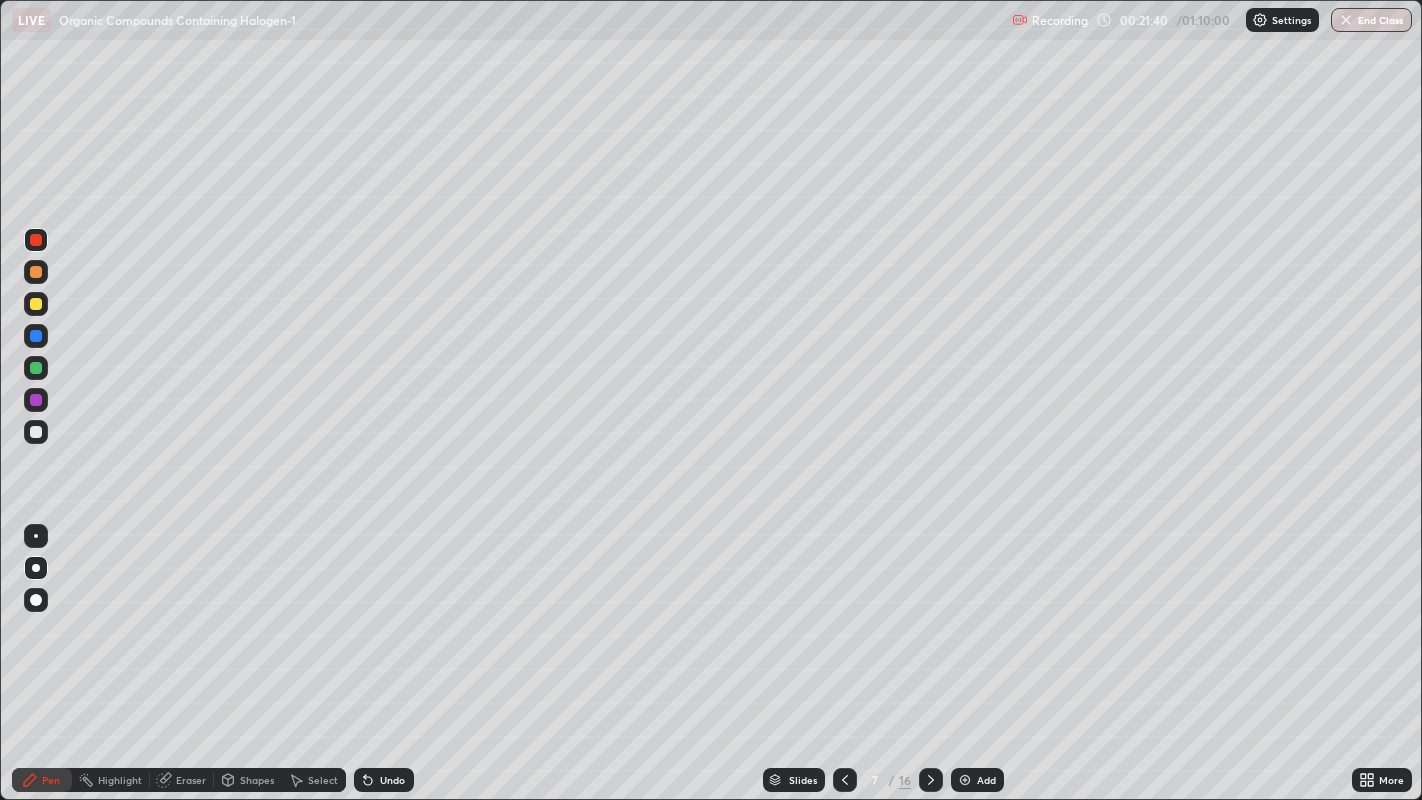 click at bounding box center (36, 368) 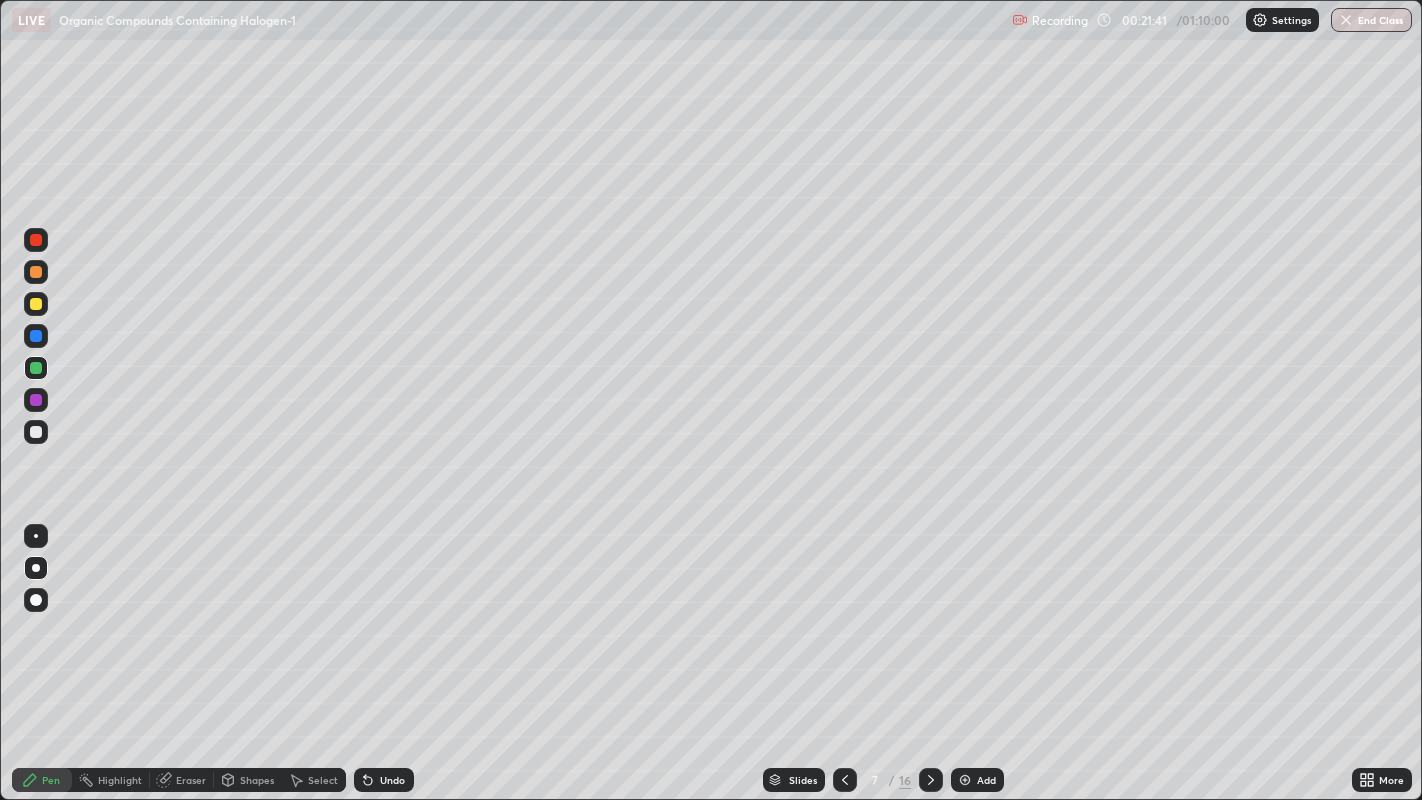 click at bounding box center [36, 272] 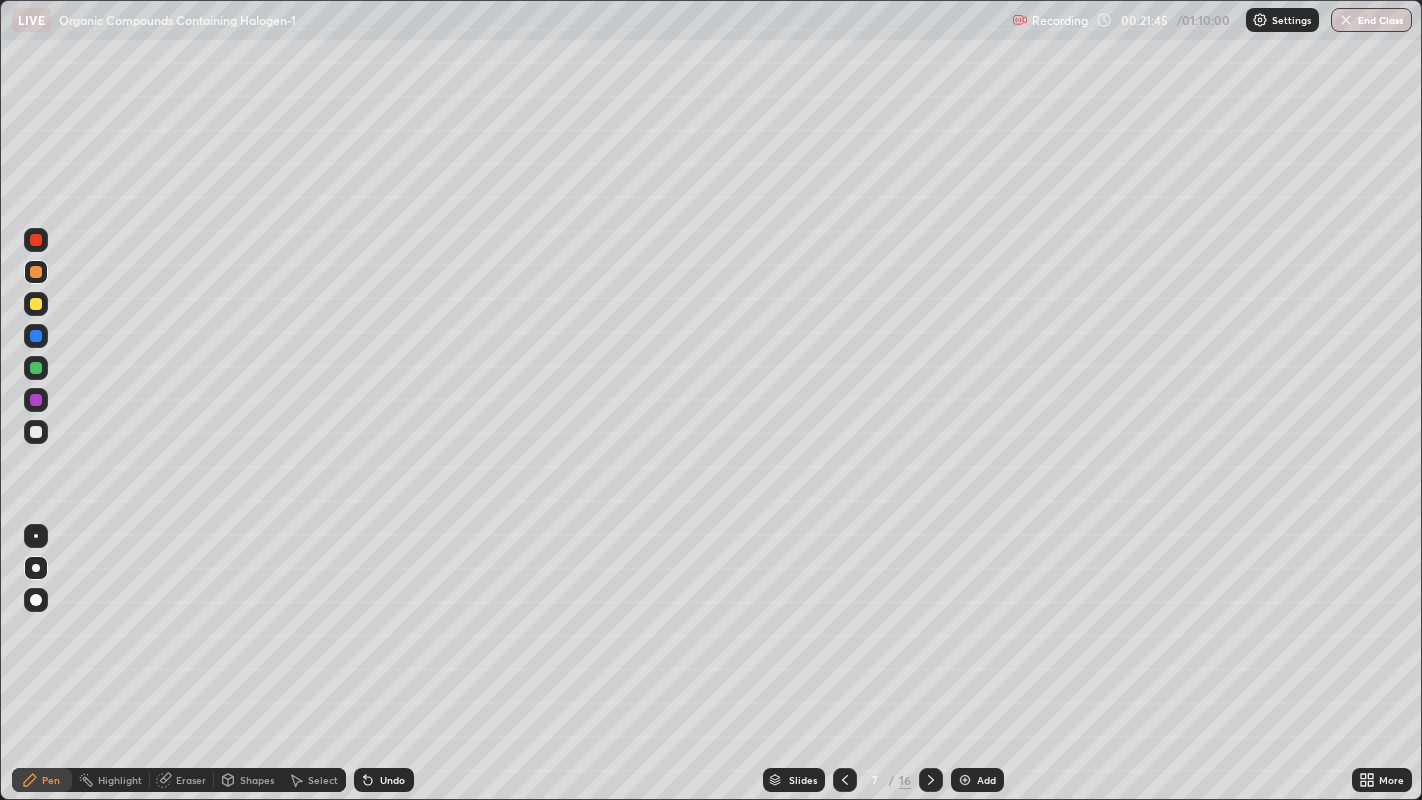 click at bounding box center (36, 240) 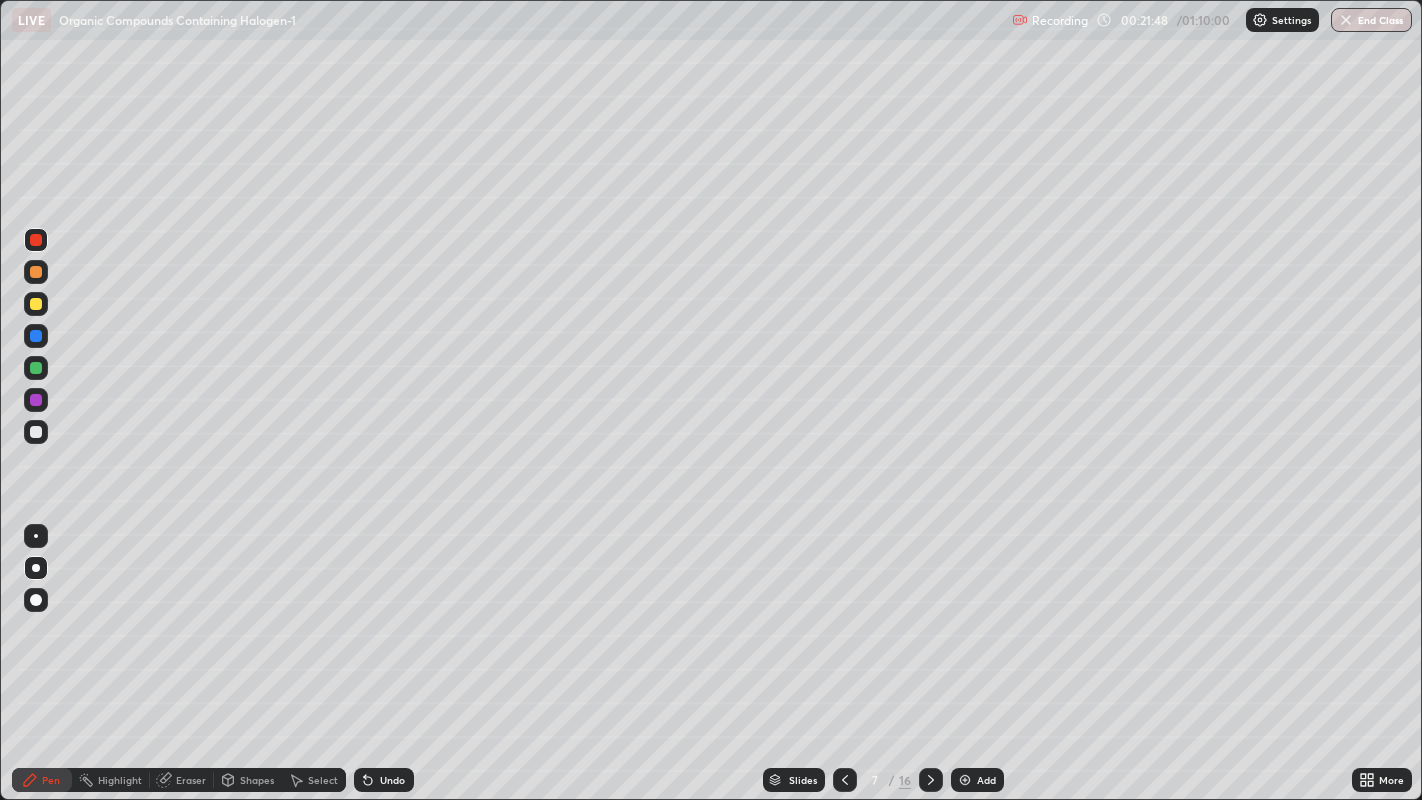 click at bounding box center (36, 272) 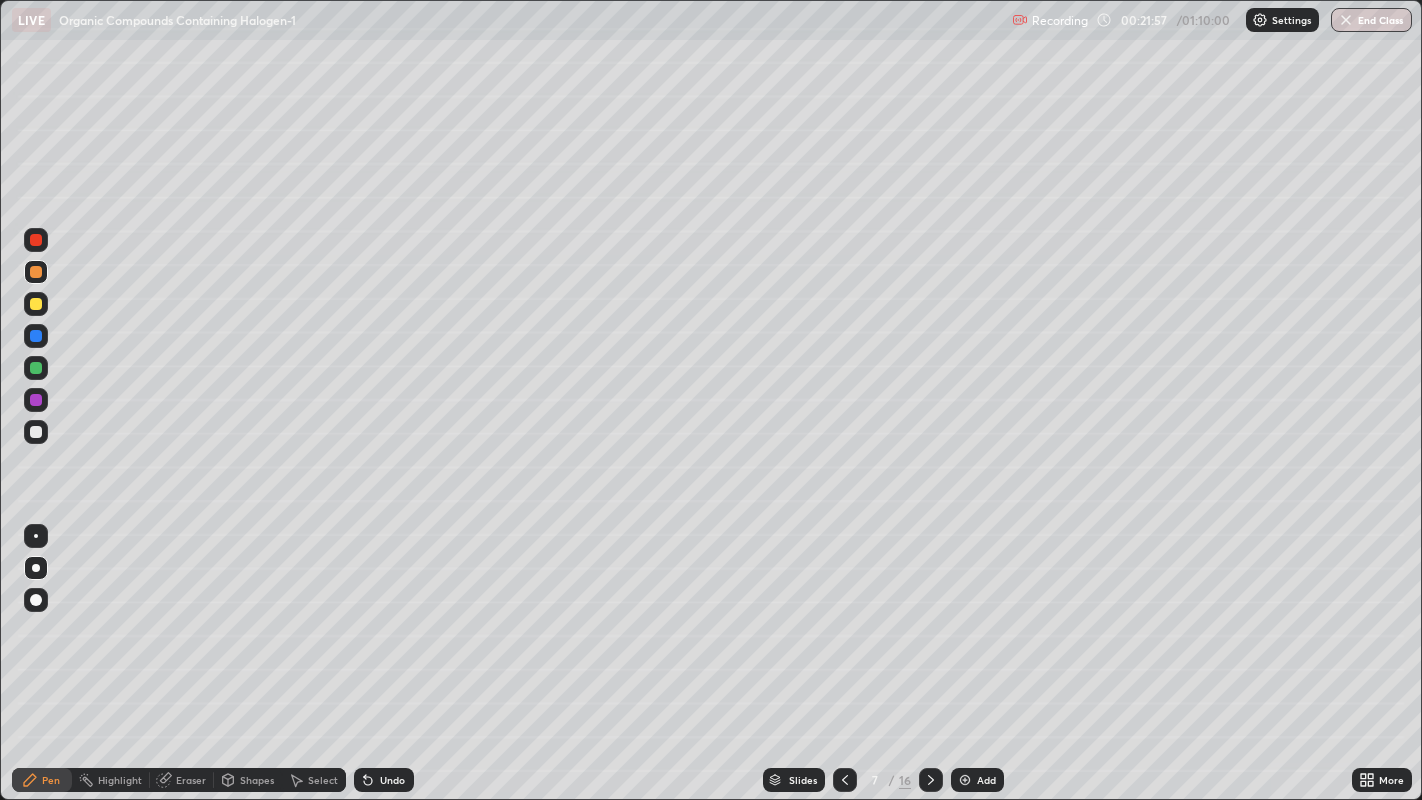 click at bounding box center (36, 240) 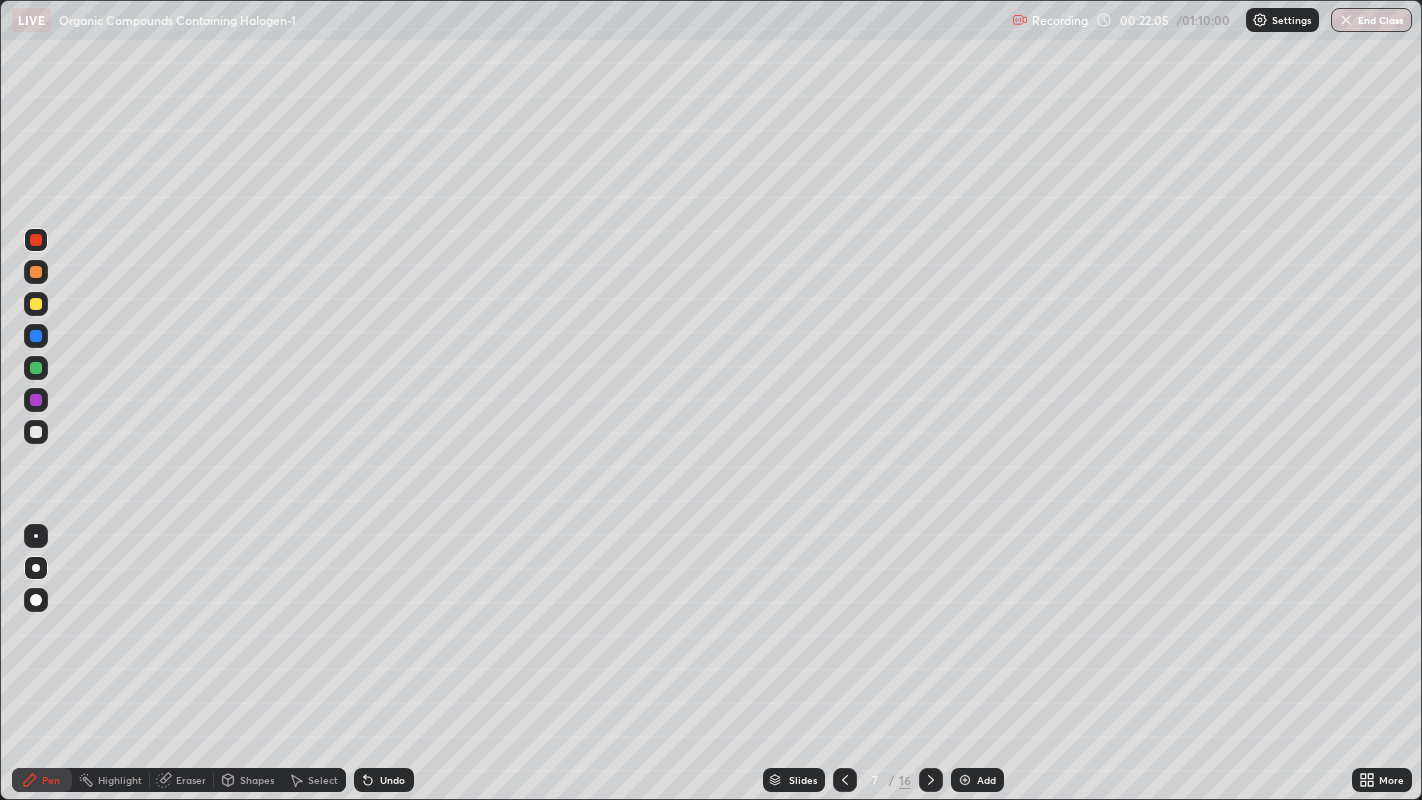 click at bounding box center (36, 272) 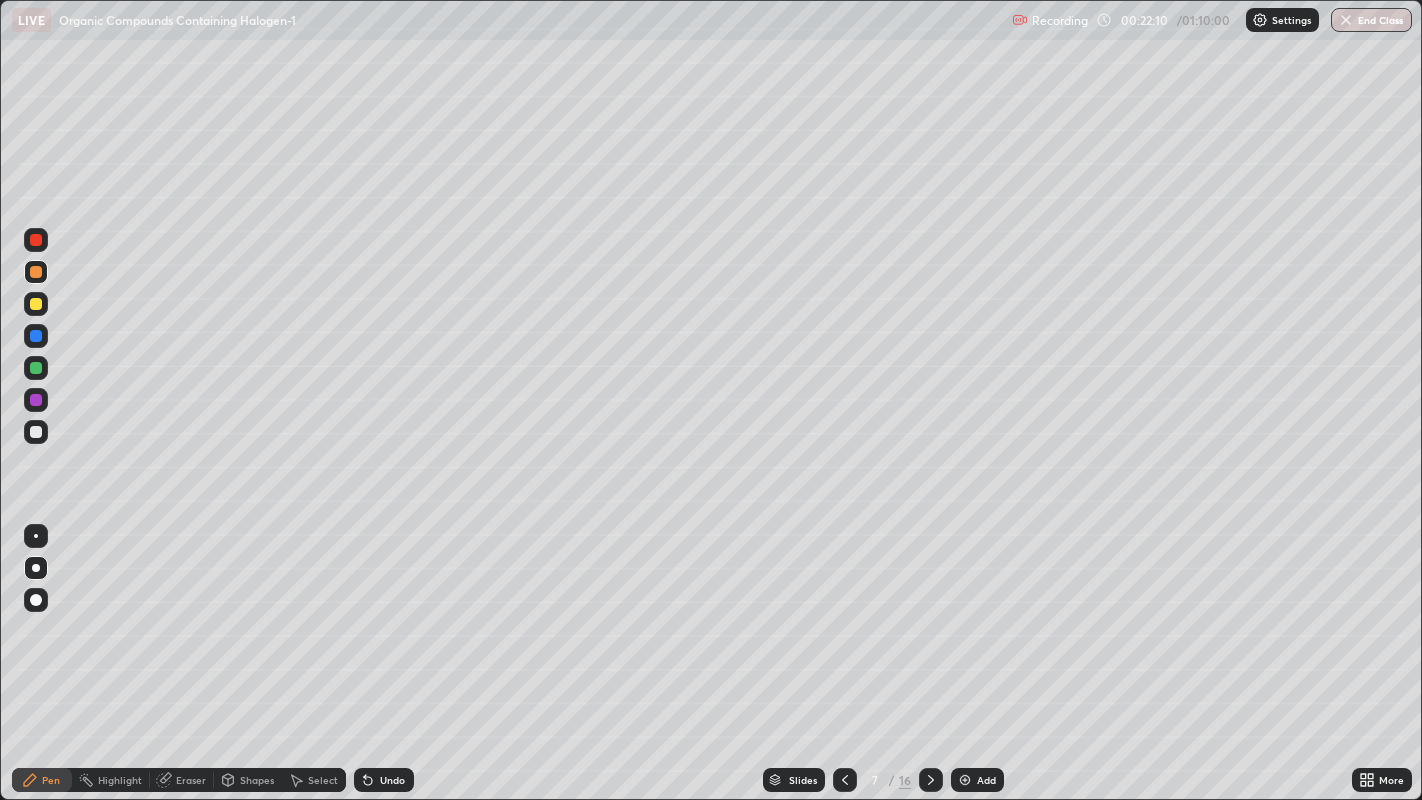 click at bounding box center (36, 240) 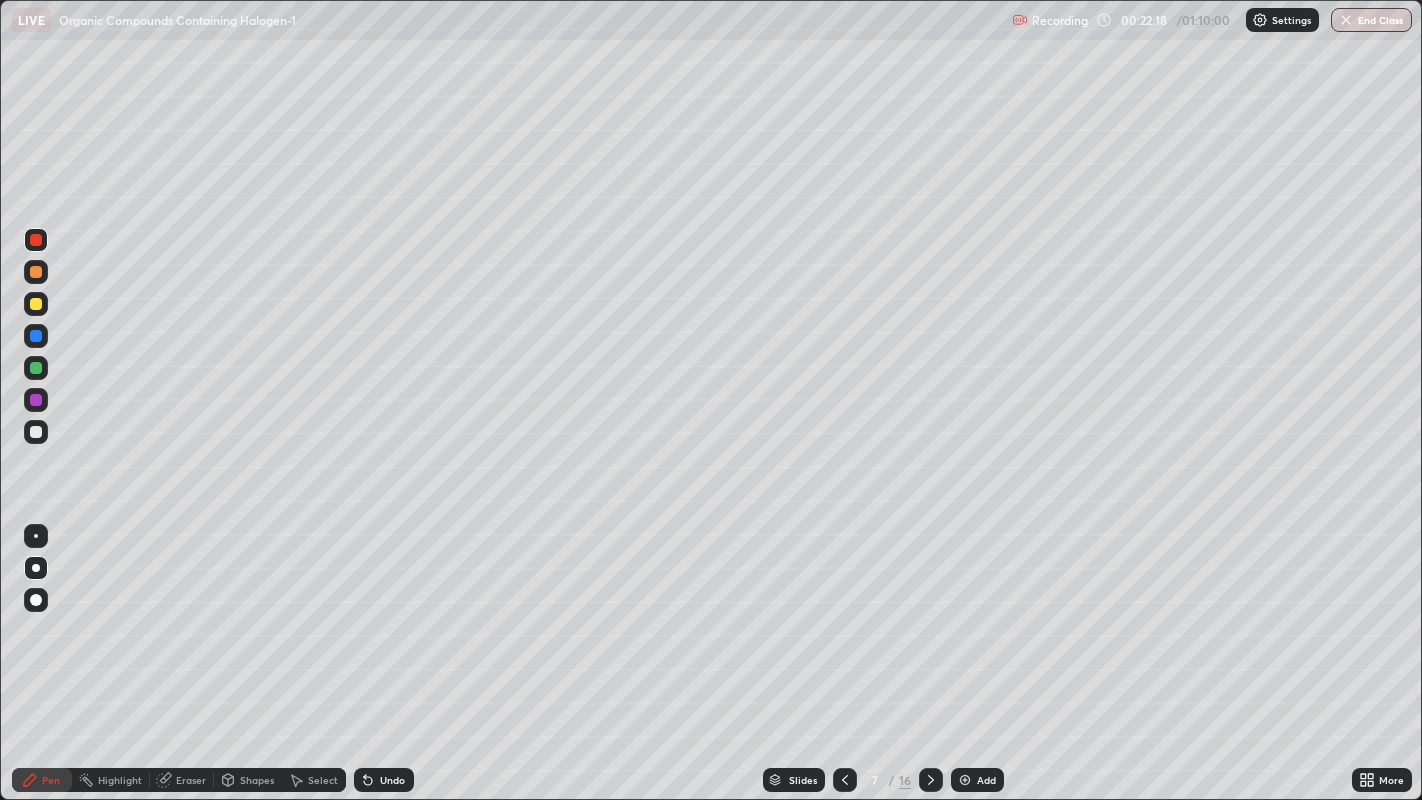 click at bounding box center (36, 272) 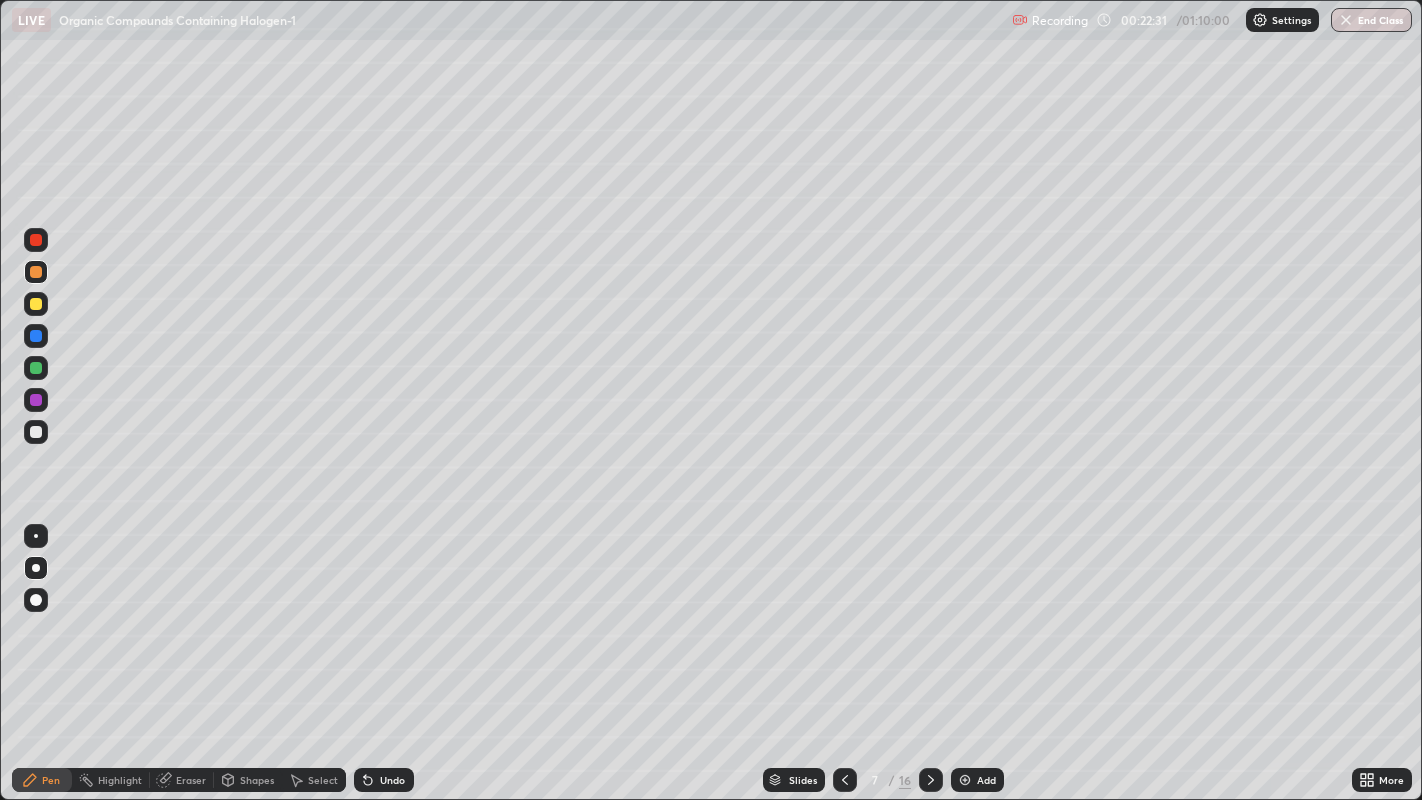 click at bounding box center [36, 304] 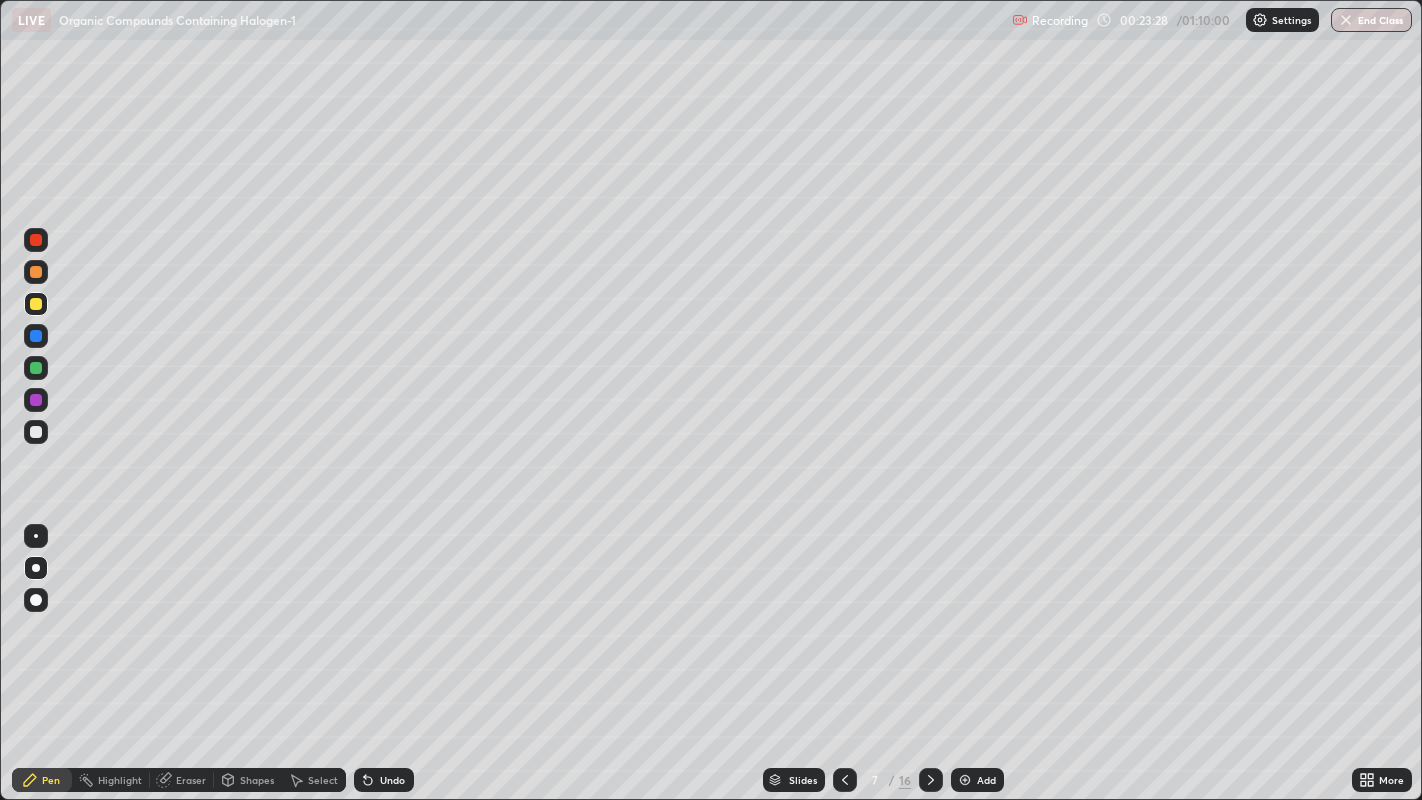 click 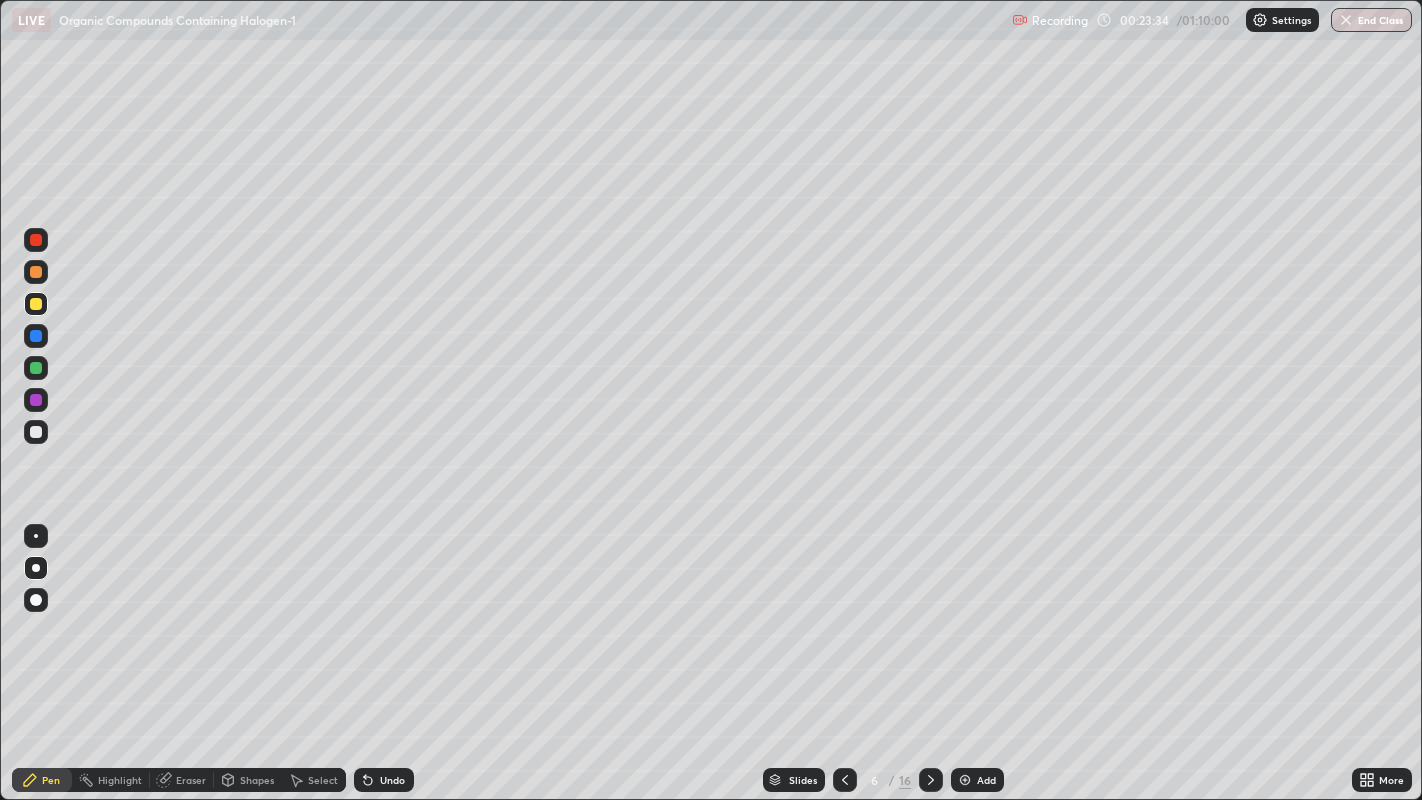 click 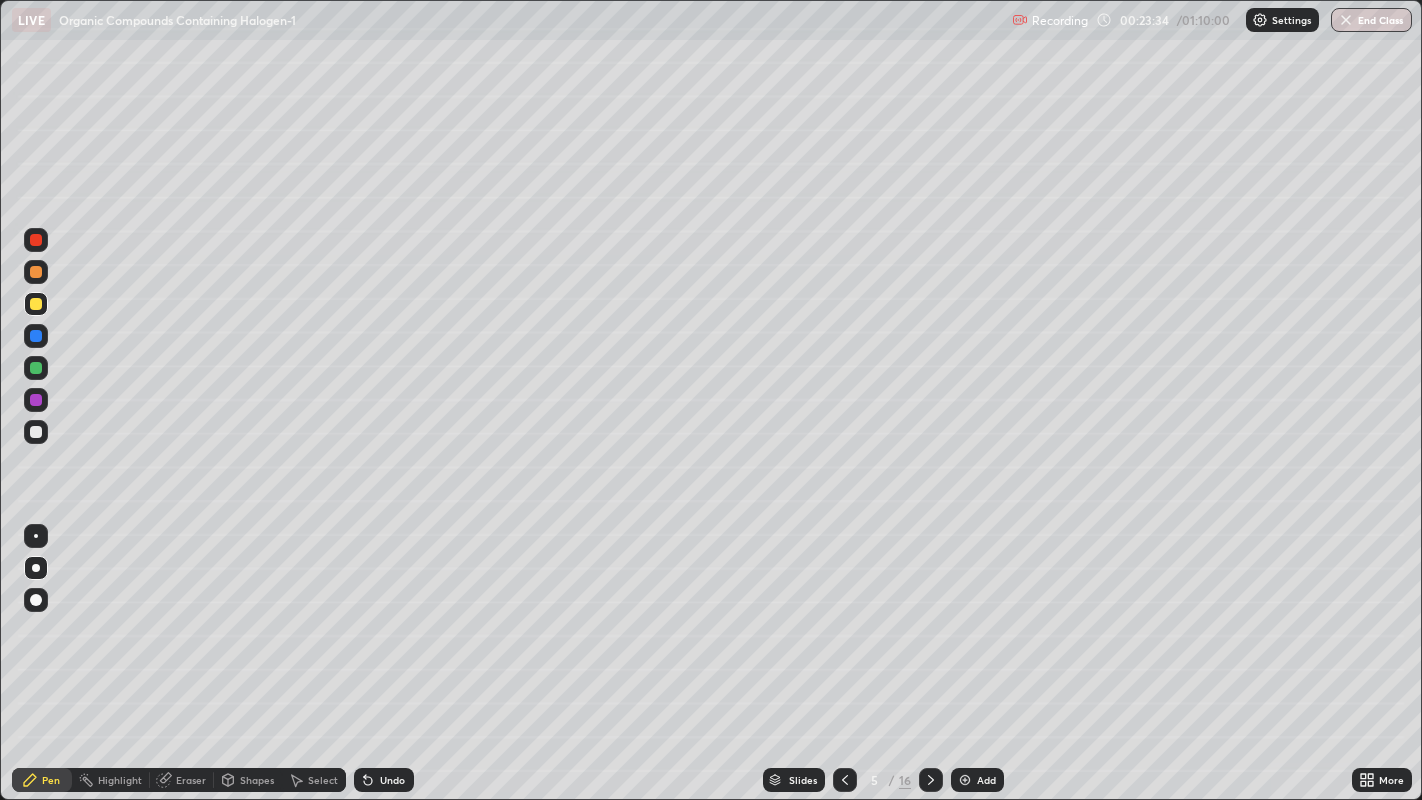 click 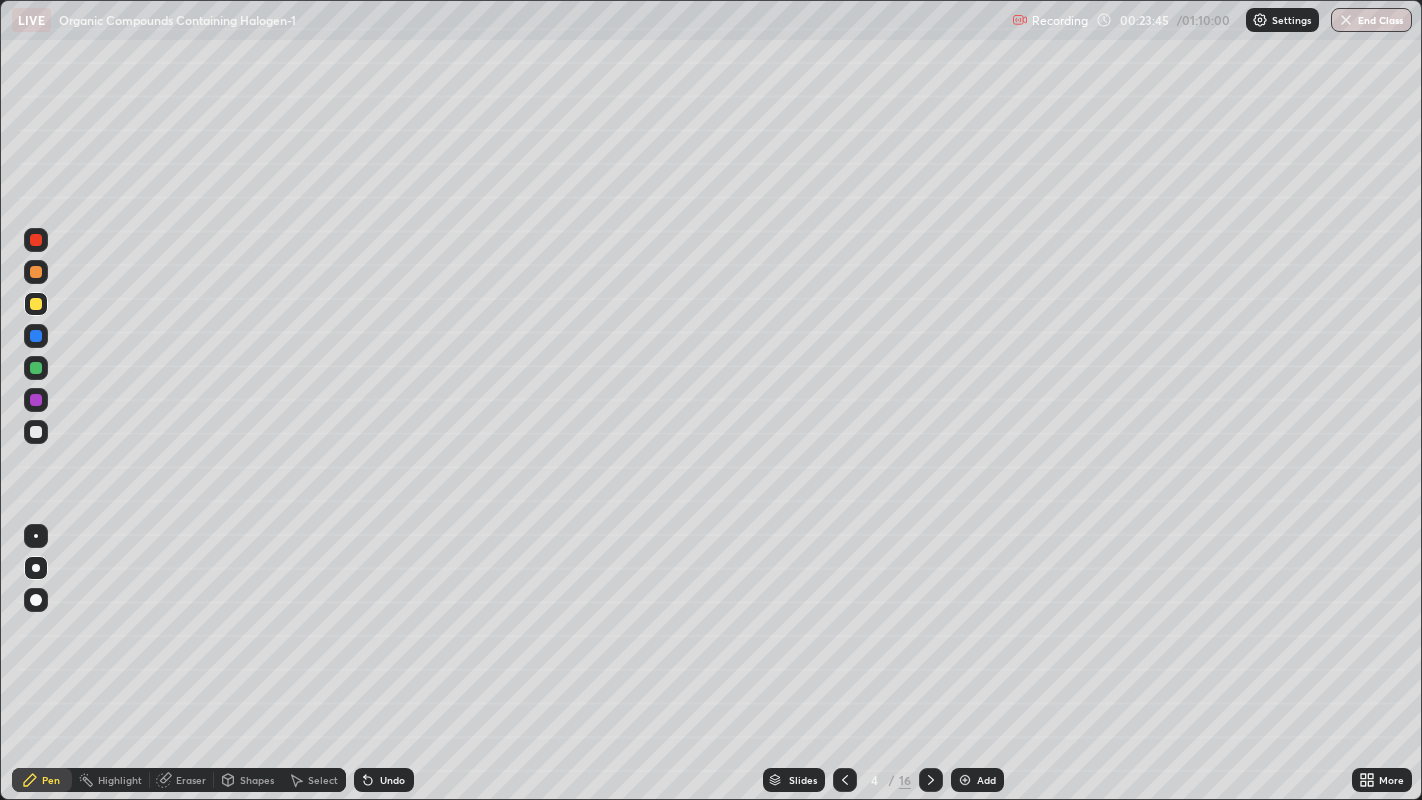 click 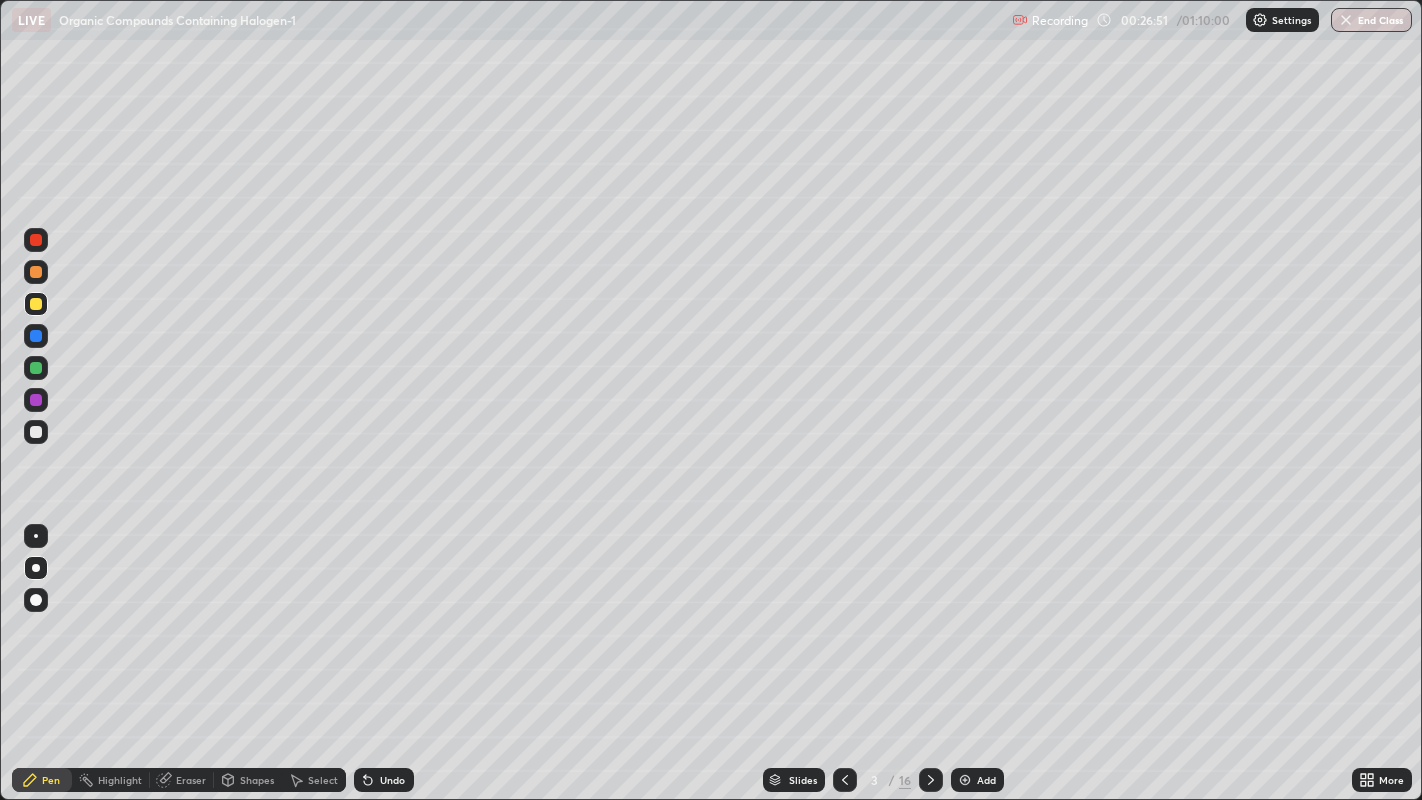 click 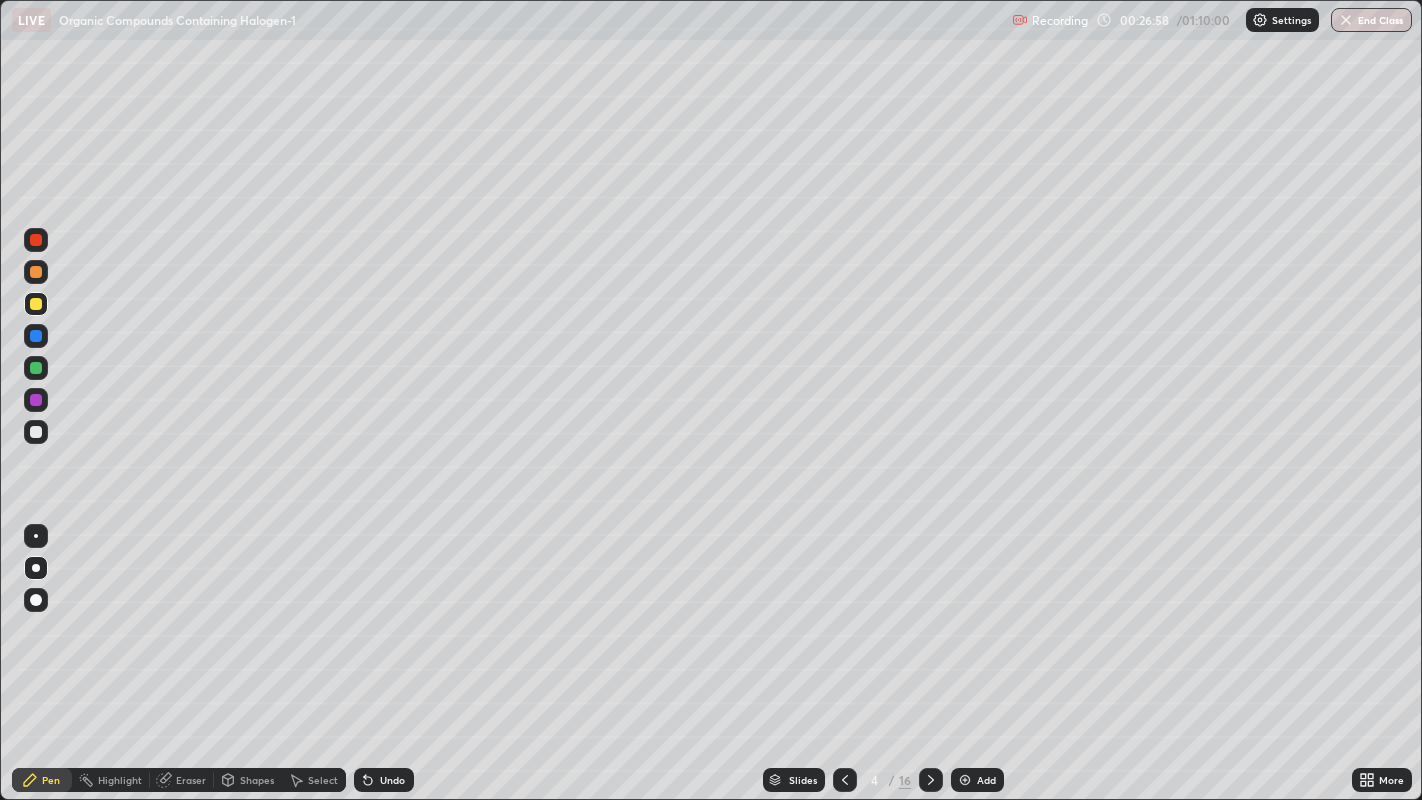 click 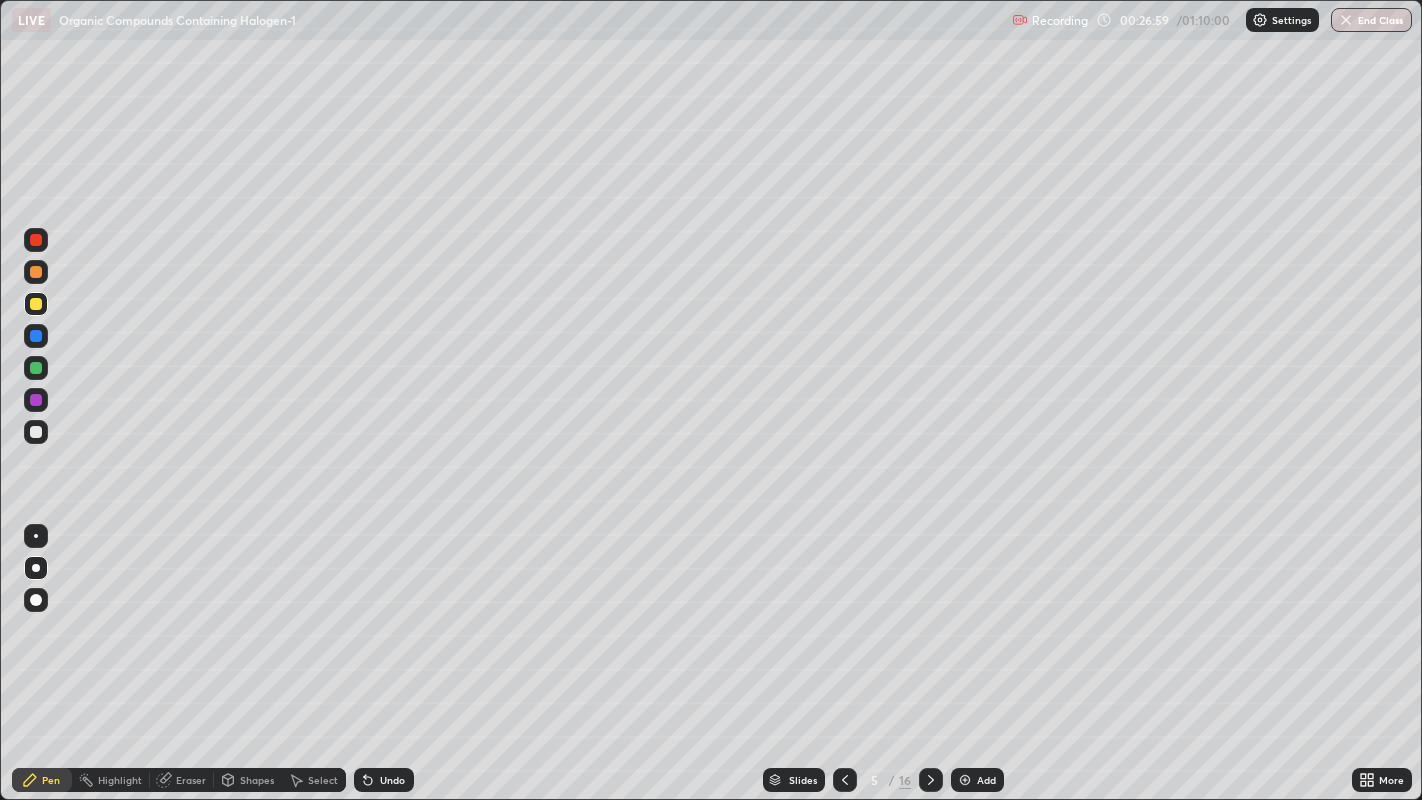 click 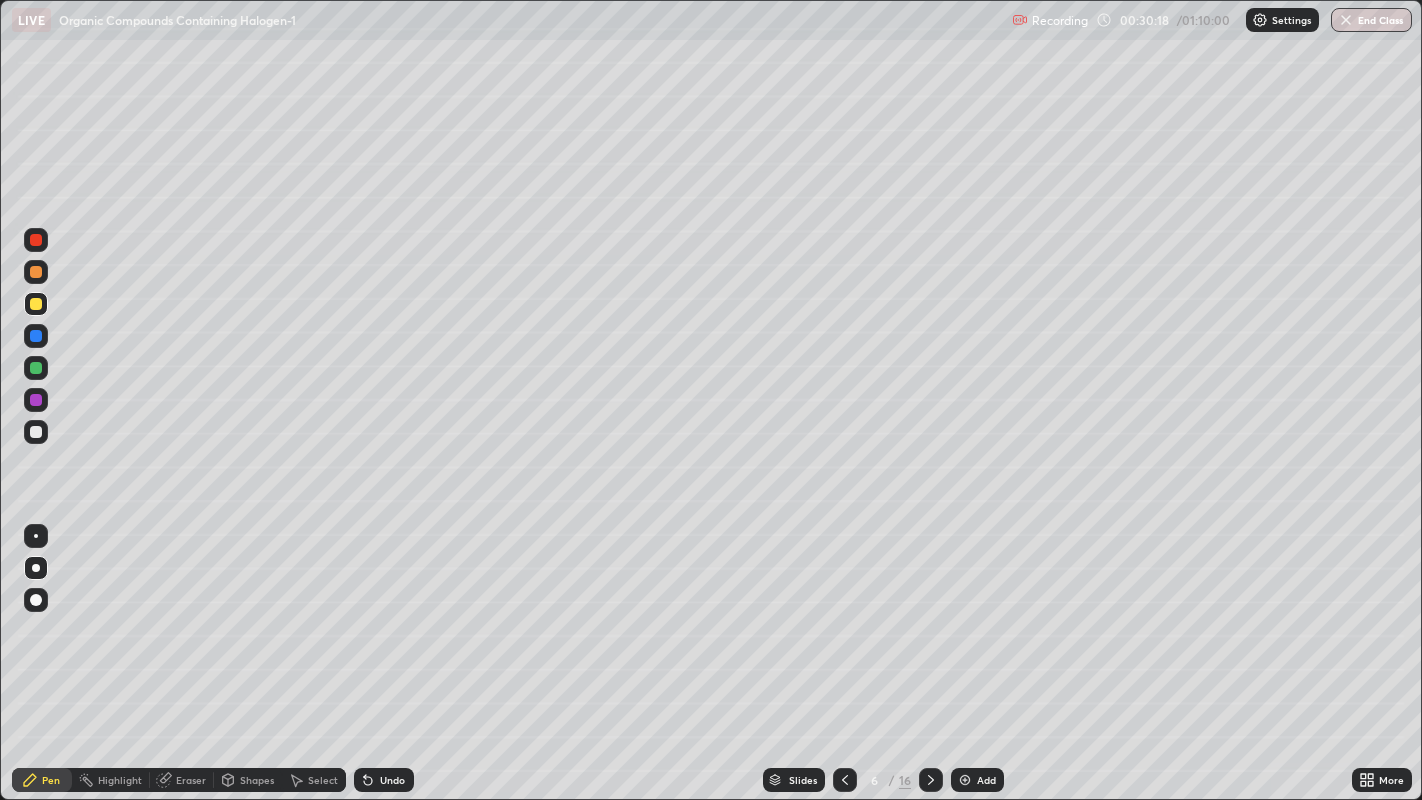 click 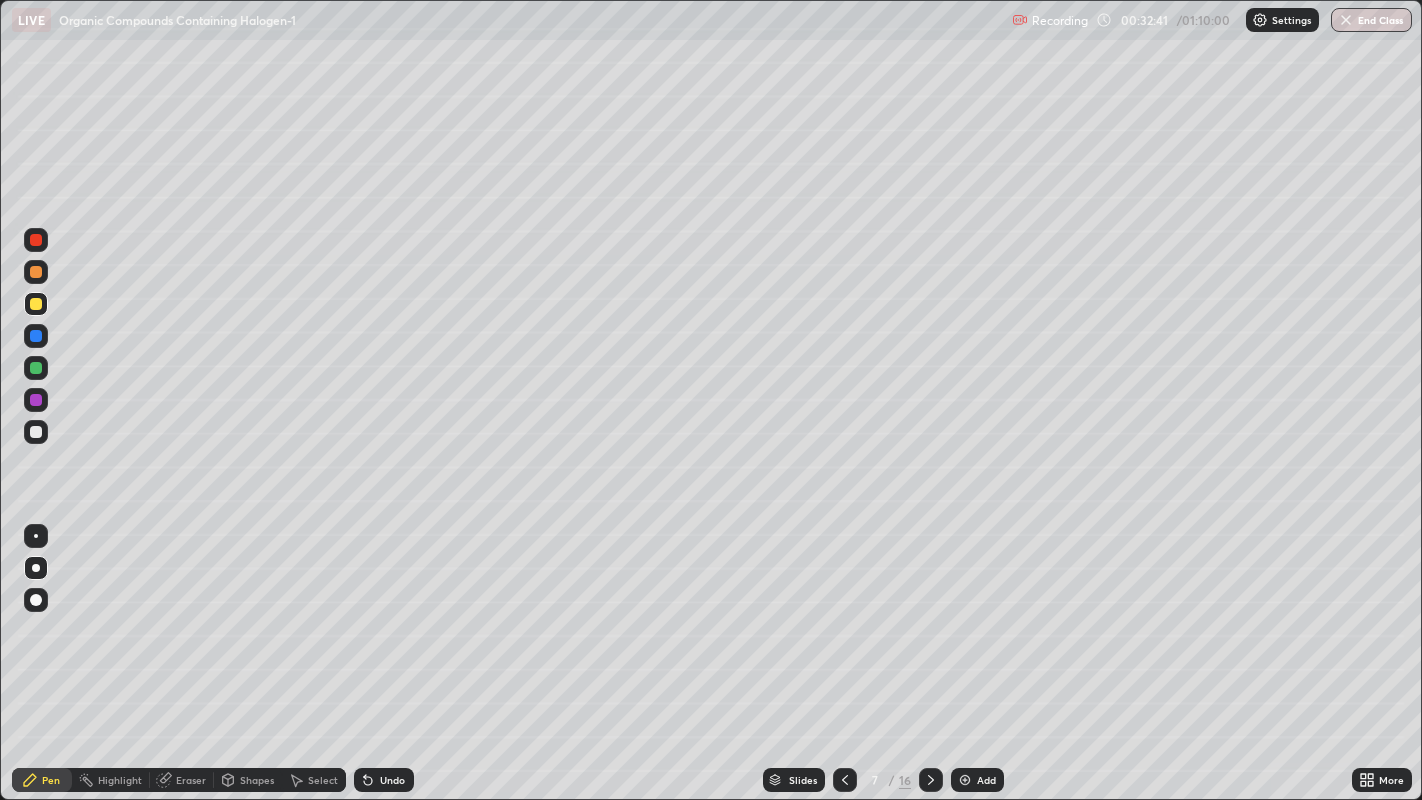 click 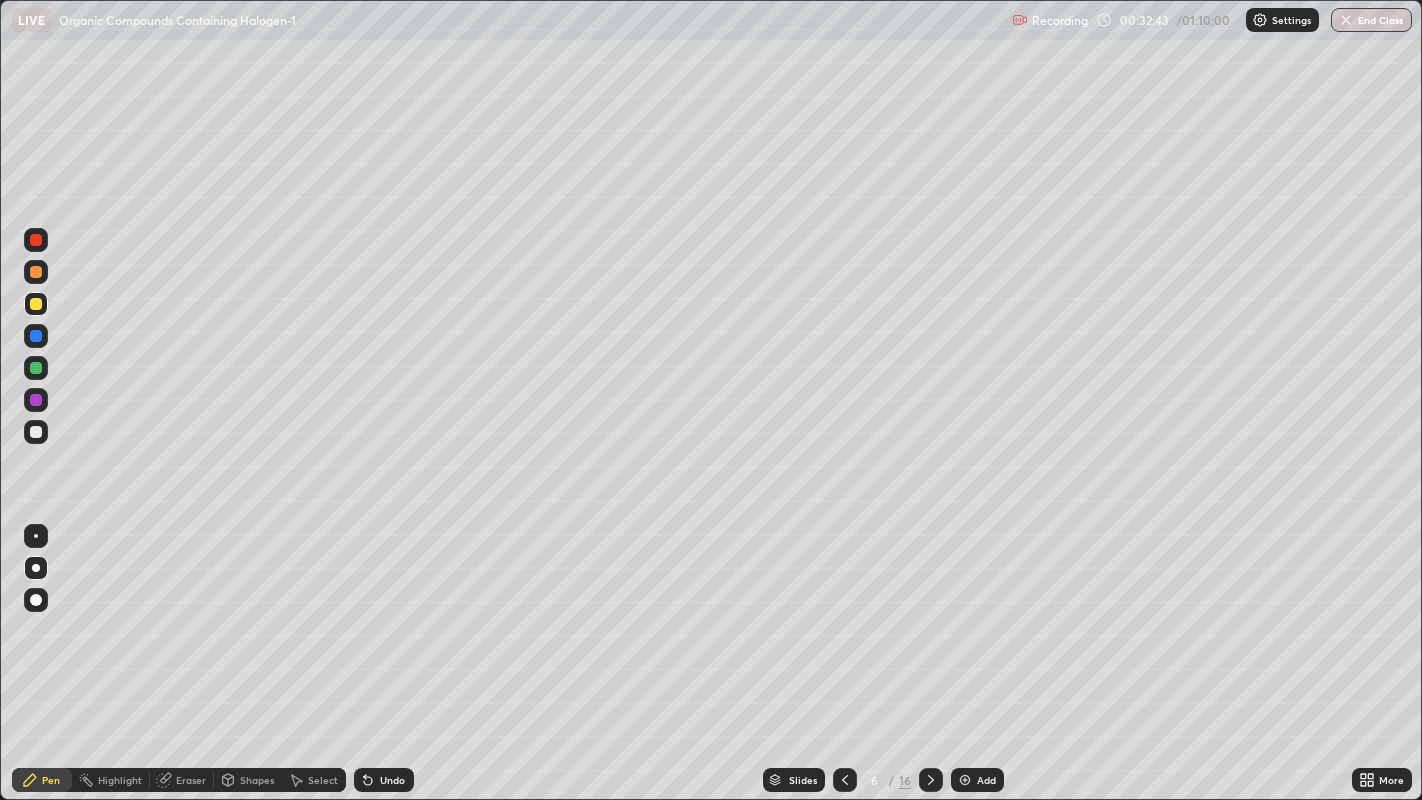 click 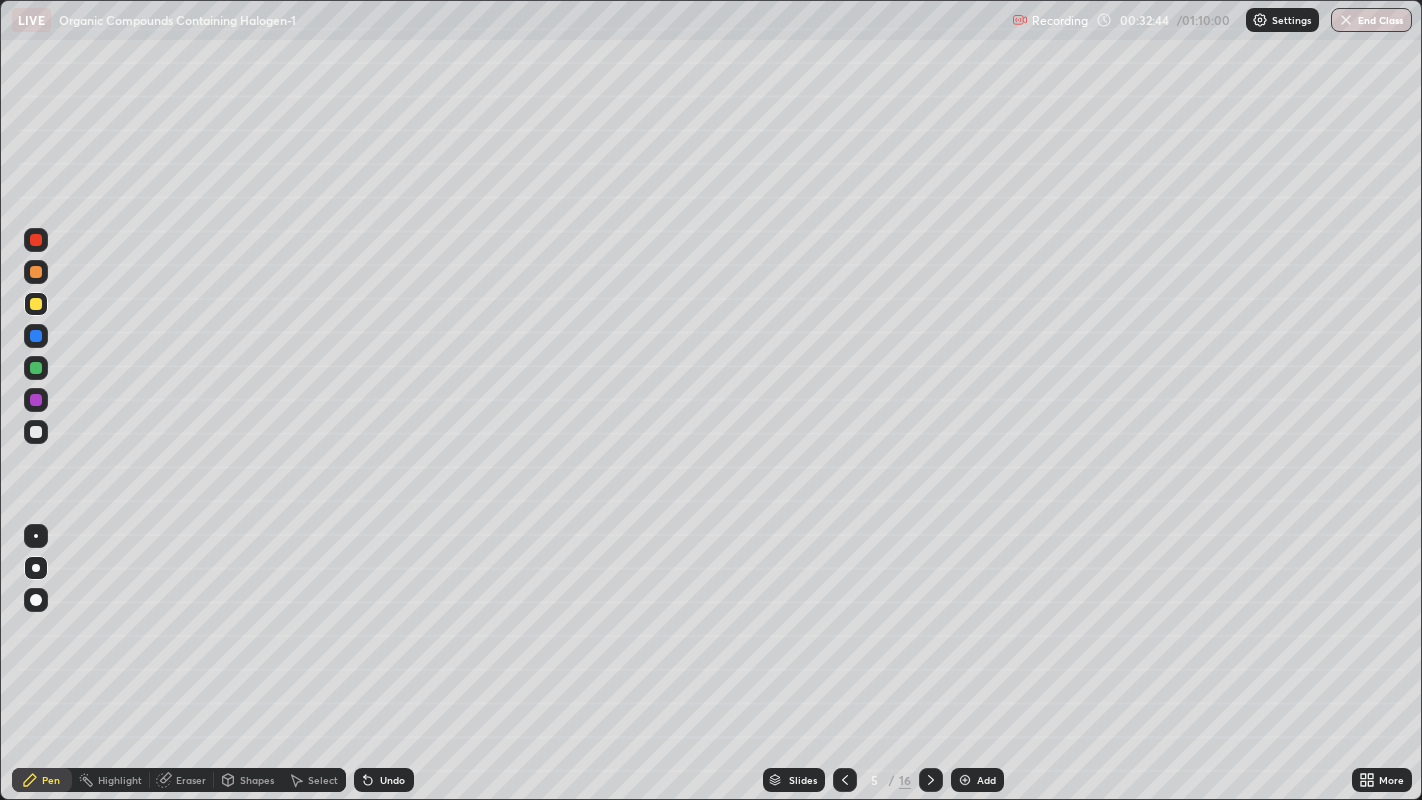 click 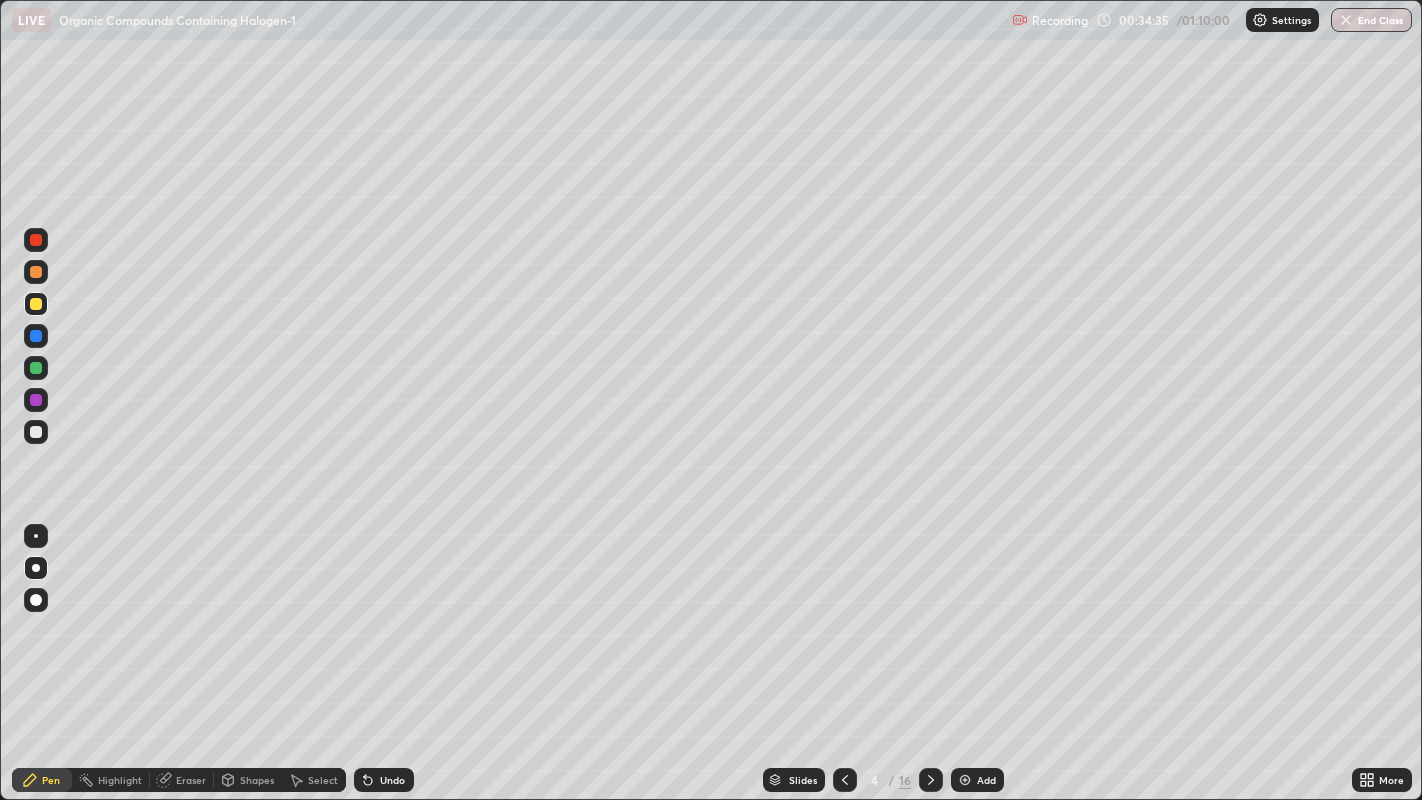 click 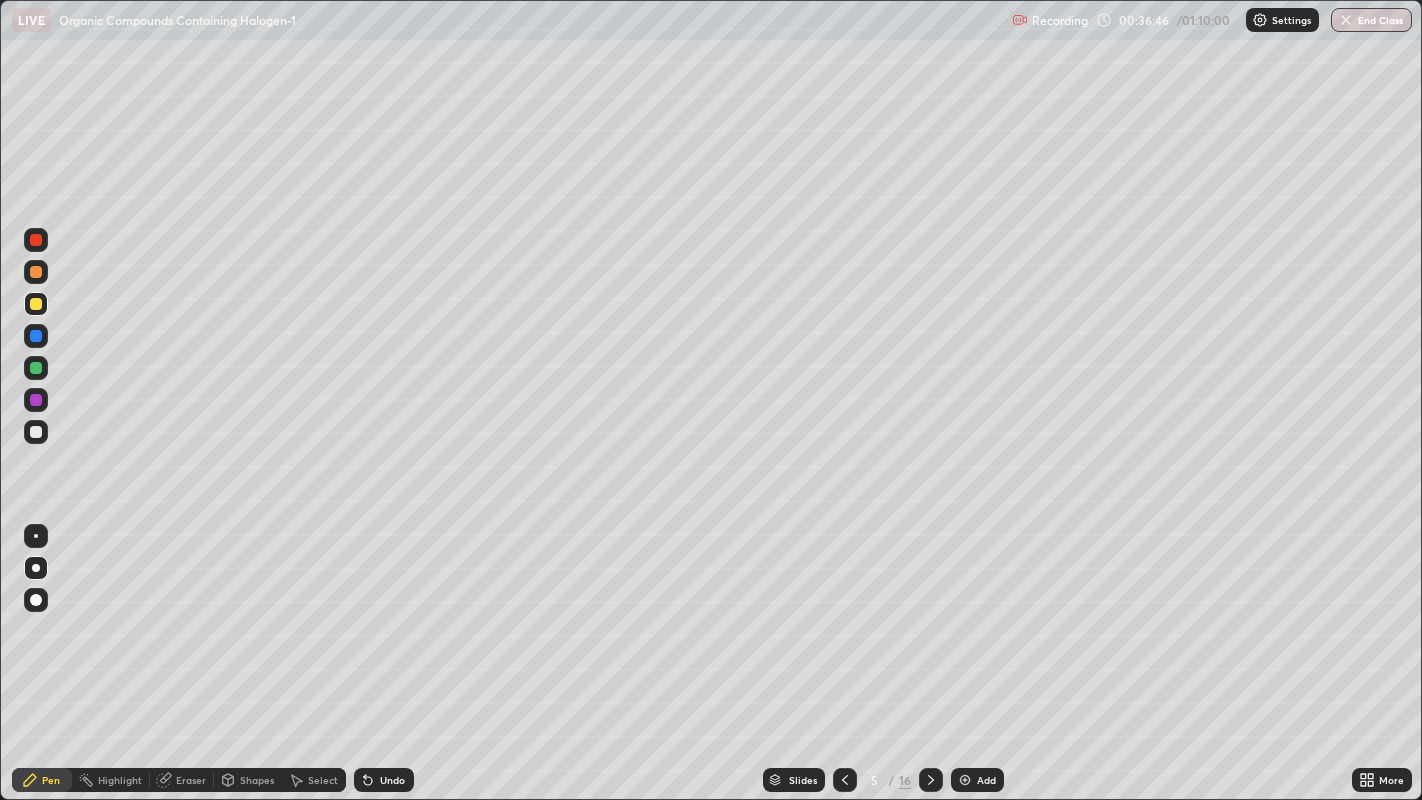click 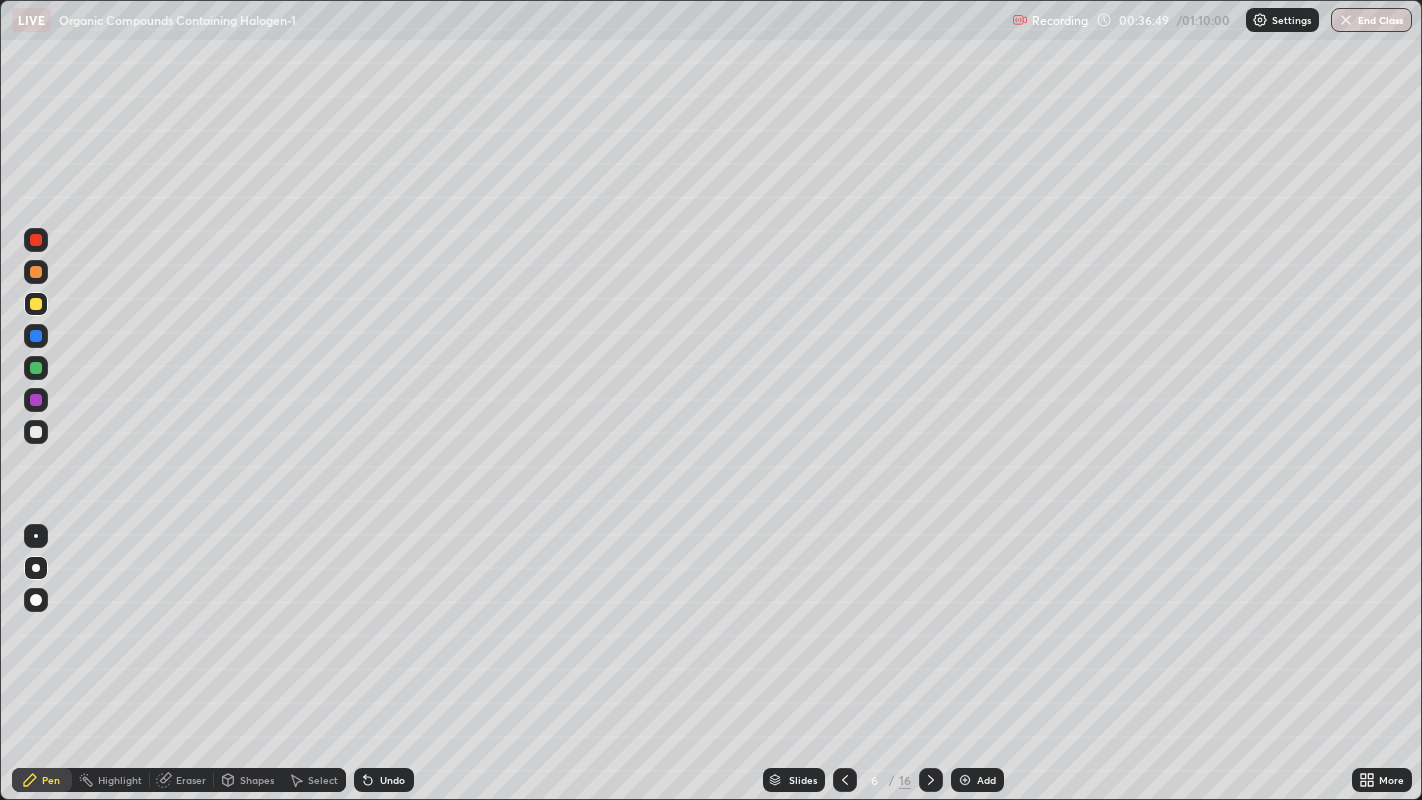 click 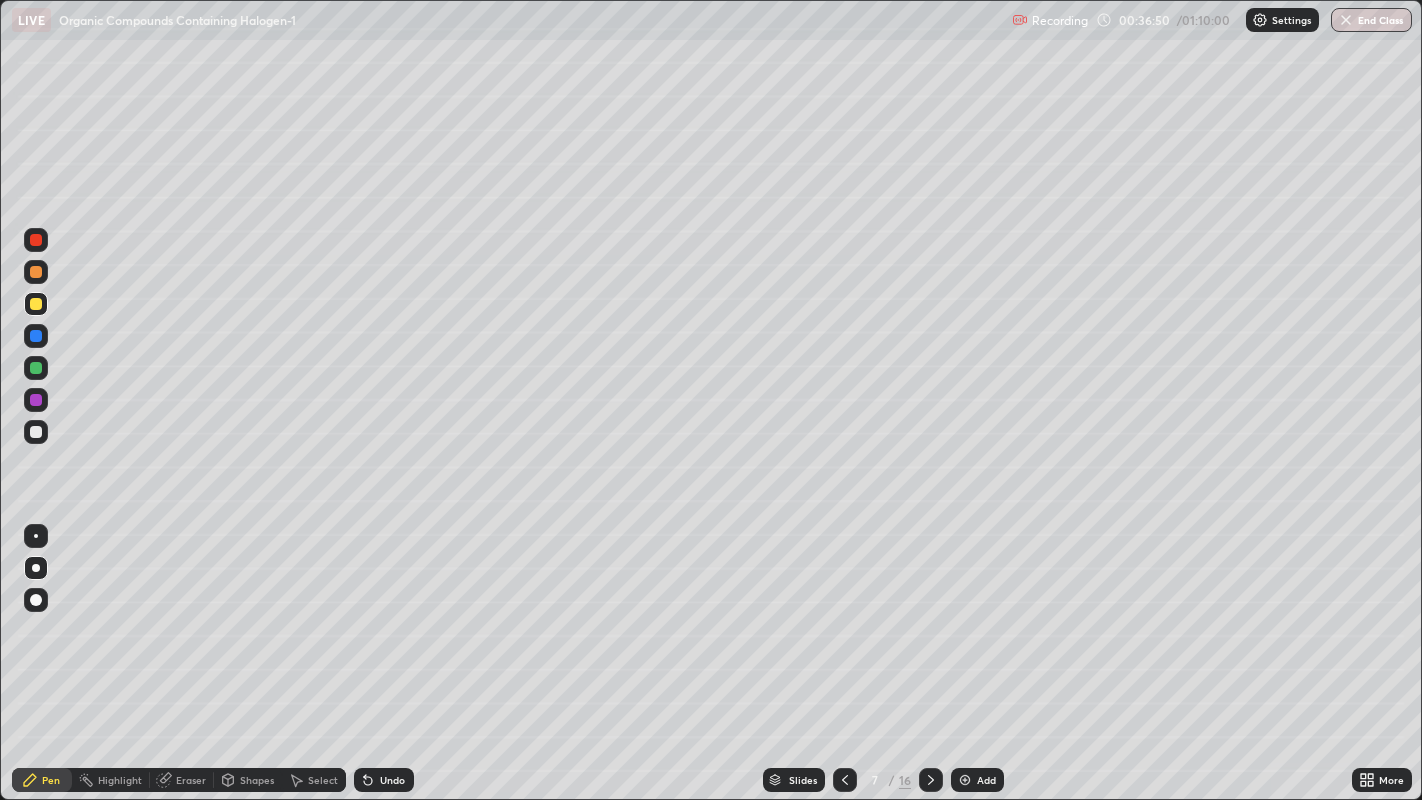 click on "16" at bounding box center [905, 780] 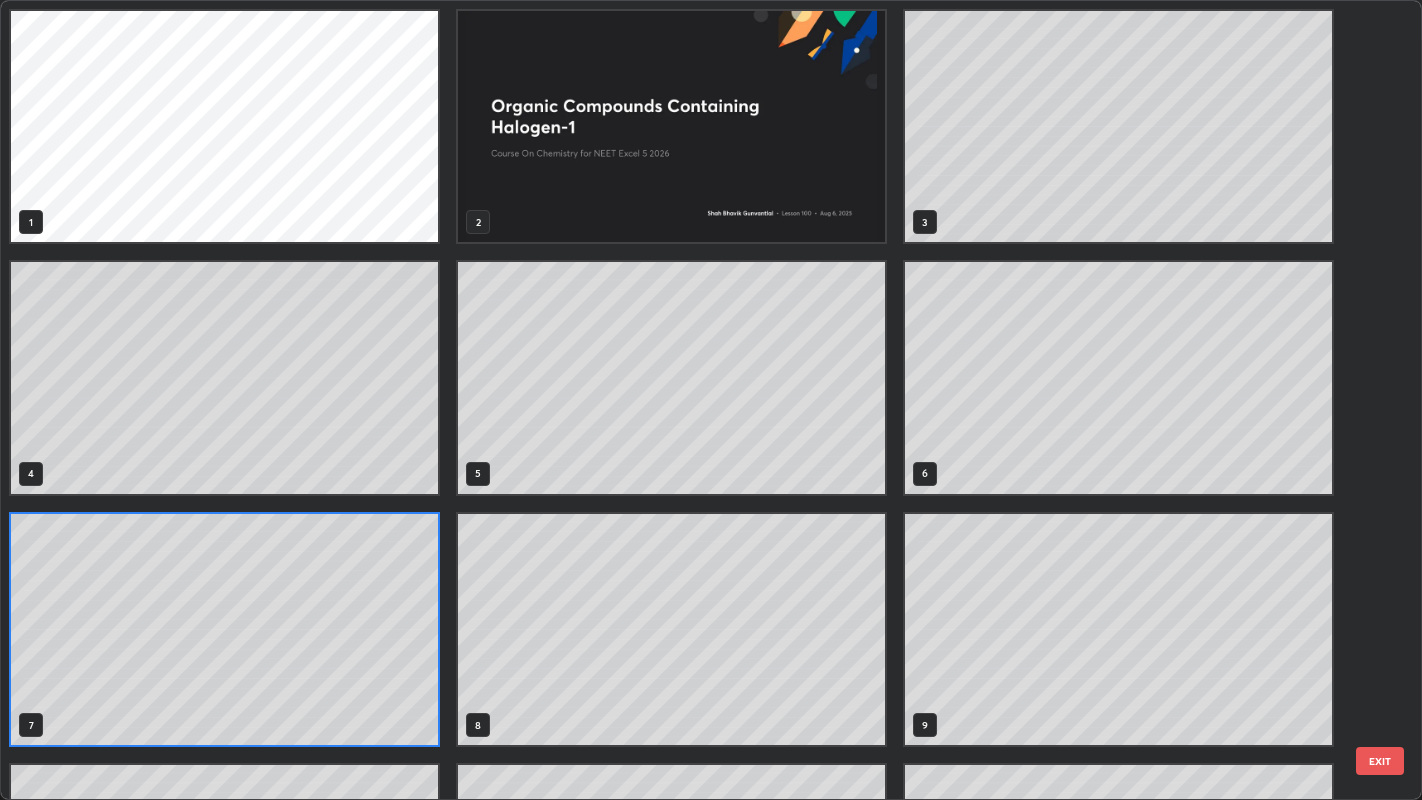 scroll, scrollTop: 7, scrollLeft: 10, axis: both 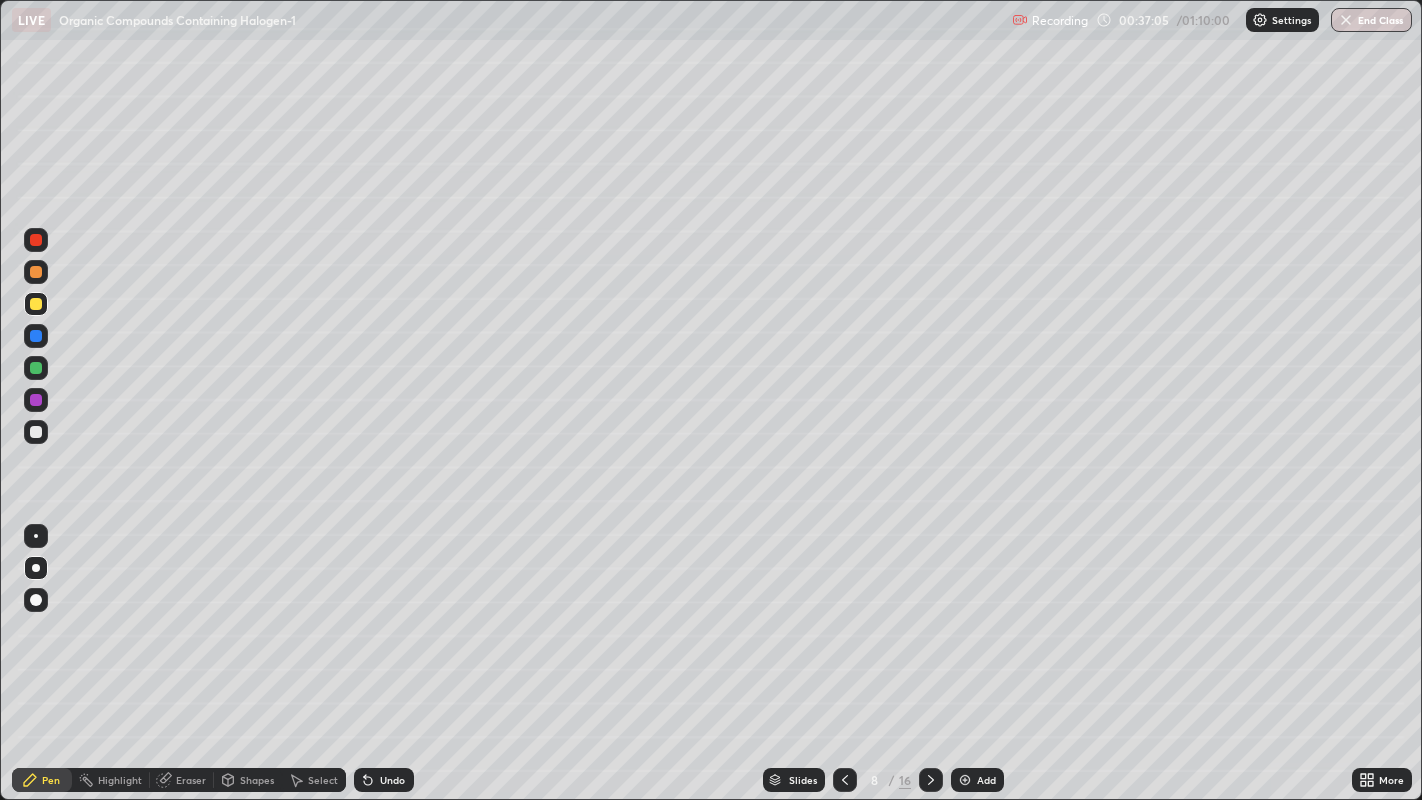 click at bounding box center [36, 272] 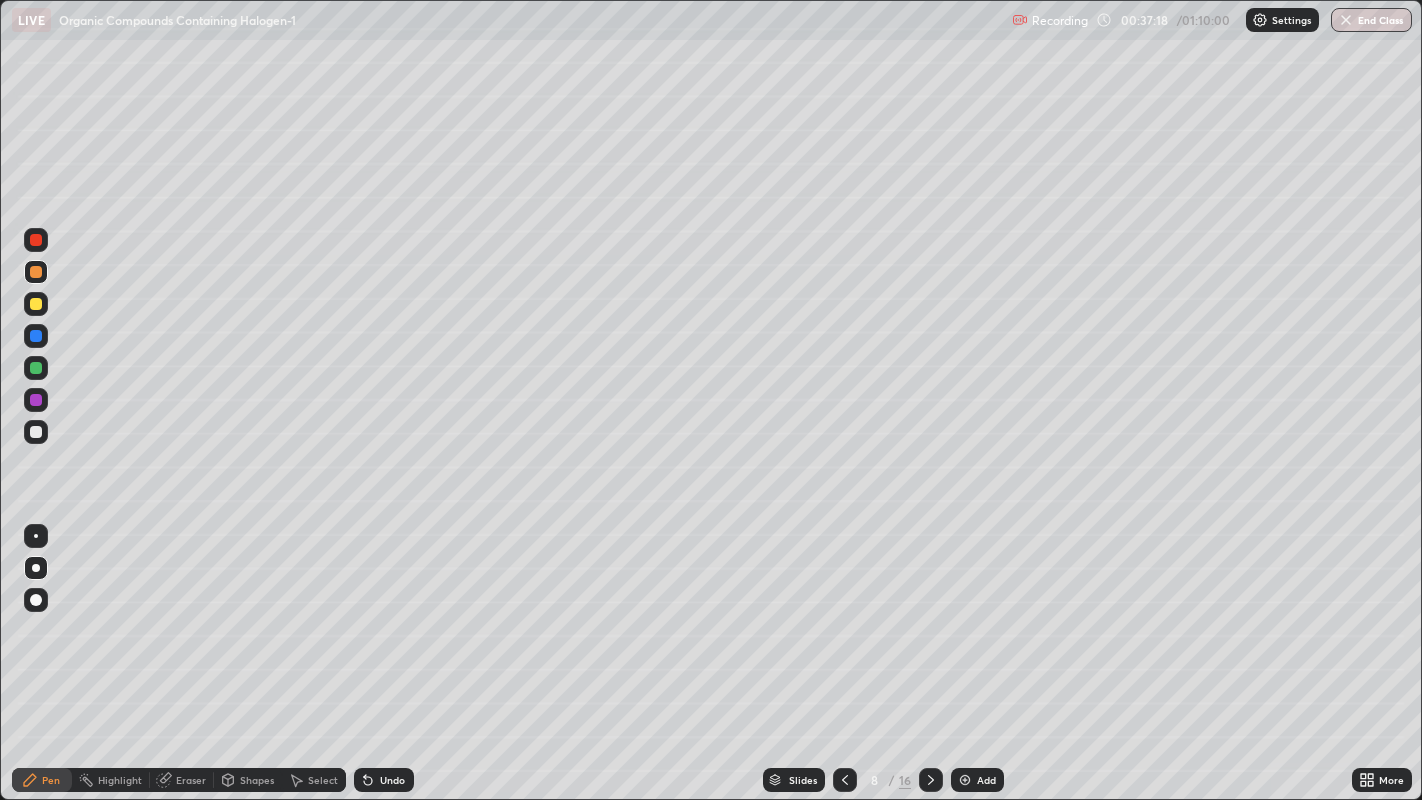click at bounding box center [36, 368] 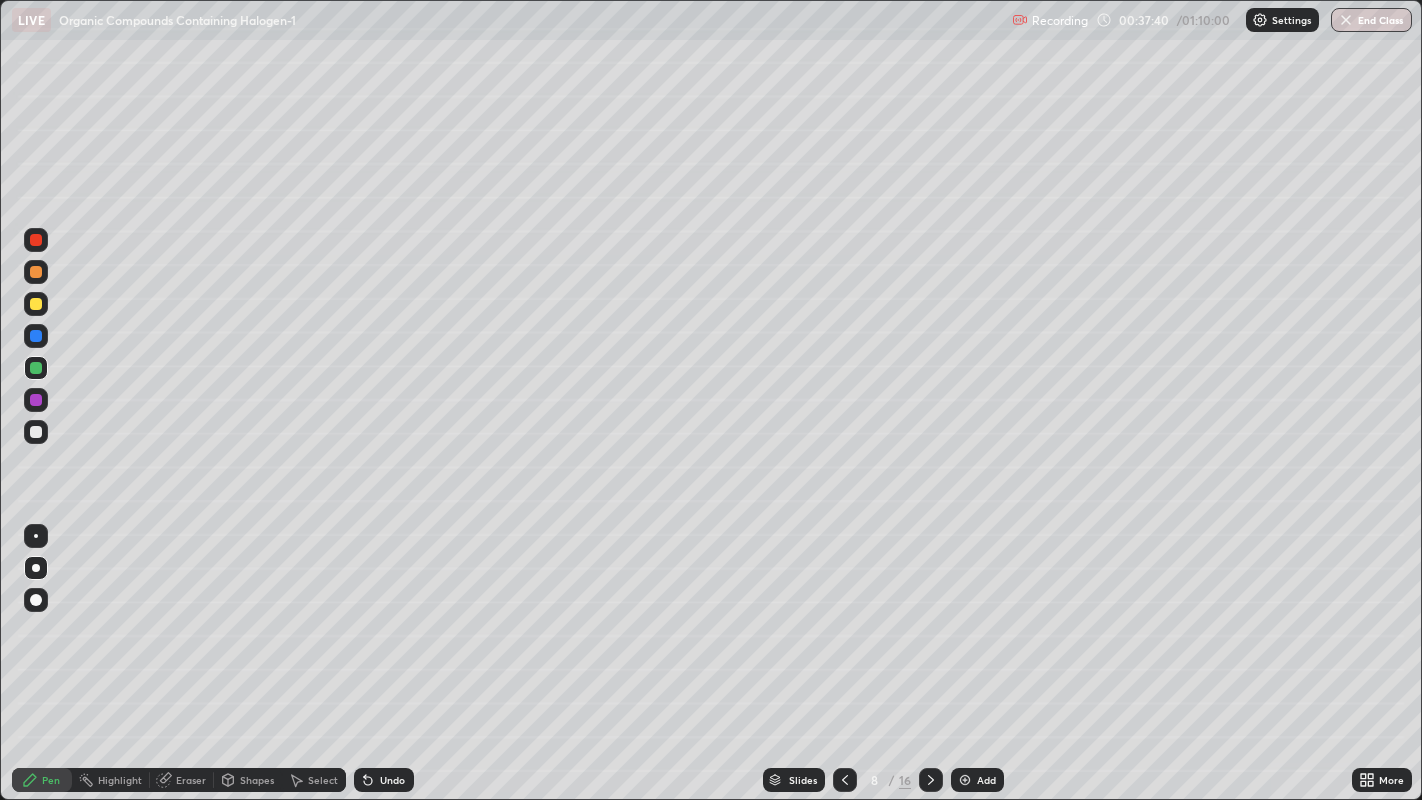 click at bounding box center (36, 336) 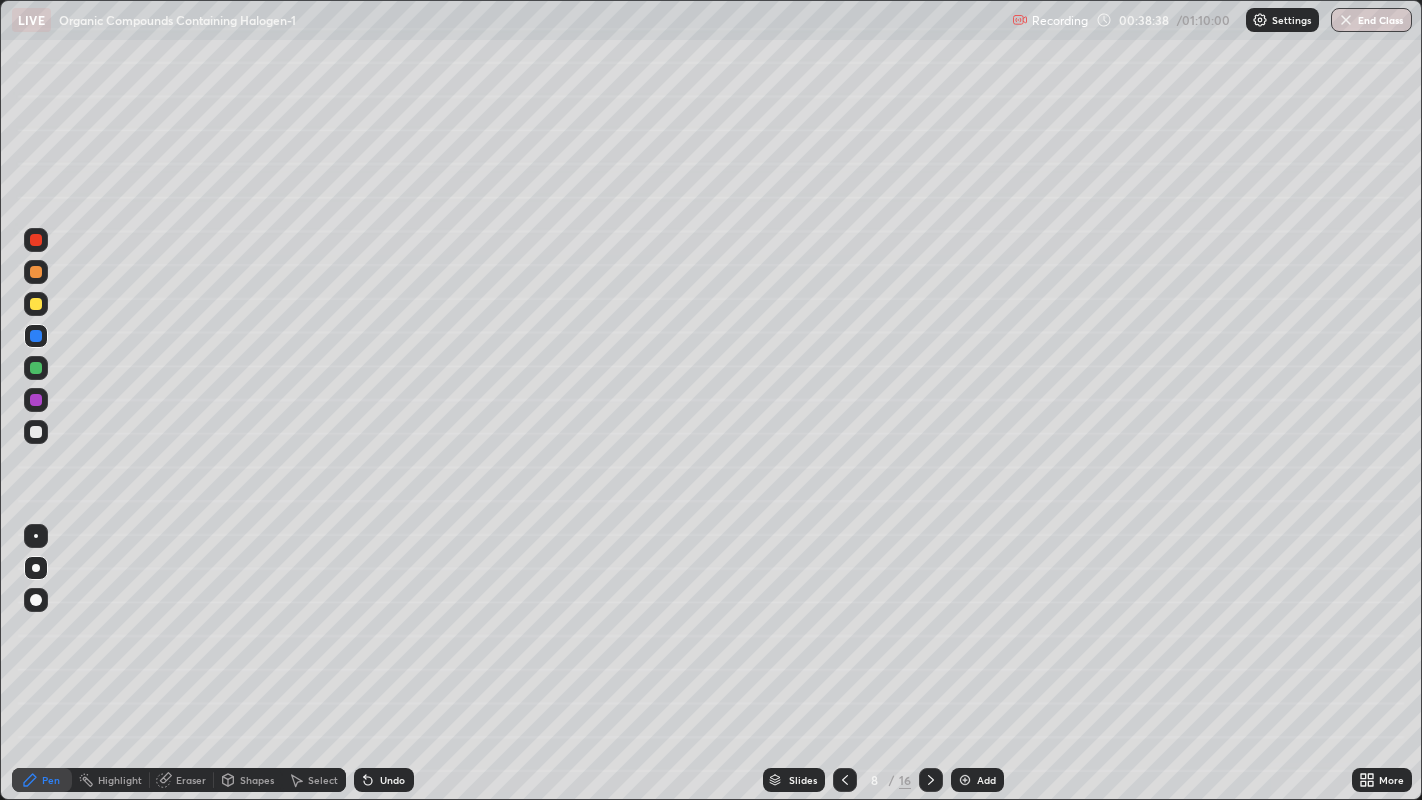 click at bounding box center (36, 304) 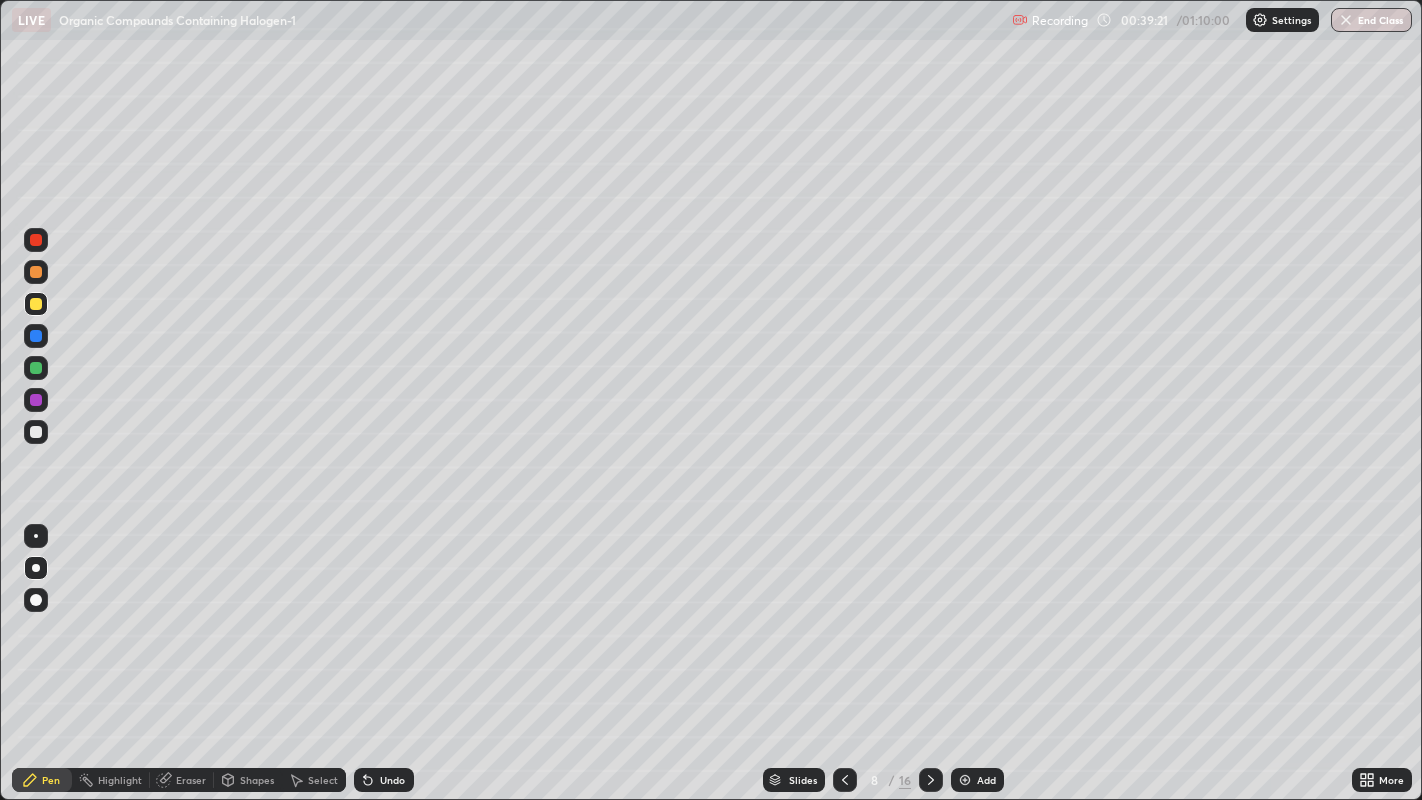 click 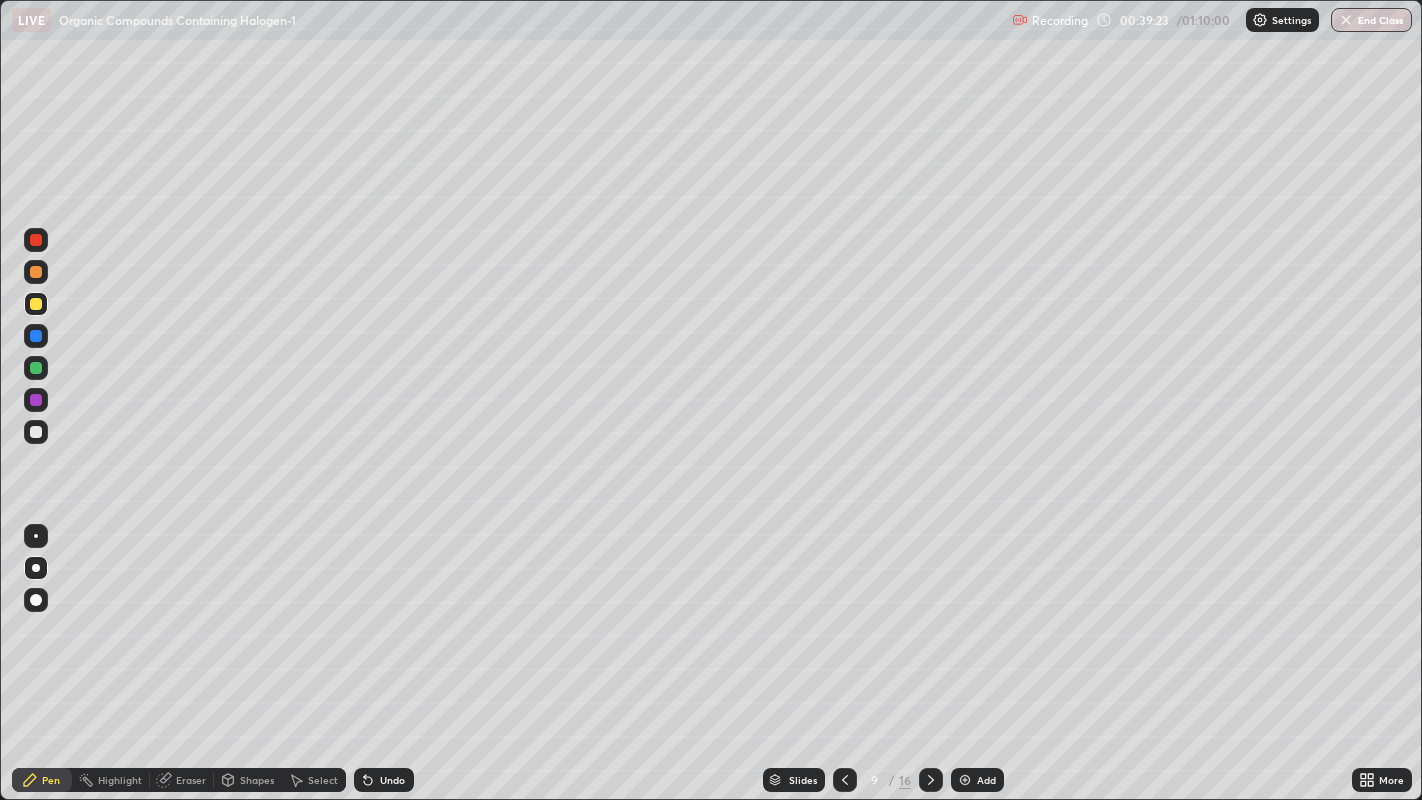click at bounding box center [36, 272] 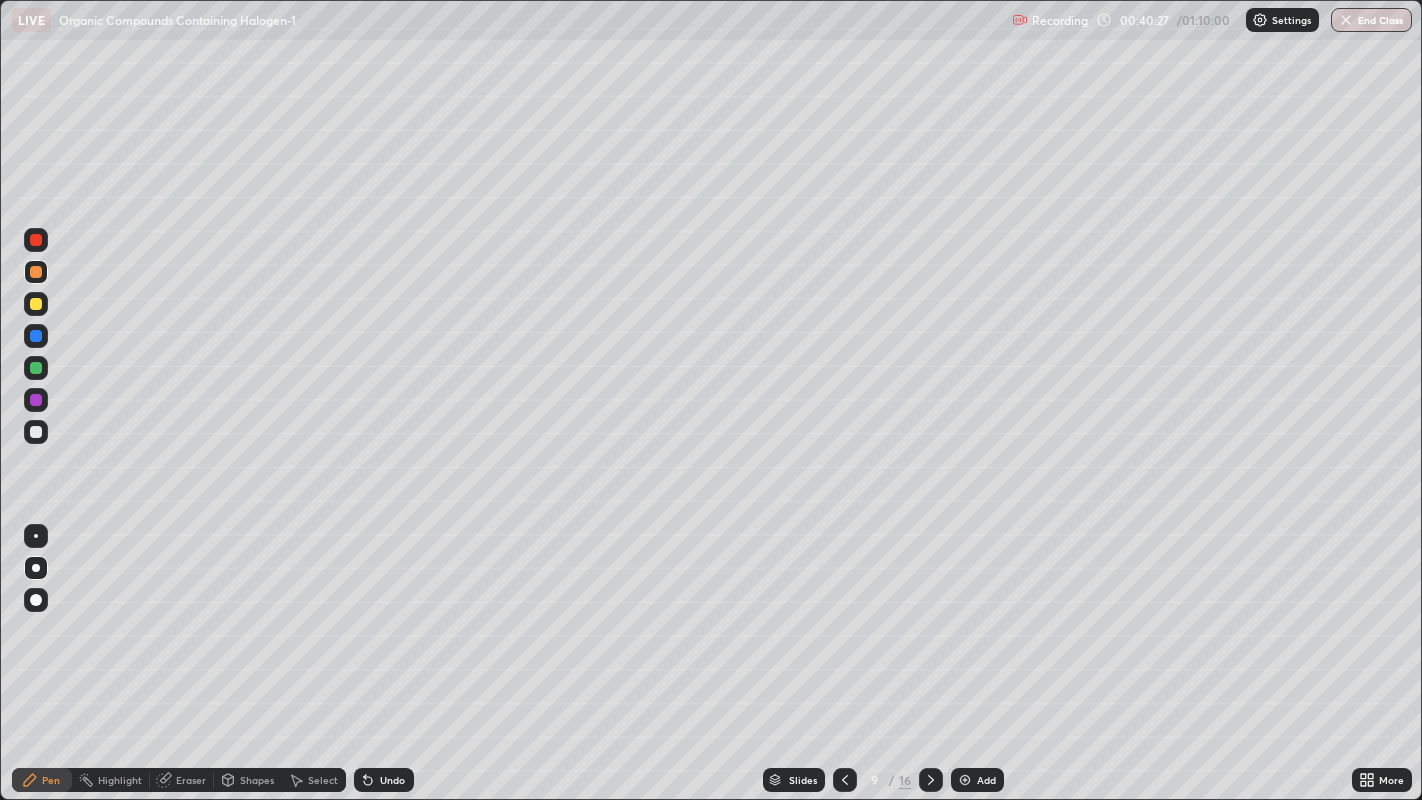 click at bounding box center [36, 272] 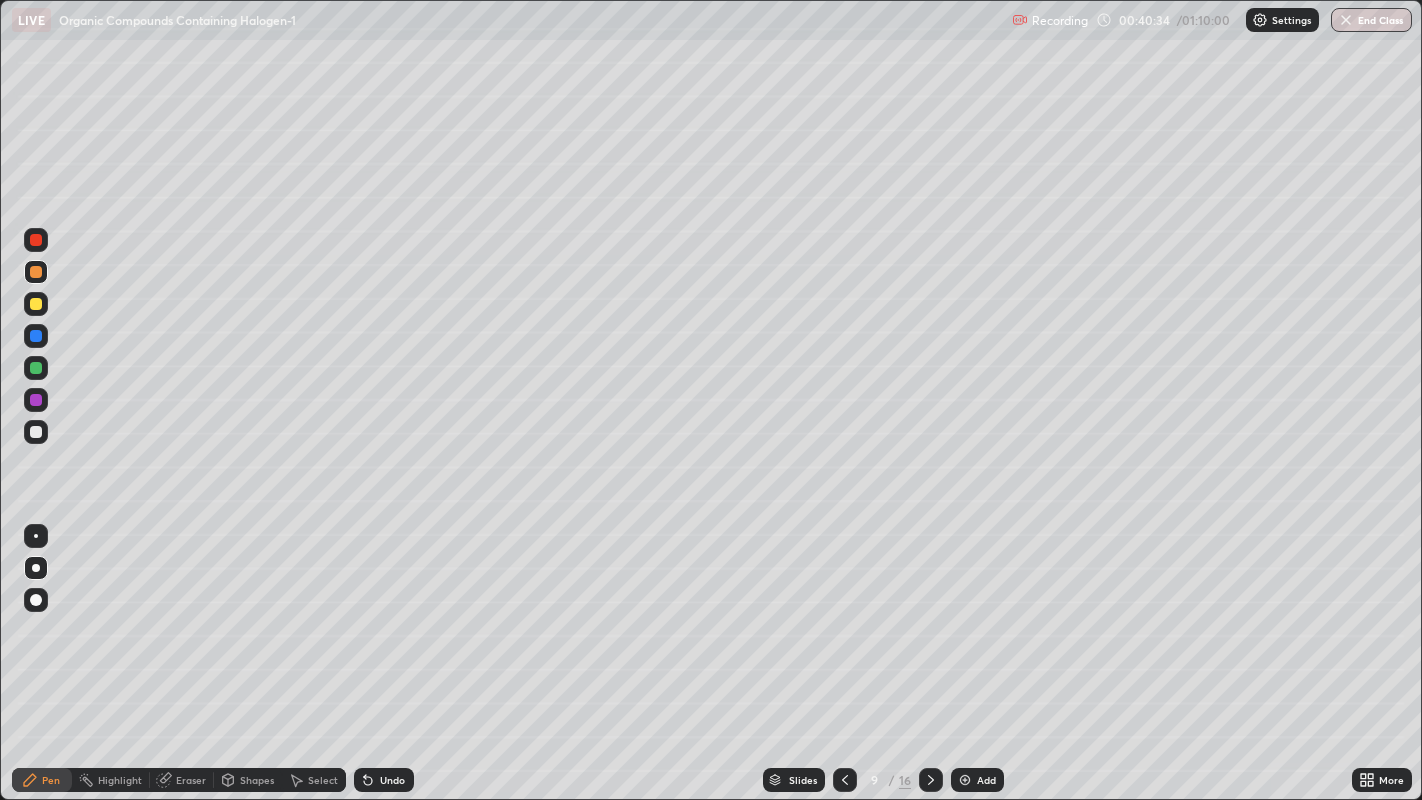 click at bounding box center (36, 304) 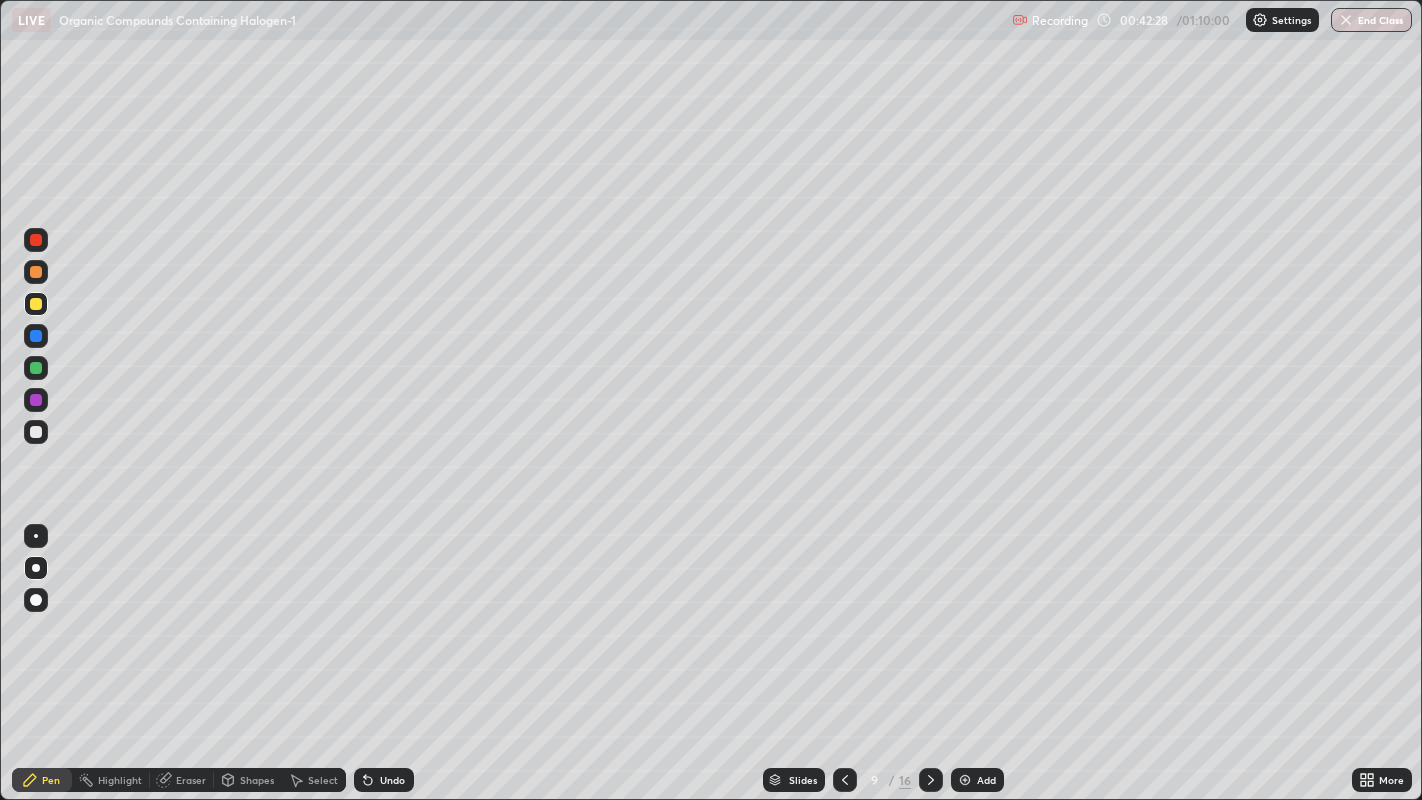 click at bounding box center [36, 272] 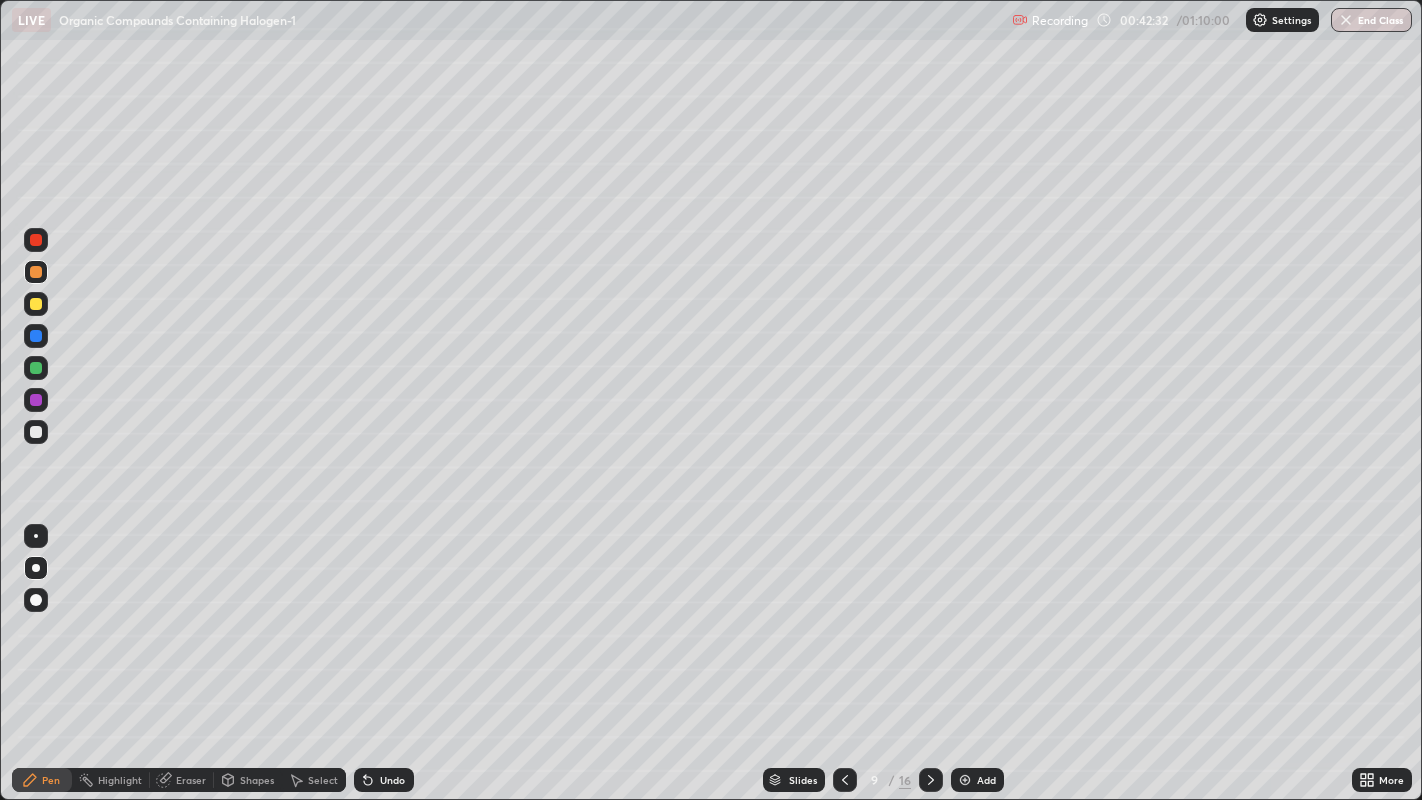 click at bounding box center (36, 400) 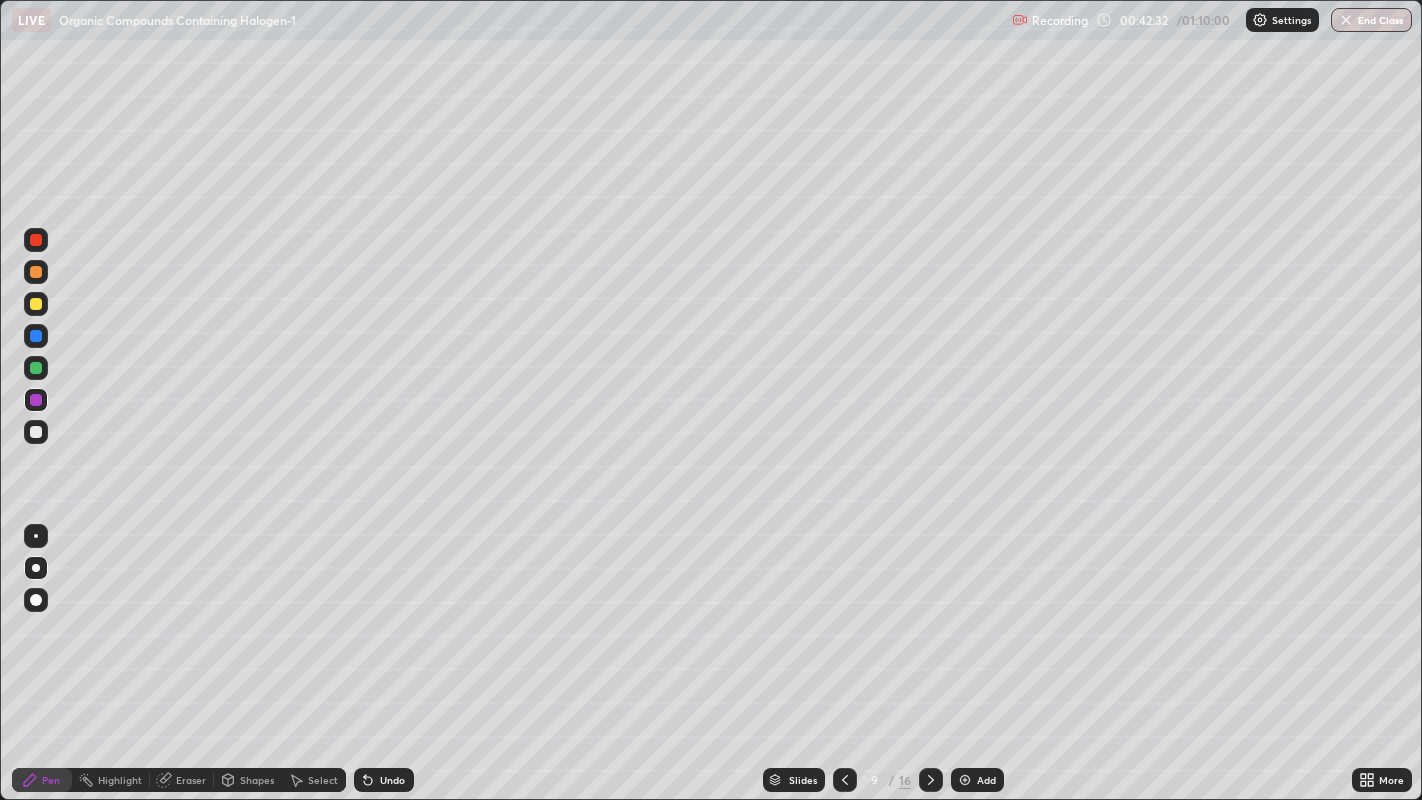 click at bounding box center [36, 536] 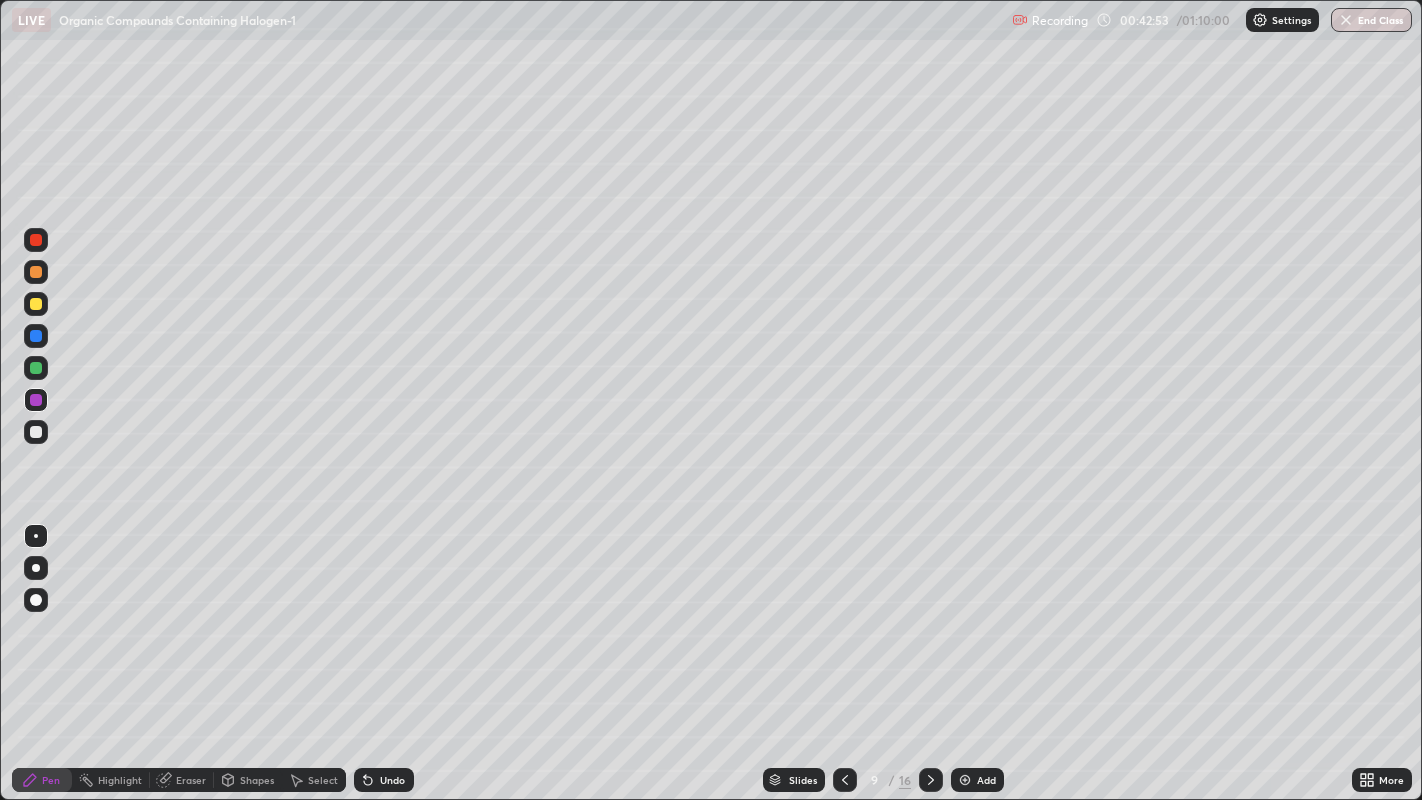 click at bounding box center [36, 240] 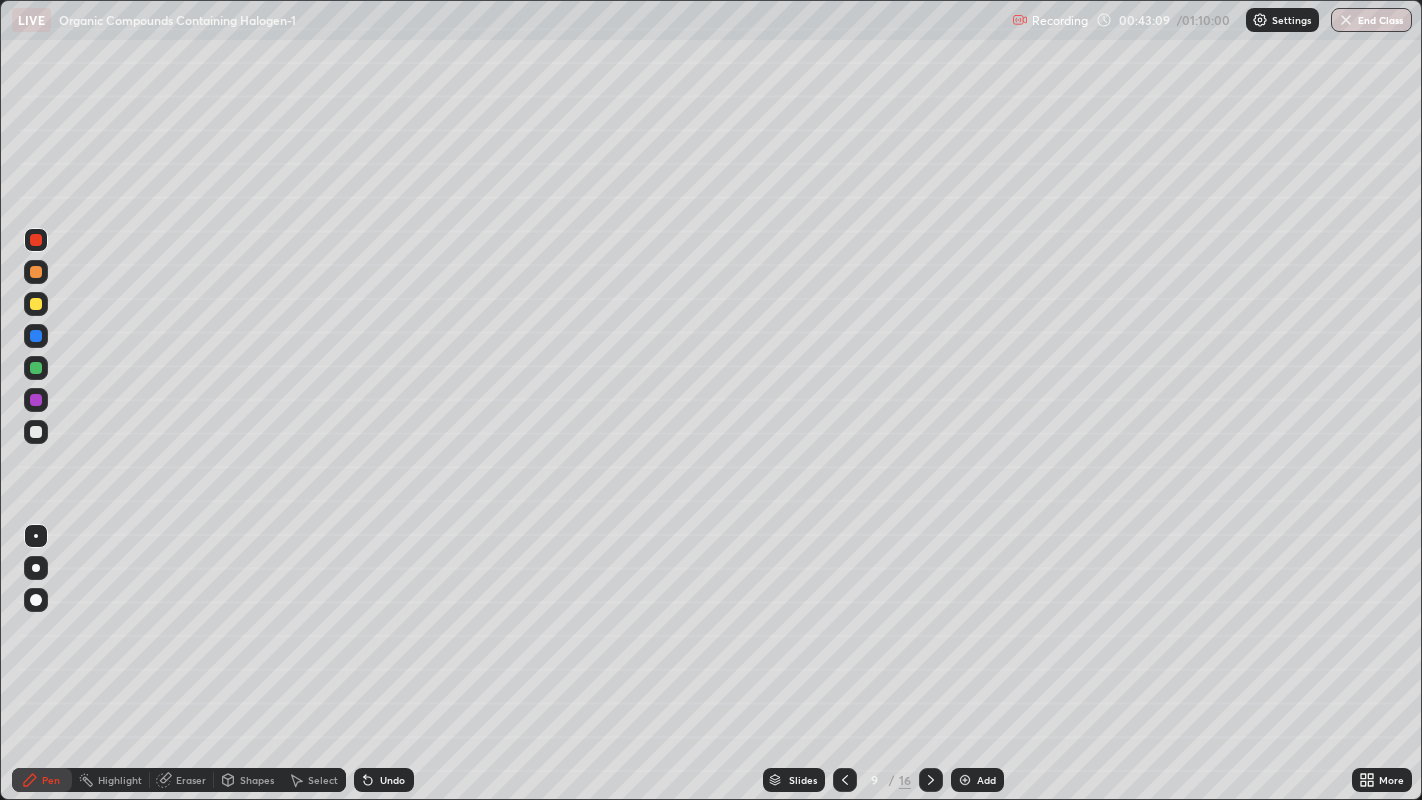 click on "Undo" at bounding box center [392, 780] 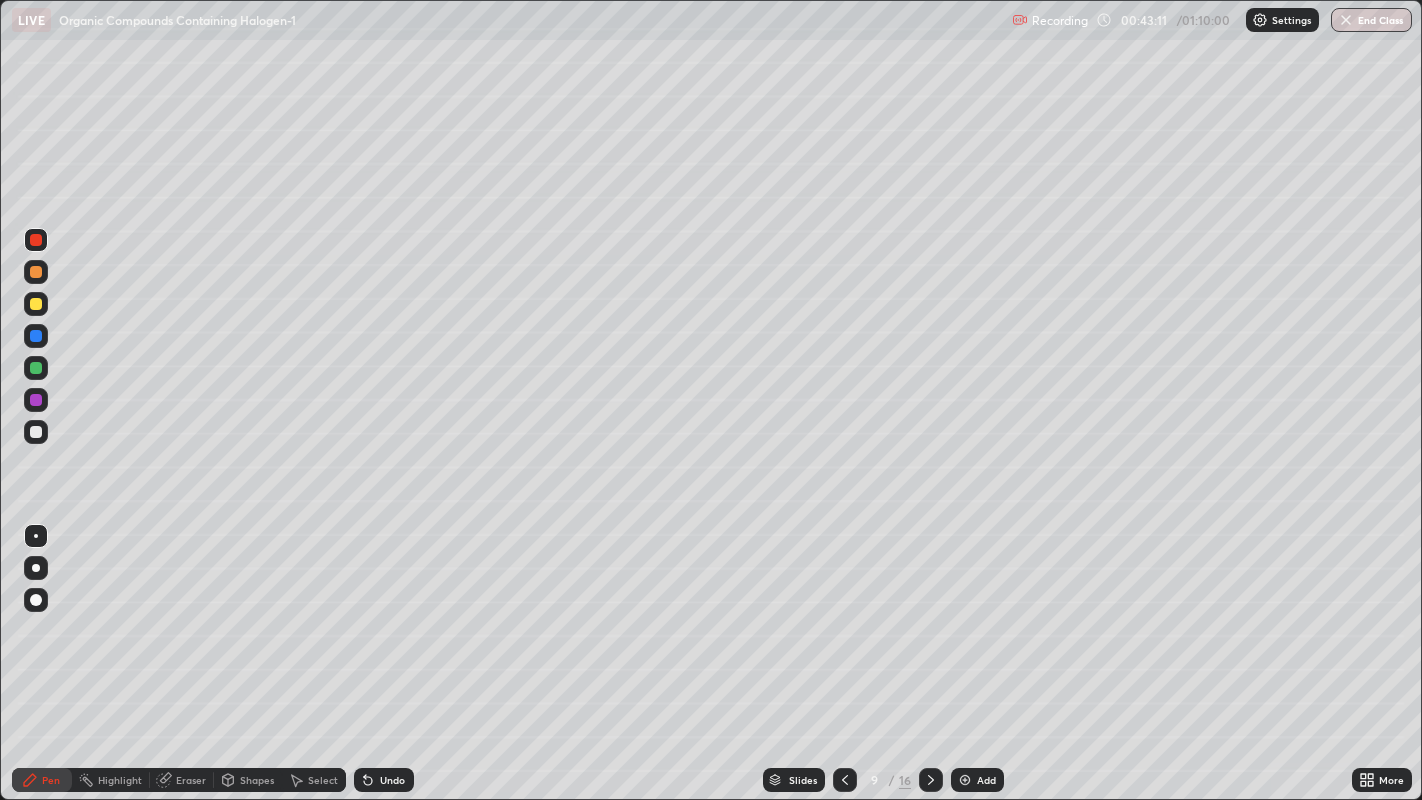 click on "Undo" at bounding box center (384, 780) 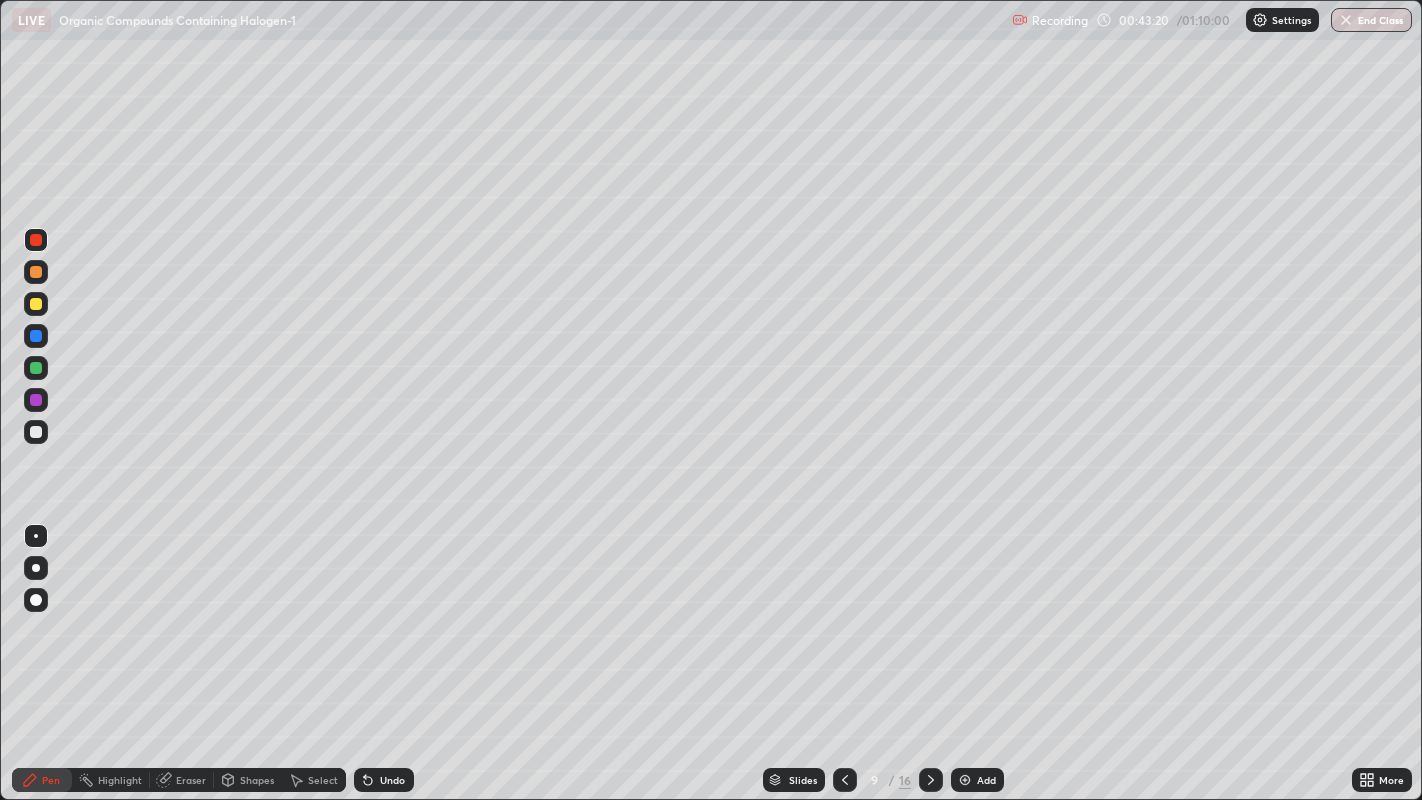 click at bounding box center [36, 400] 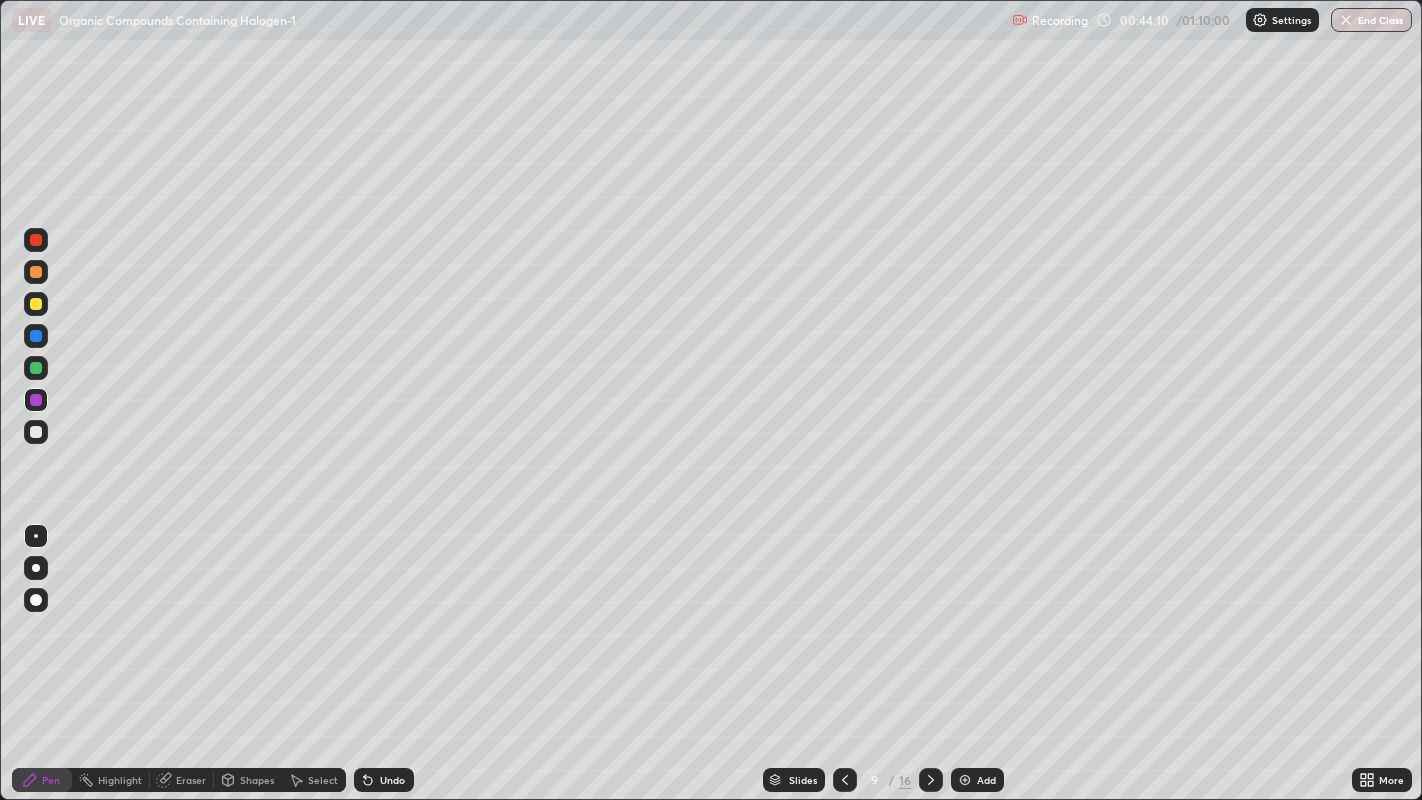 click at bounding box center [36, 304] 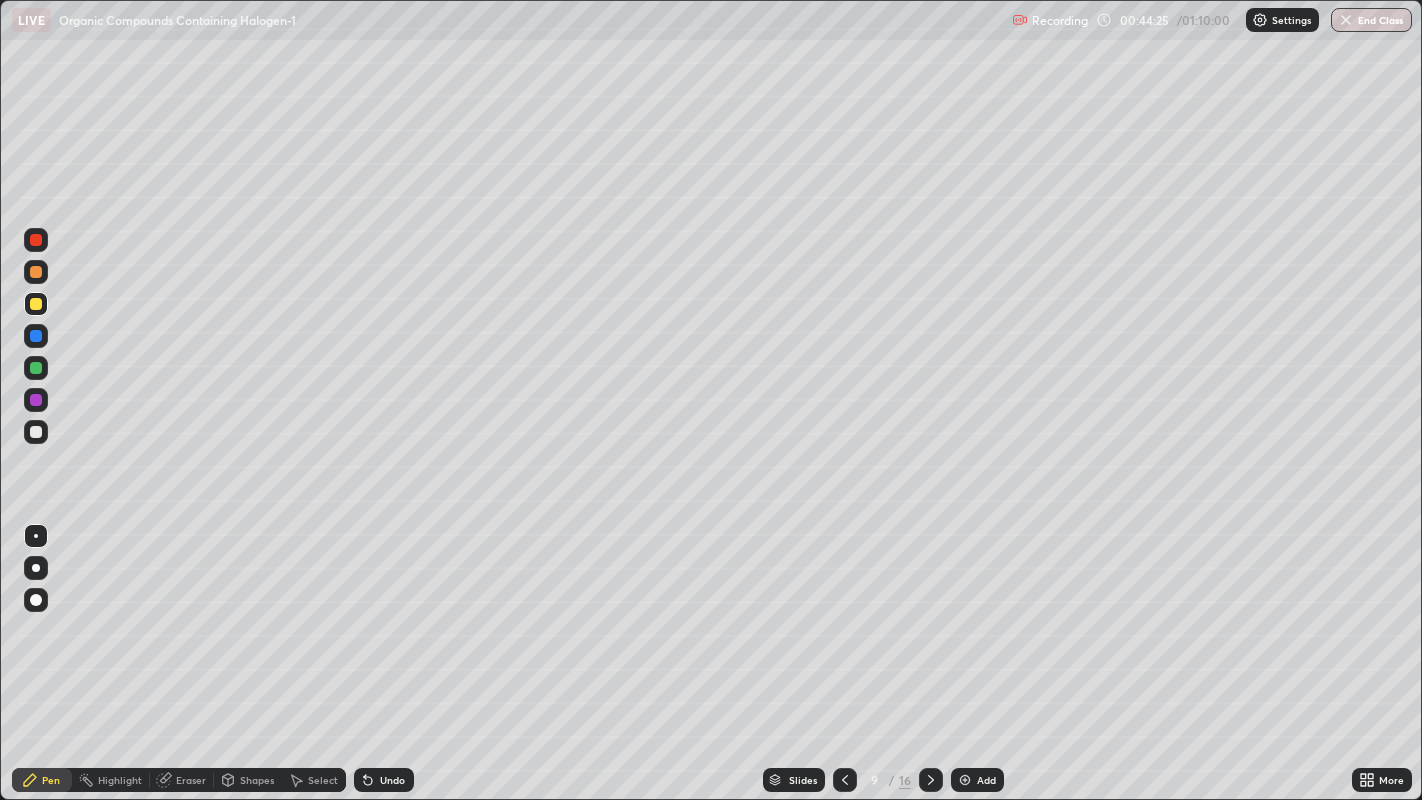 click at bounding box center [36, 368] 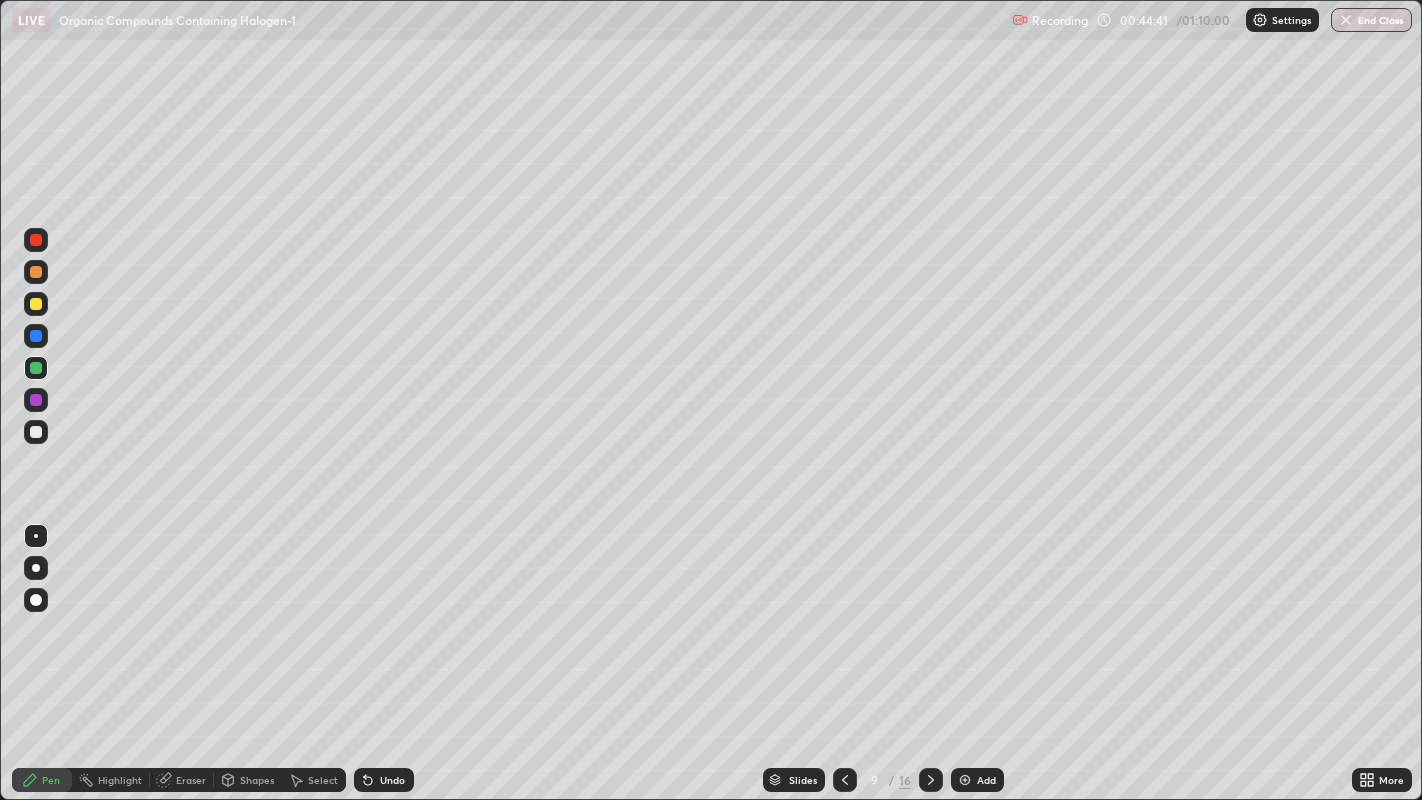 click at bounding box center (36, 400) 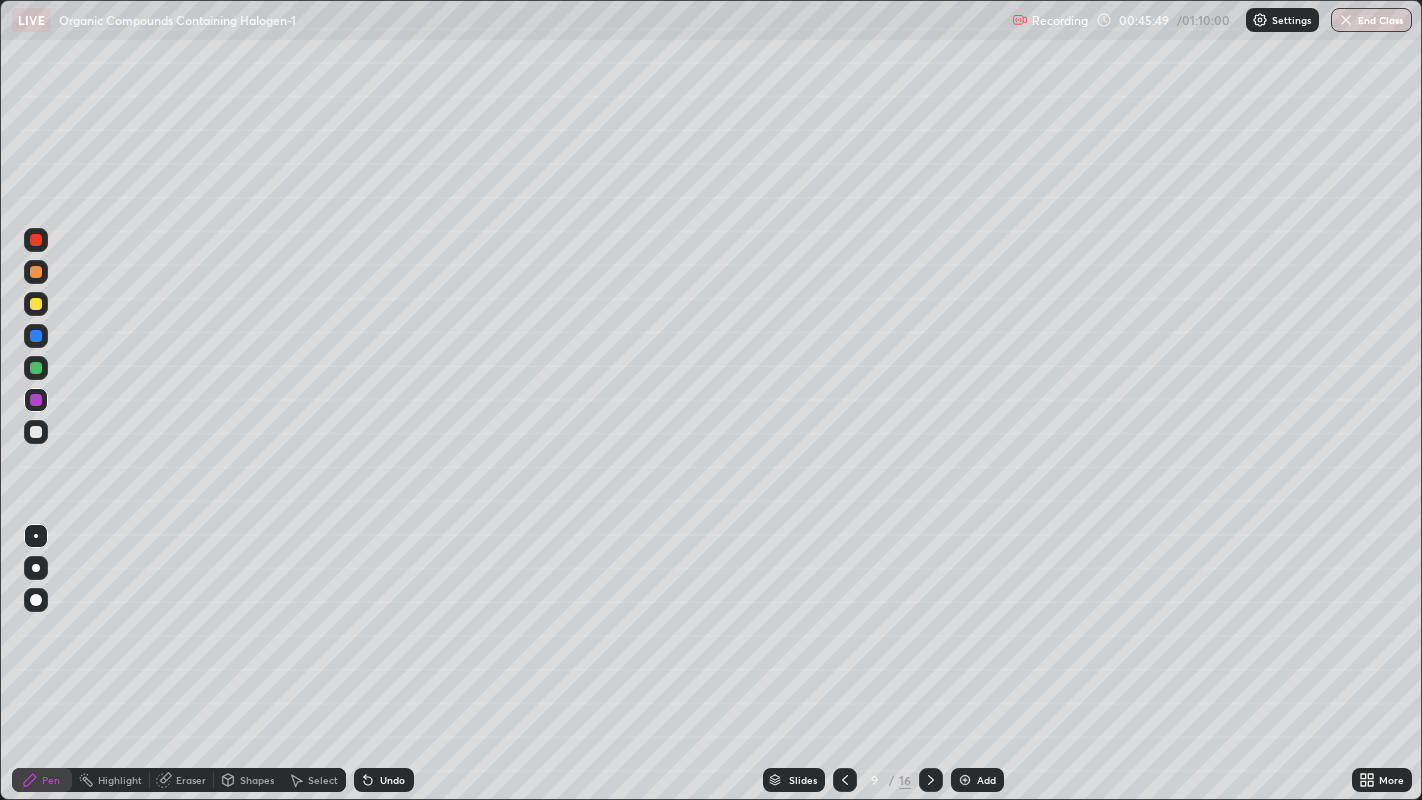 click 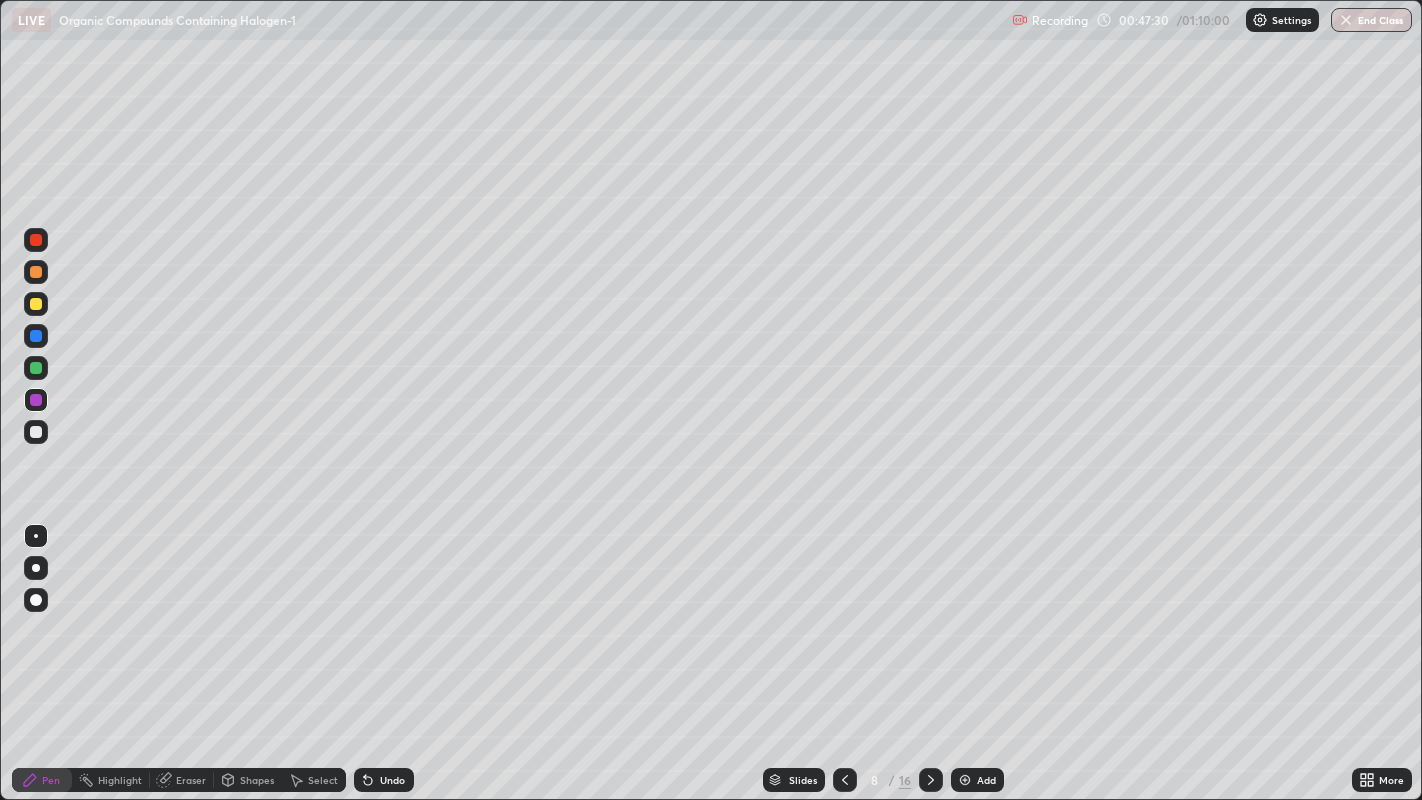 click 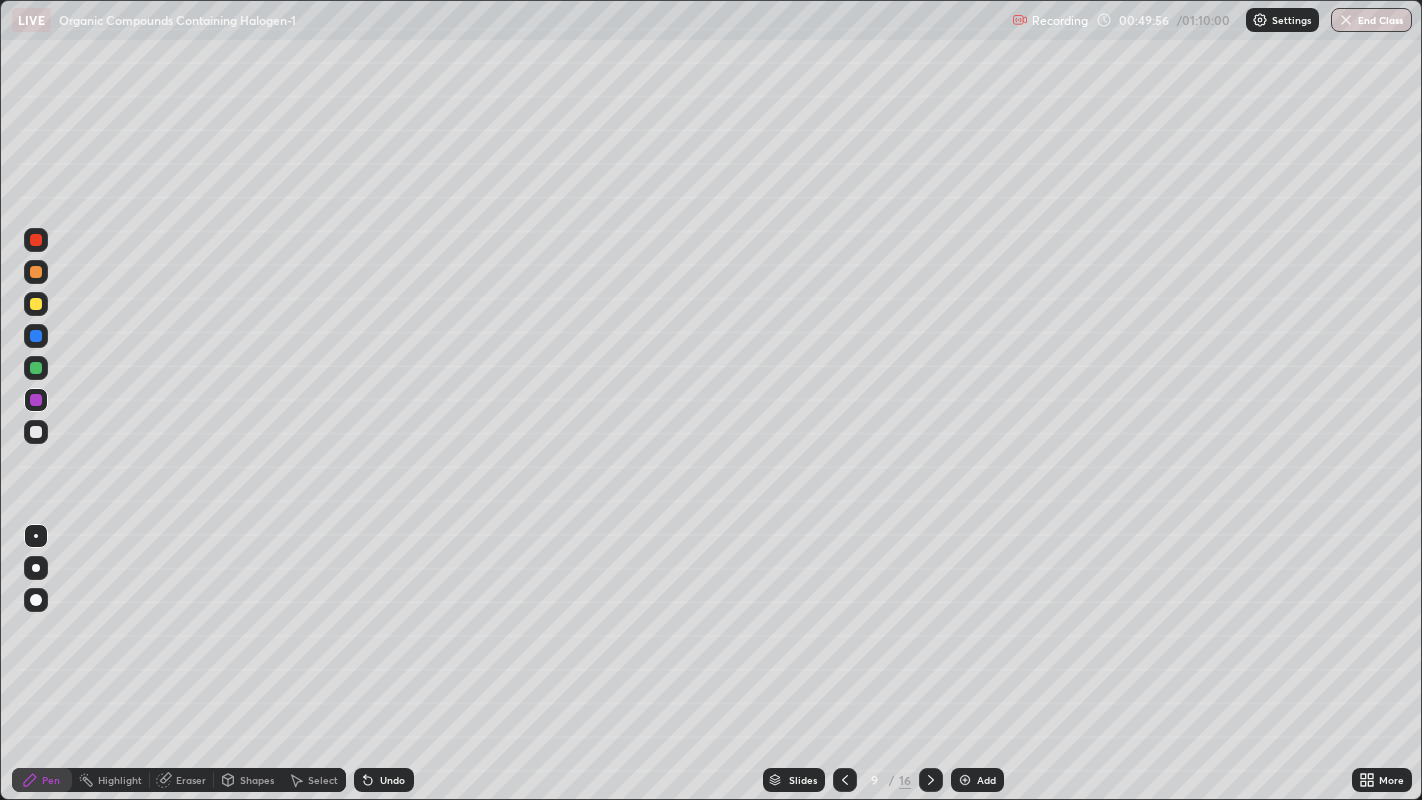 click 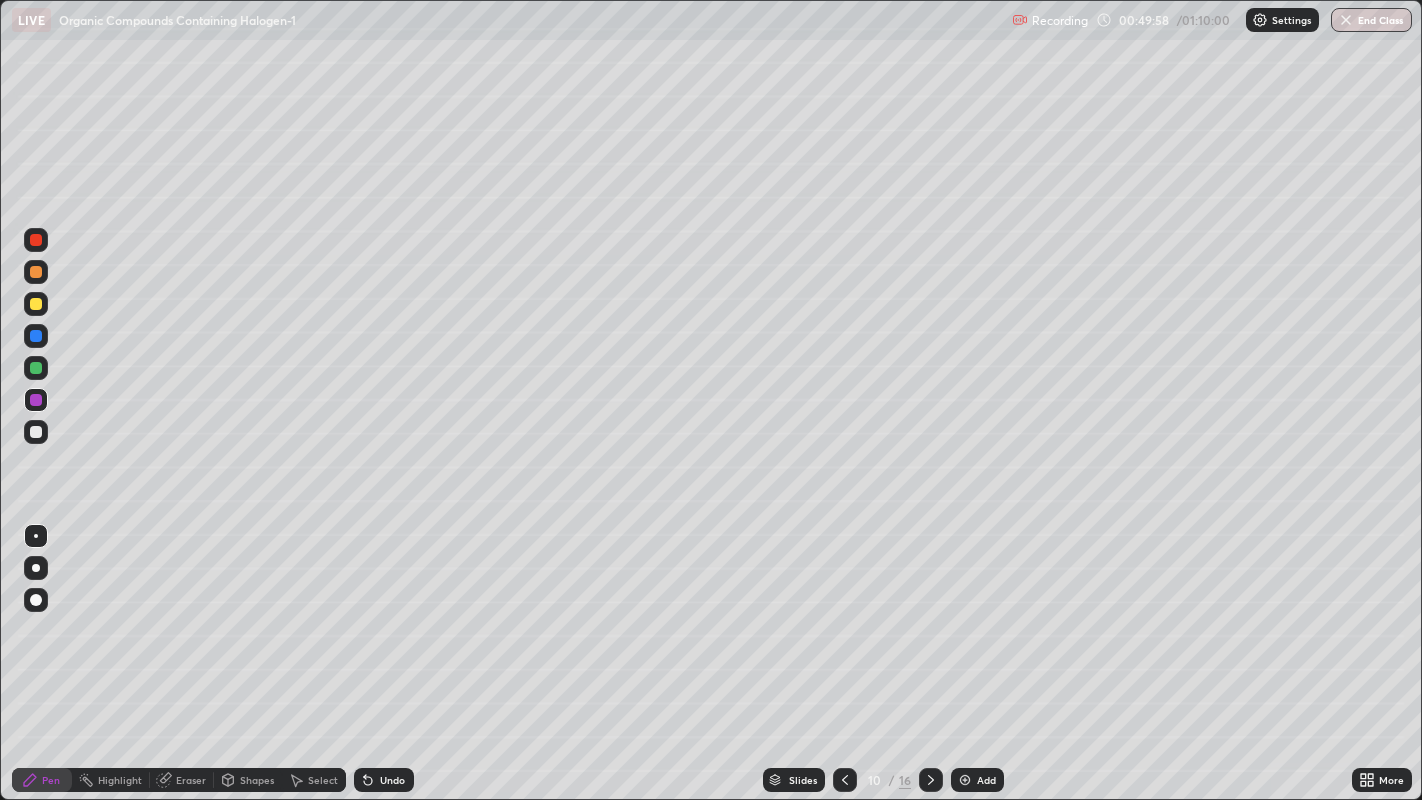 click at bounding box center (36, 304) 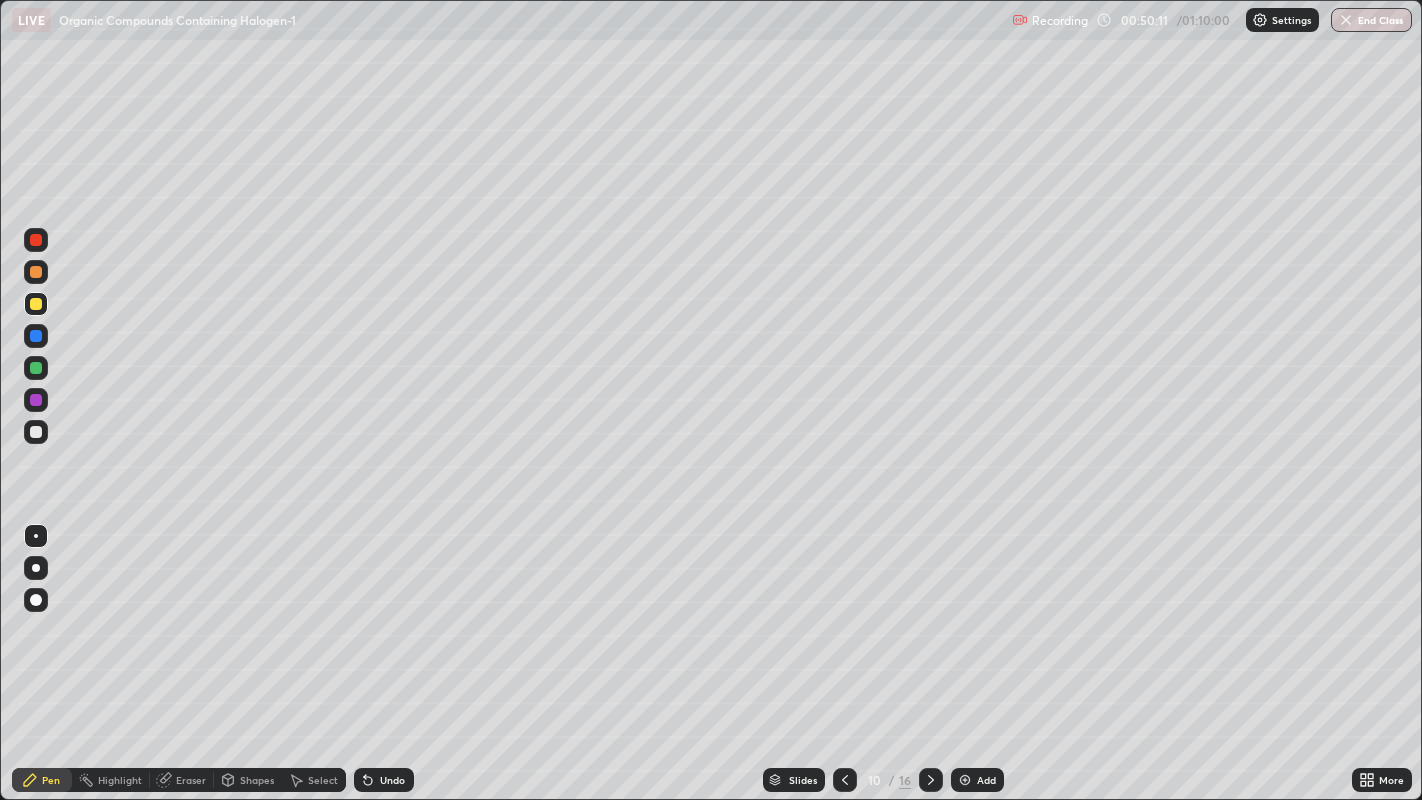click on "Eraser" at bounding box center (182, 780) 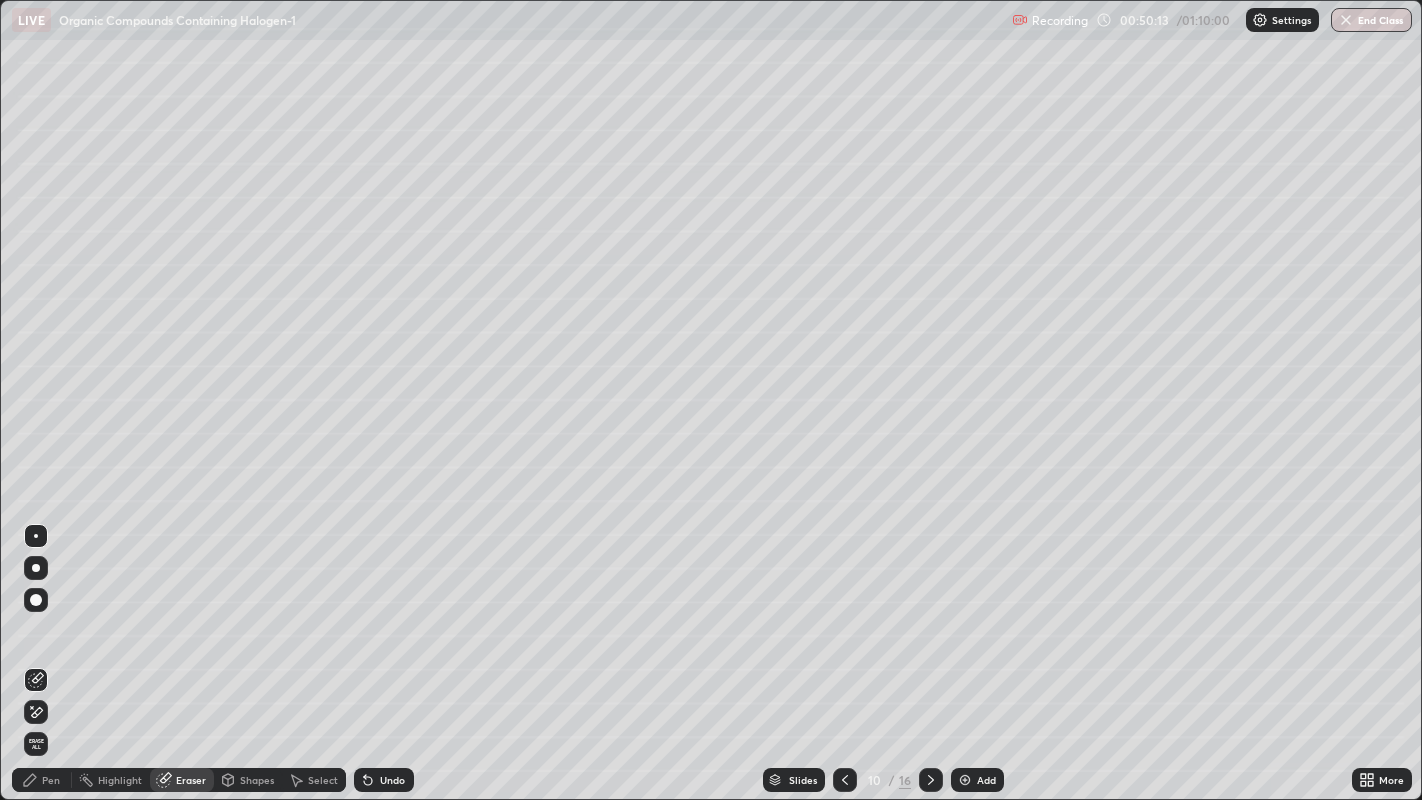 click on "Pen" at bounding box center [51, 780] 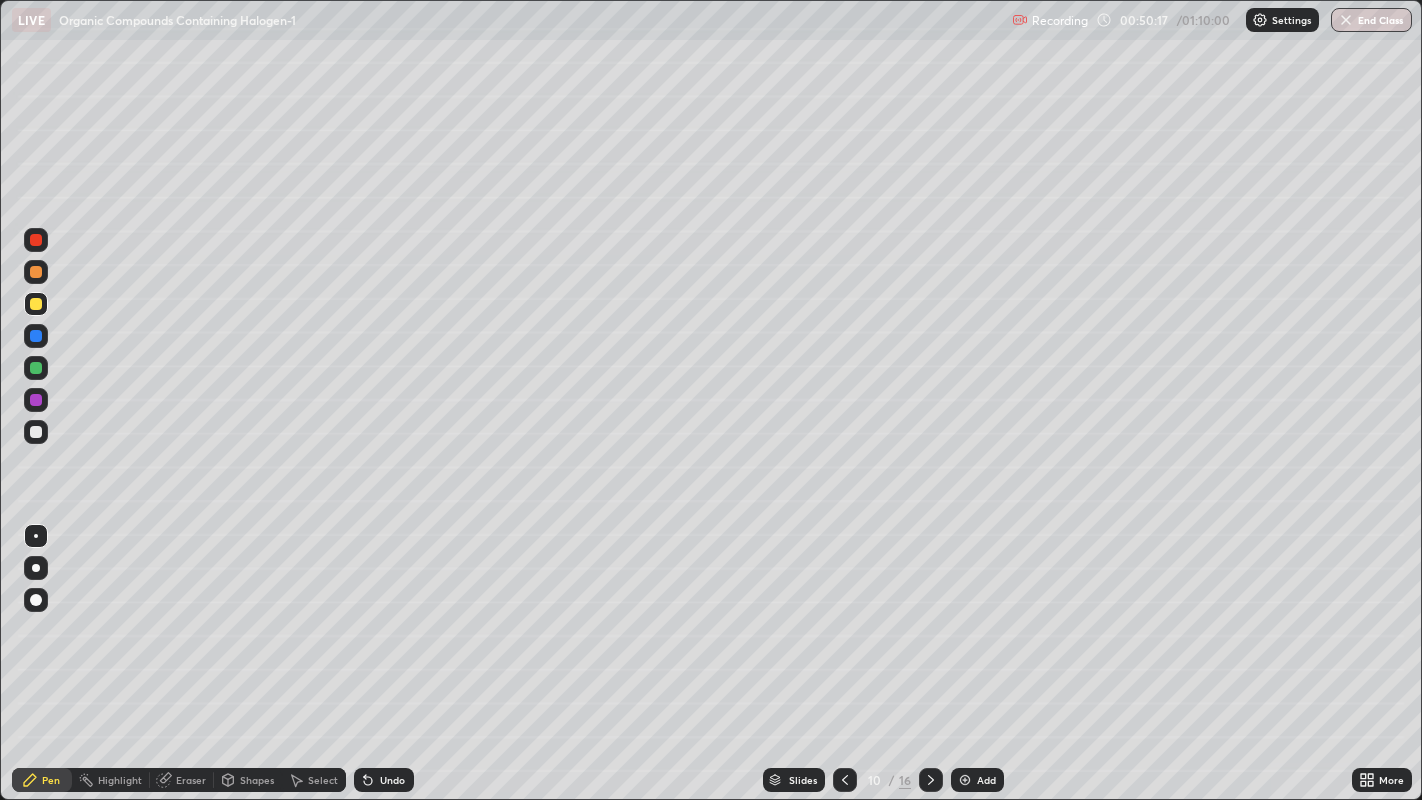 click on "Eraser" at bounding box center (191, 780) 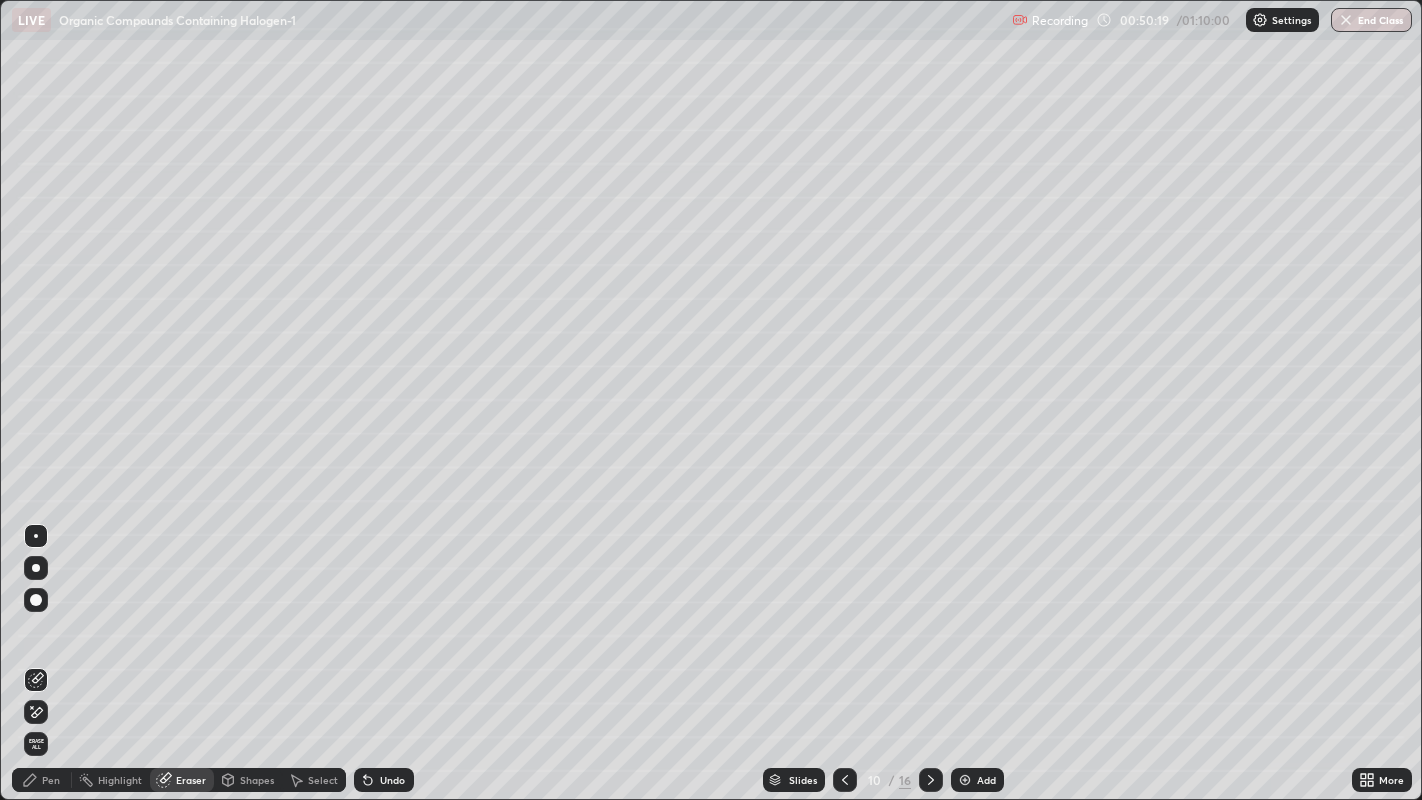 click 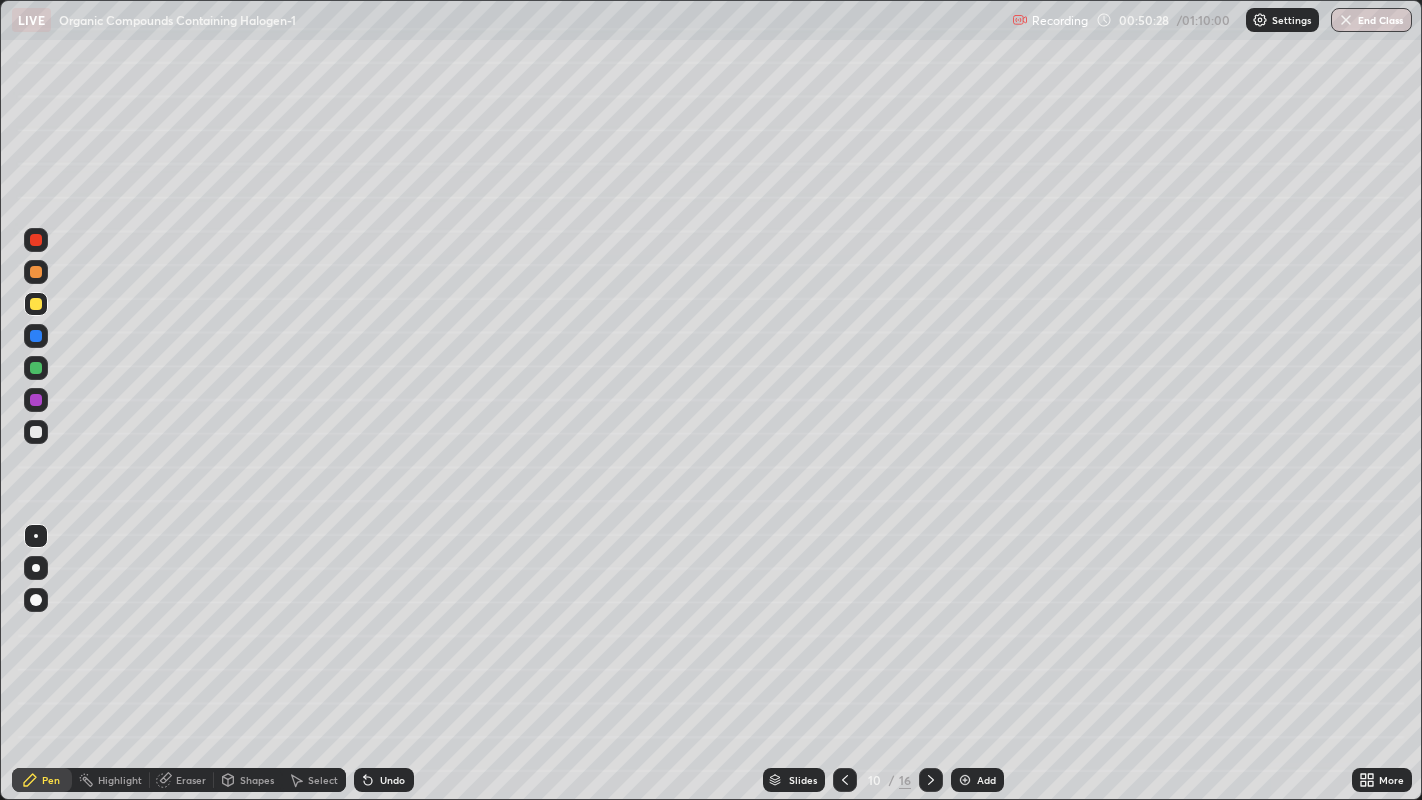 click at bounding box center (36, 240) 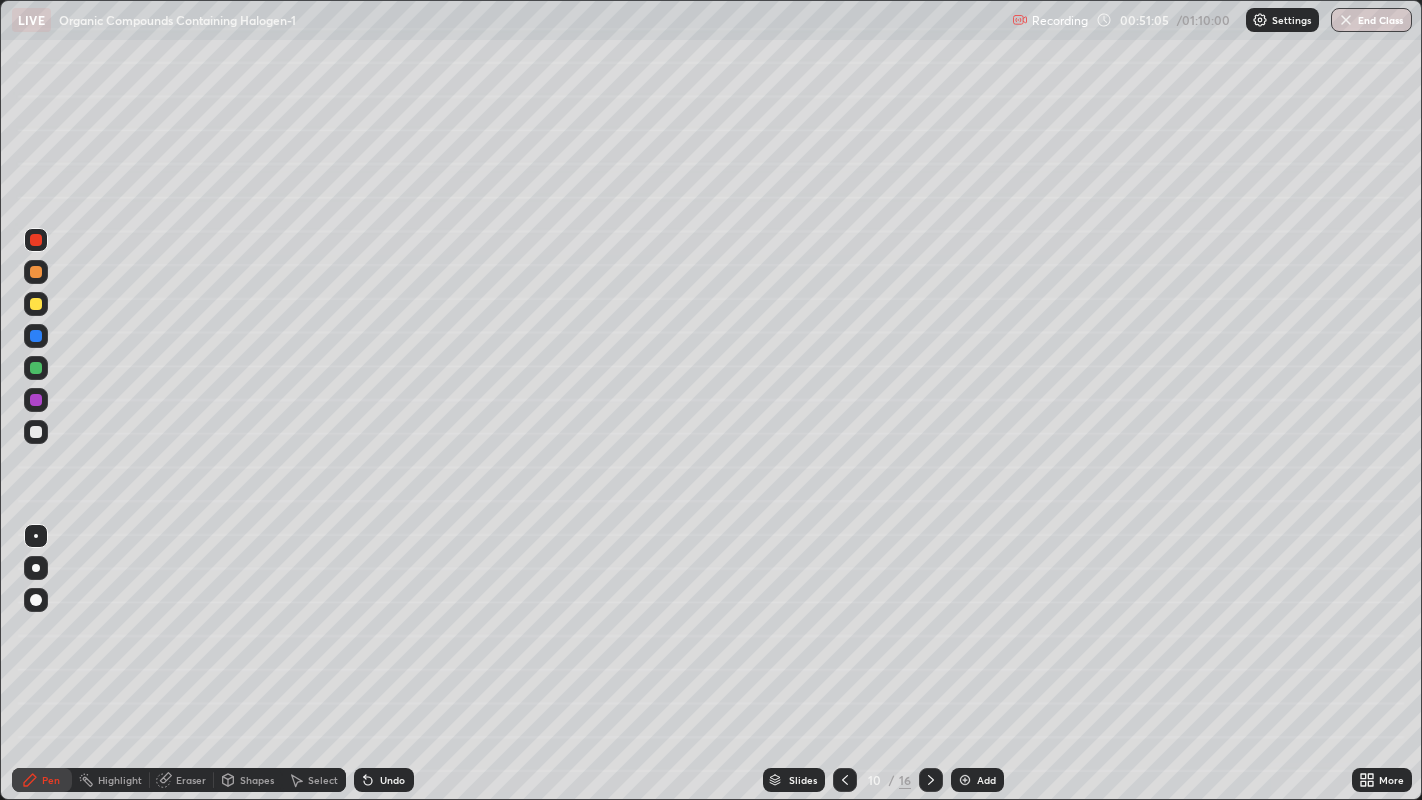 click at bounding box center [36, 368] 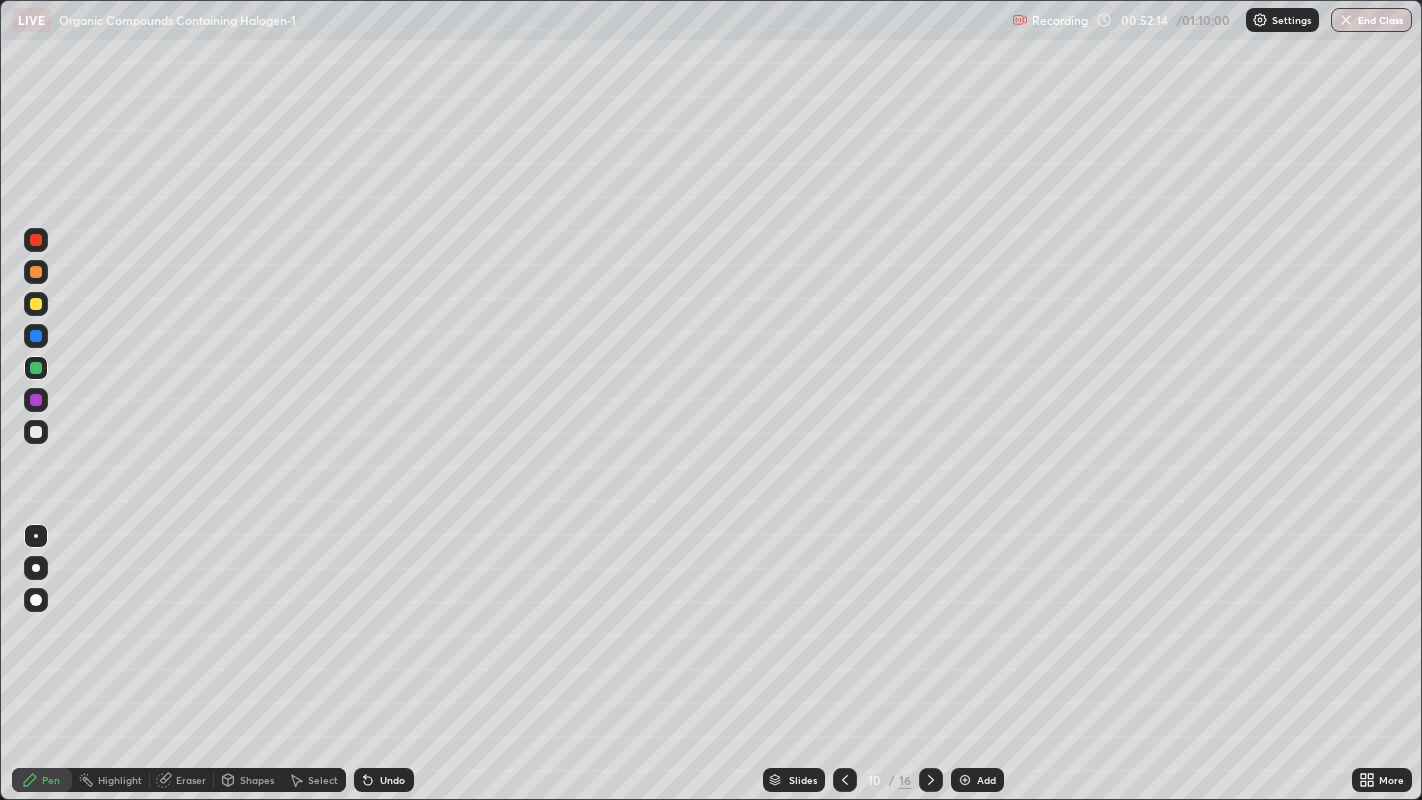 click at bounding box center [36, 400] 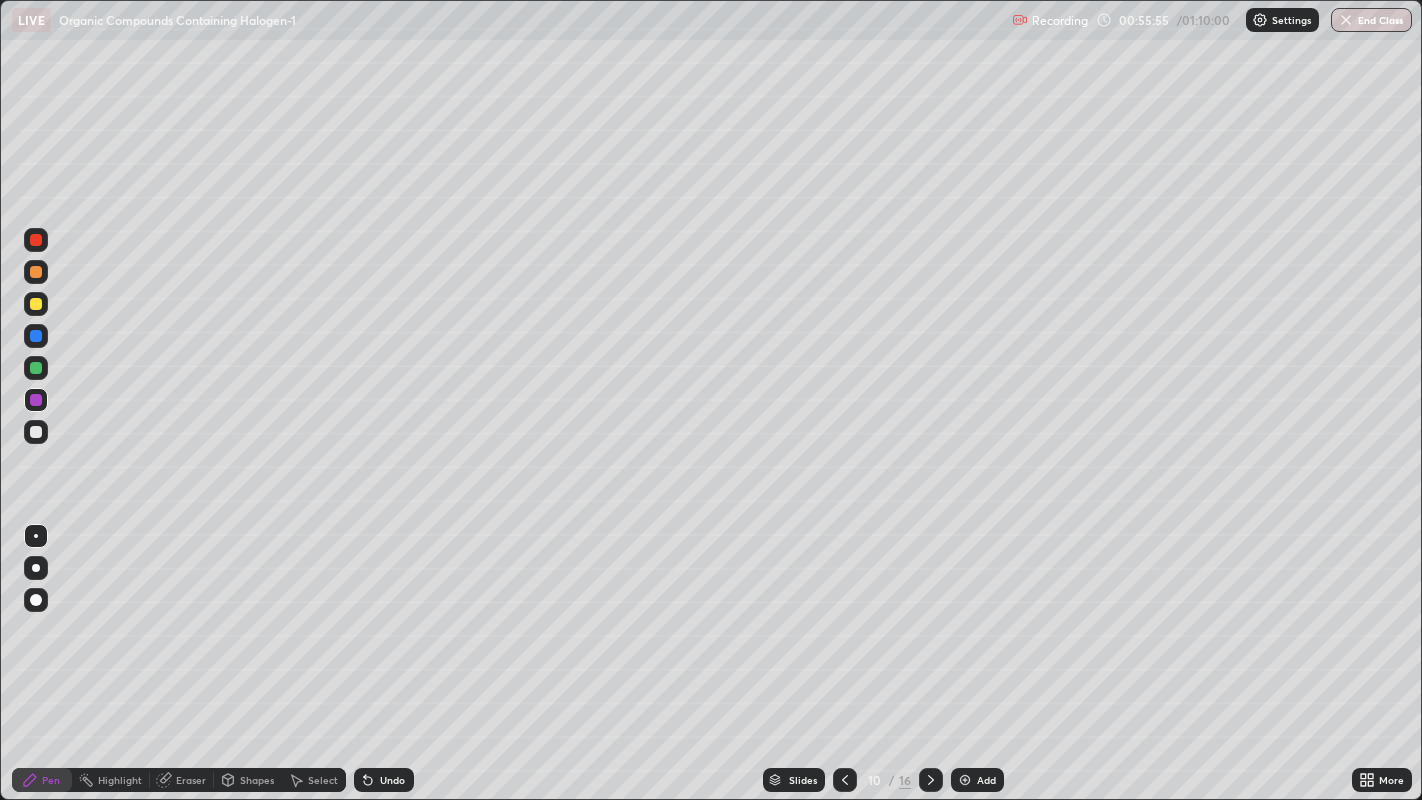 click 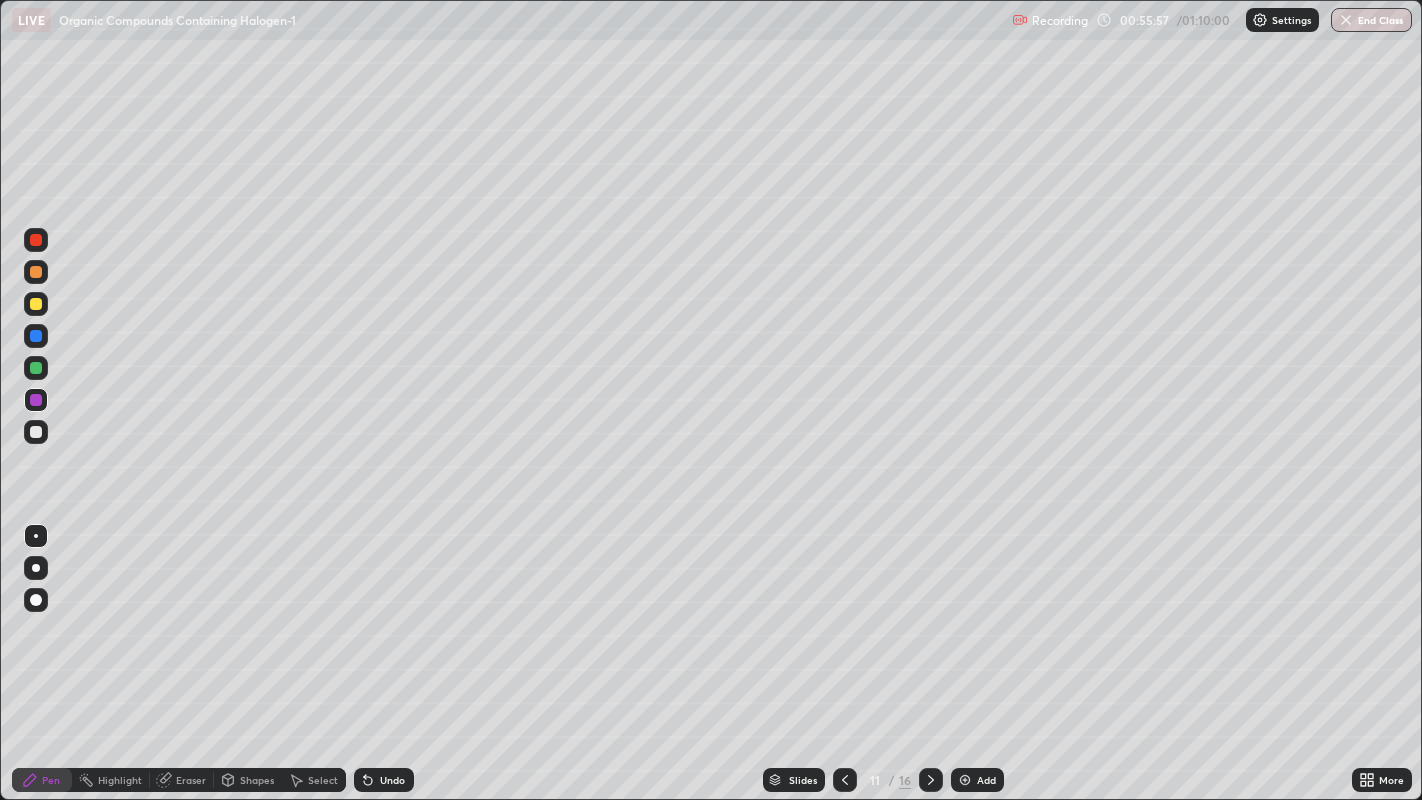 click at bounding box center (36, 304) 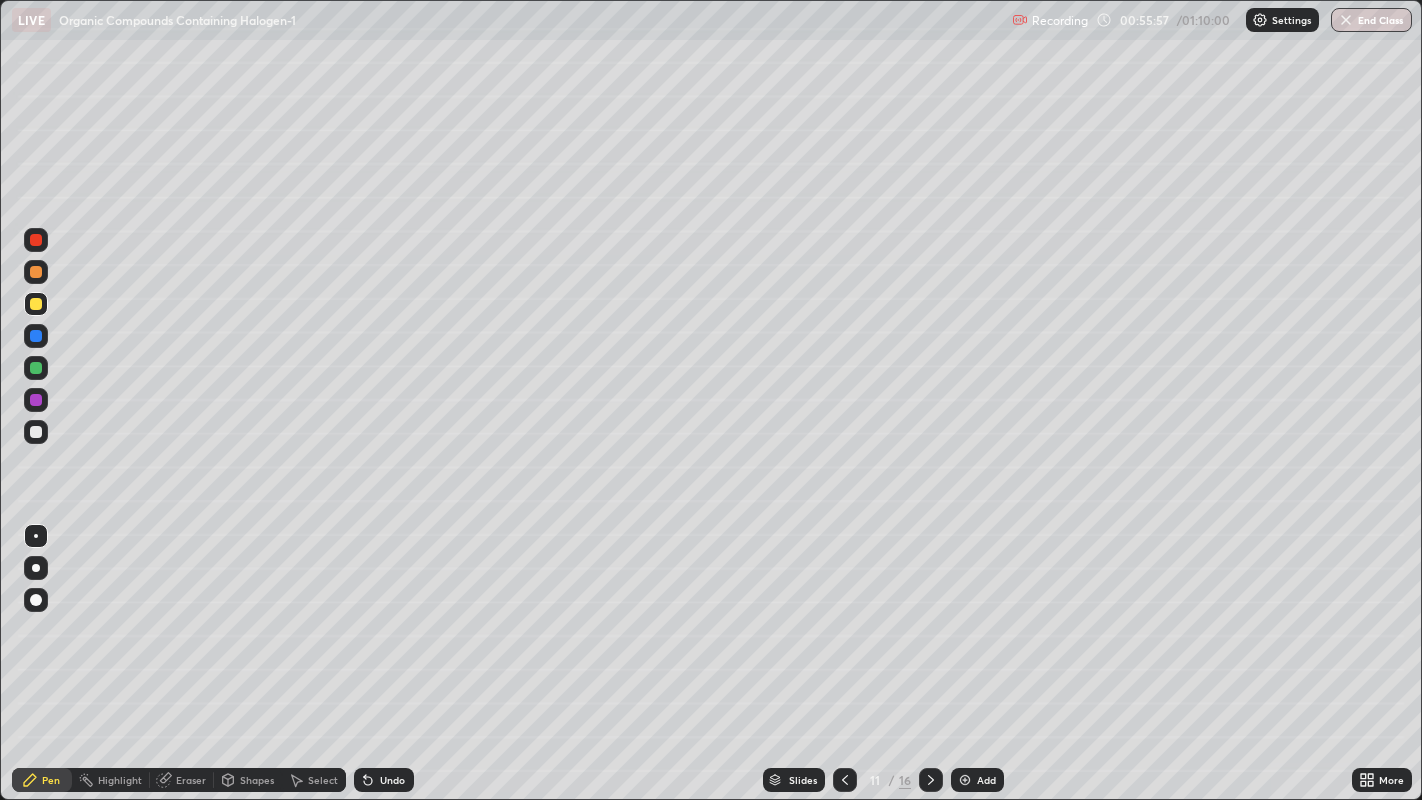 click at bounding box center (36, 568) 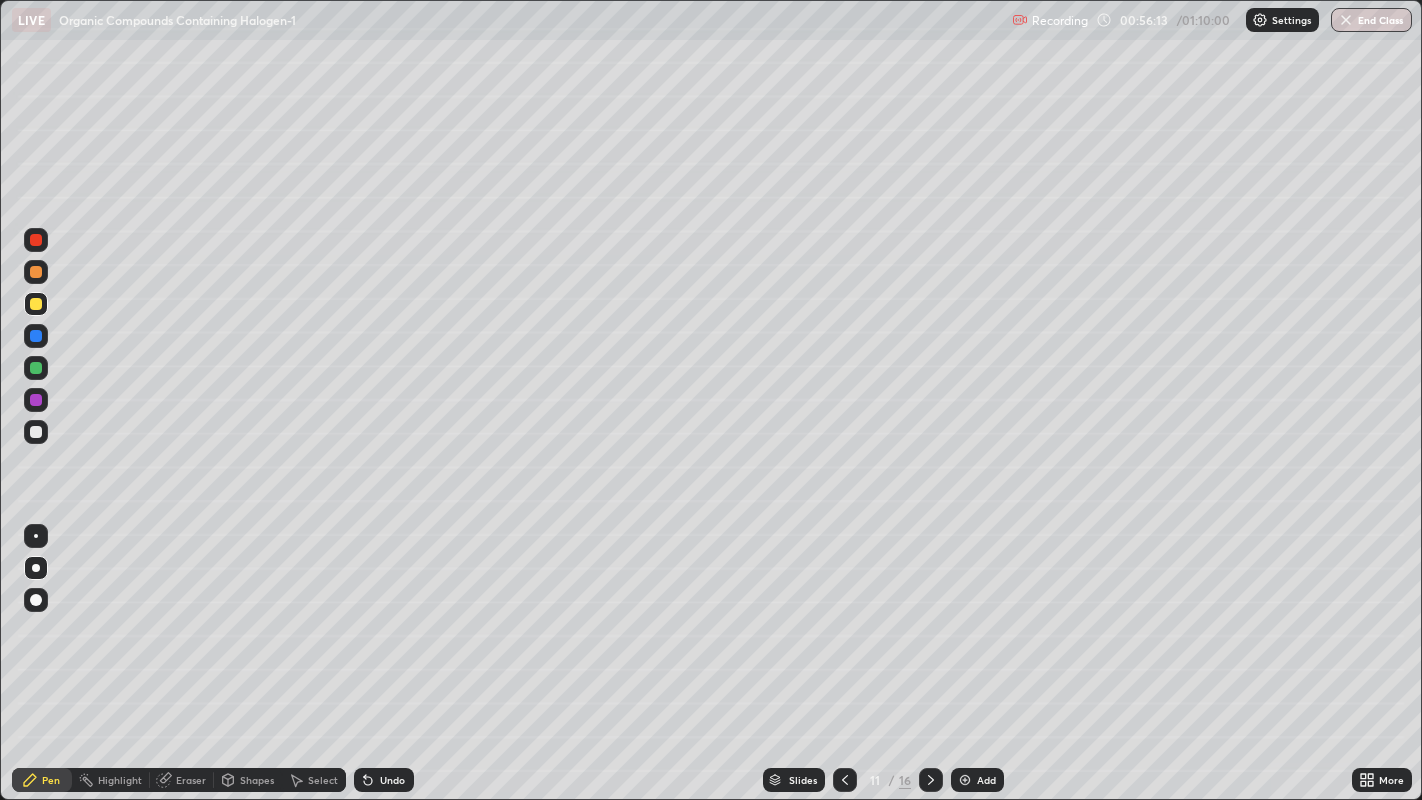 click at bounding box center [36, 272] 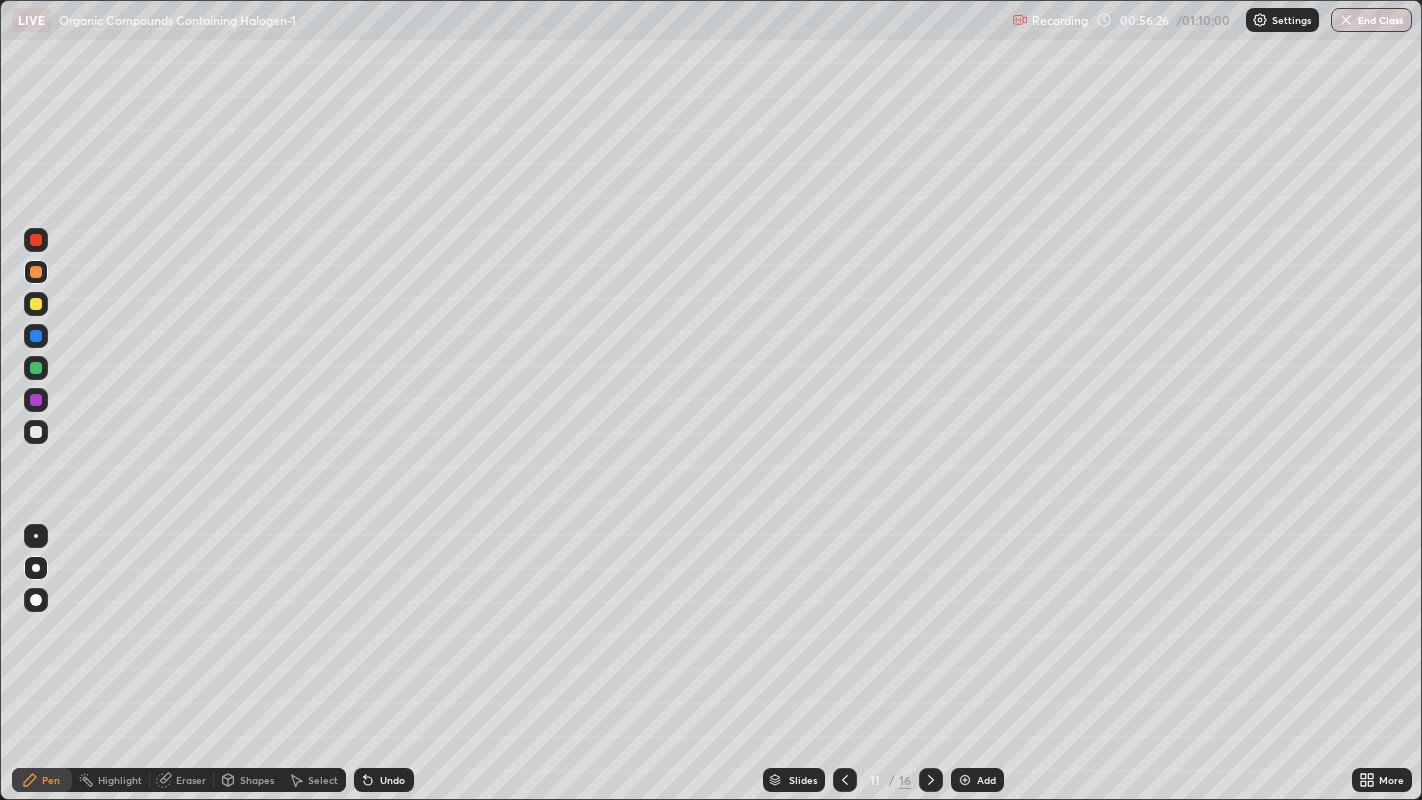 click at bounding box center [36, 304] 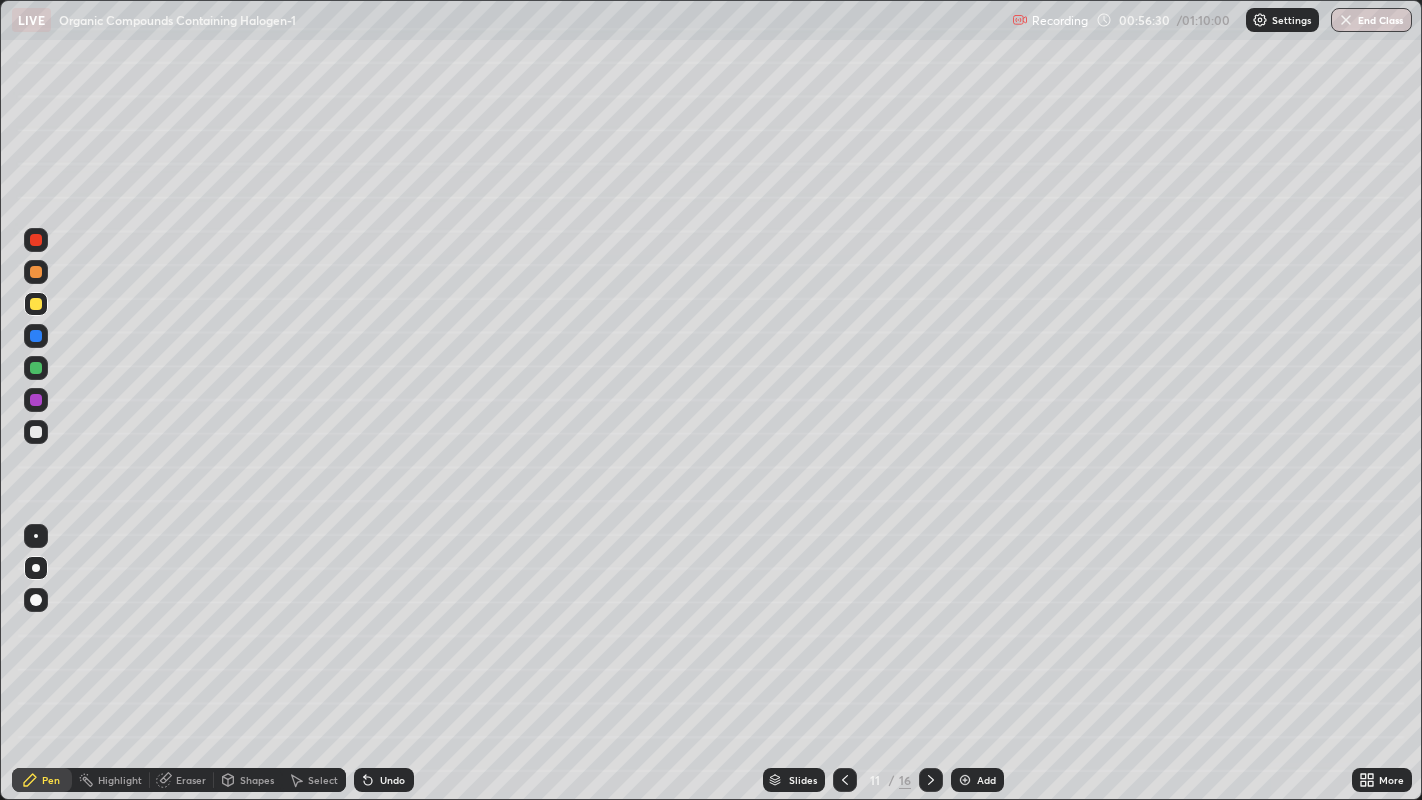 click at bounding box center [36, 272] 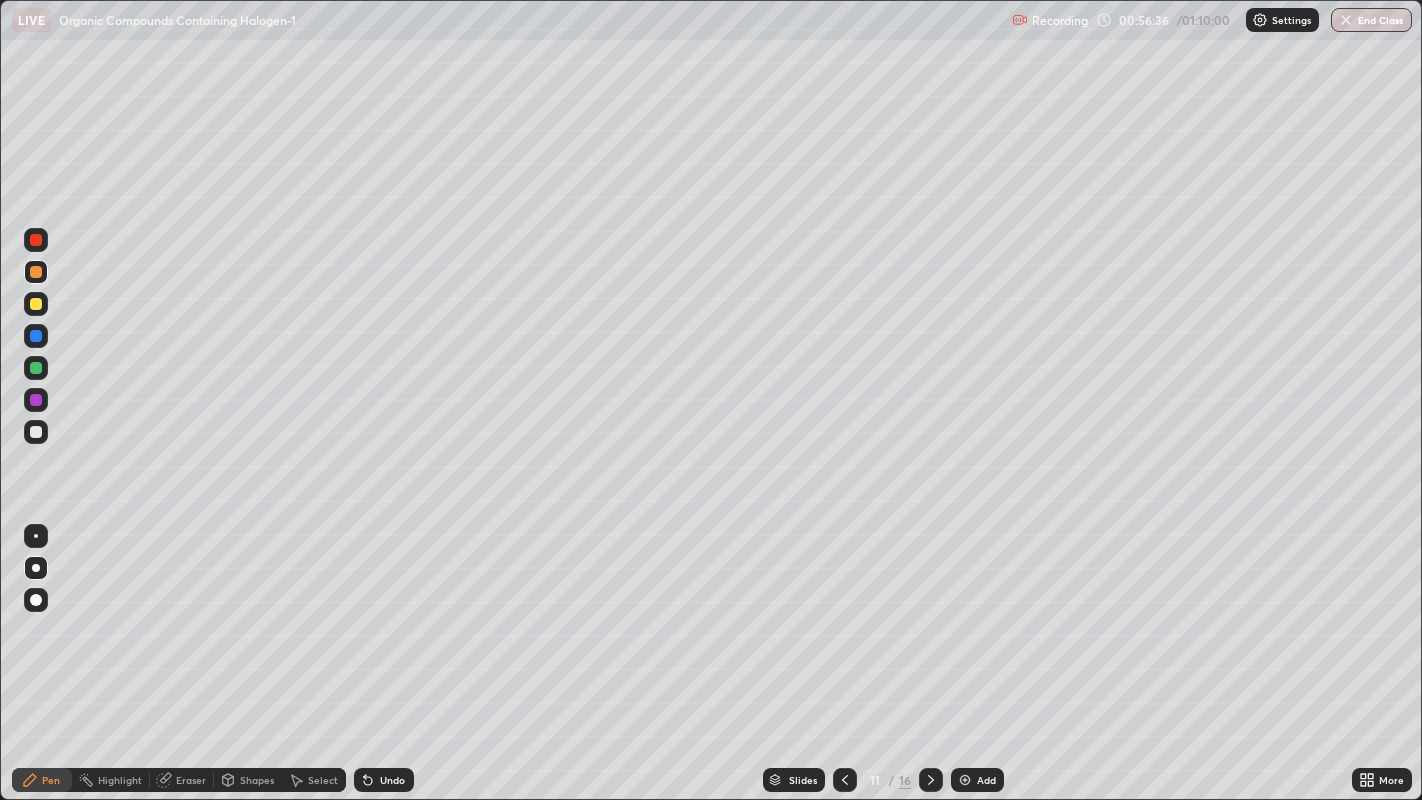 click at bounding box center (36, 304) 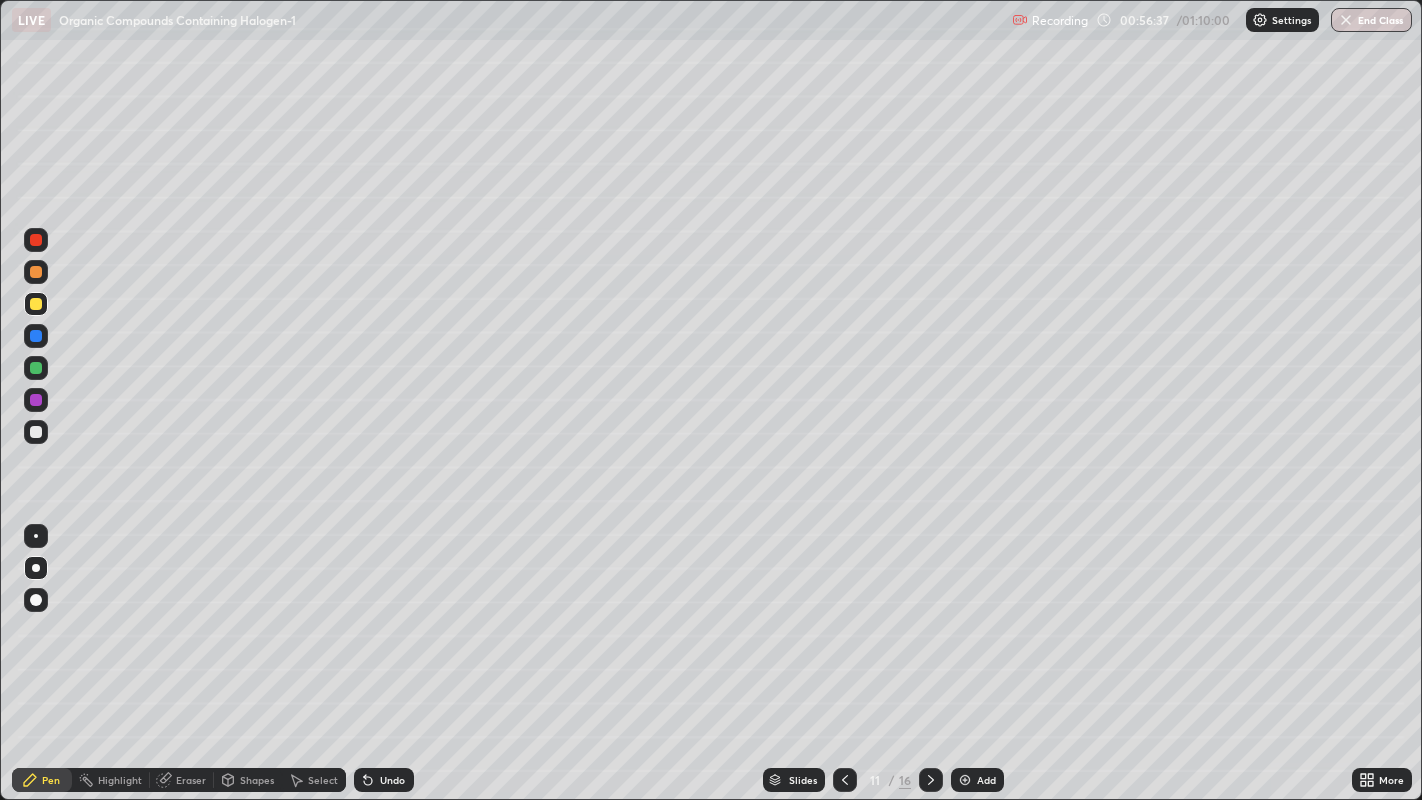 click at bounding box center [36, 336] 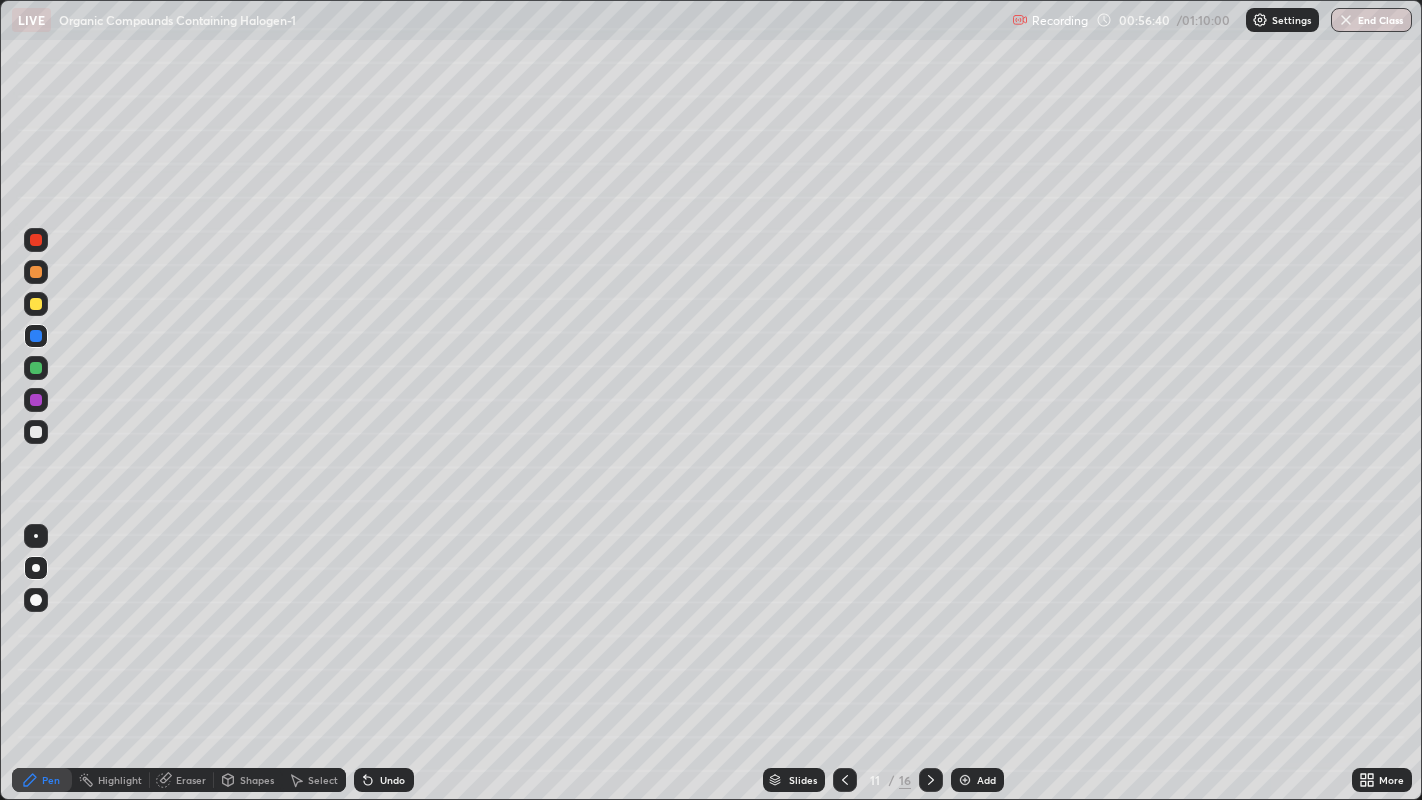 click at bounding box center (36, 304) 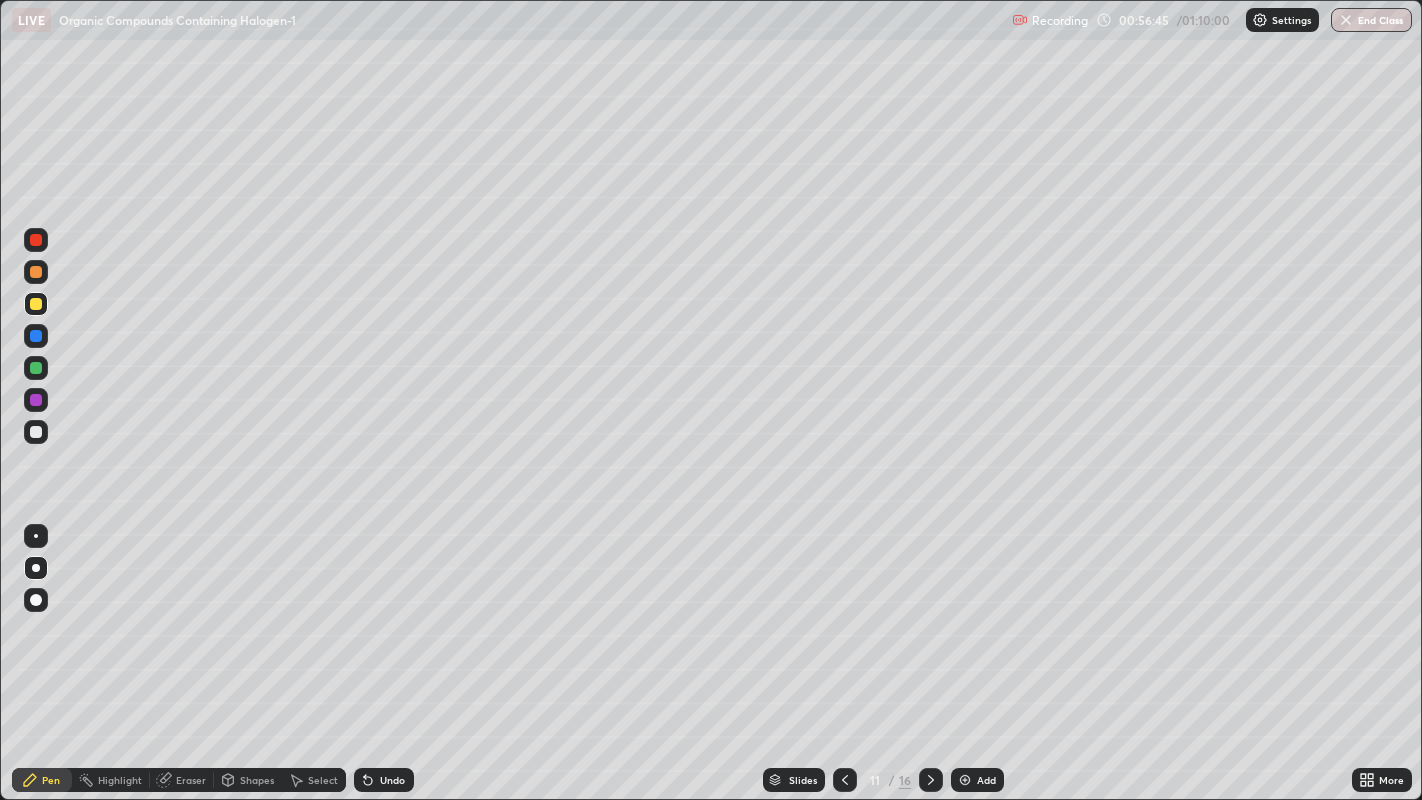 click at bounding box center (36, 272) 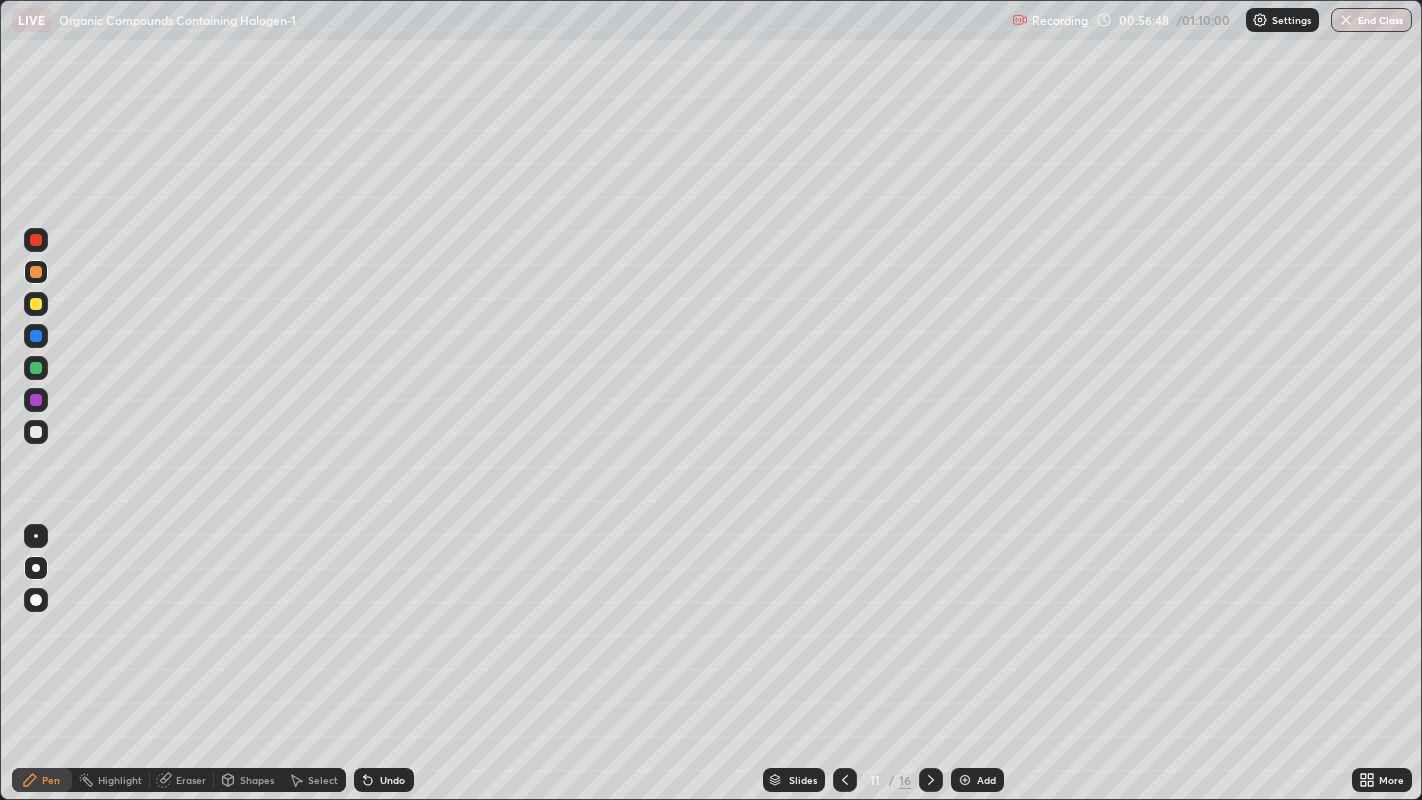 click at bounding box center (36, 240) 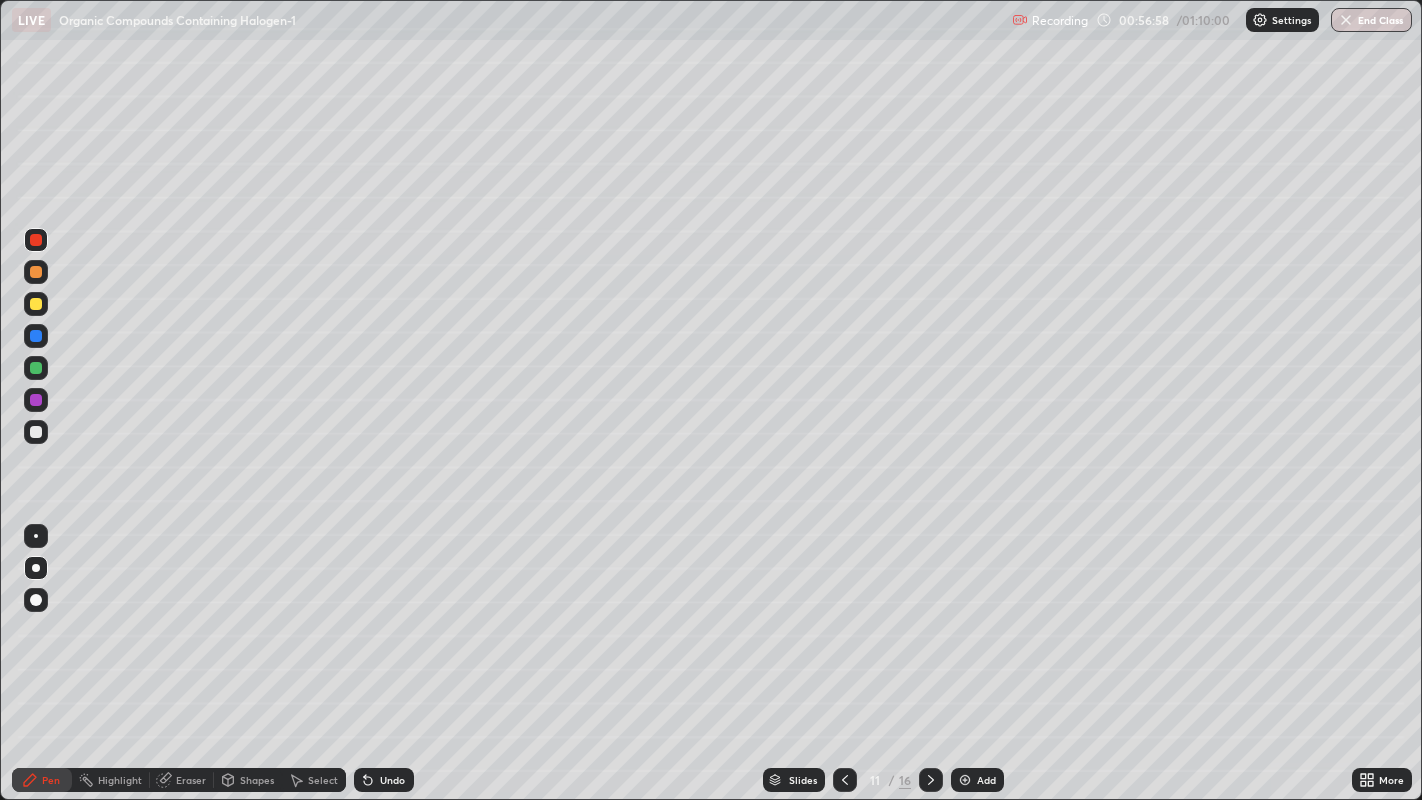click at bounding box center [36, 368] 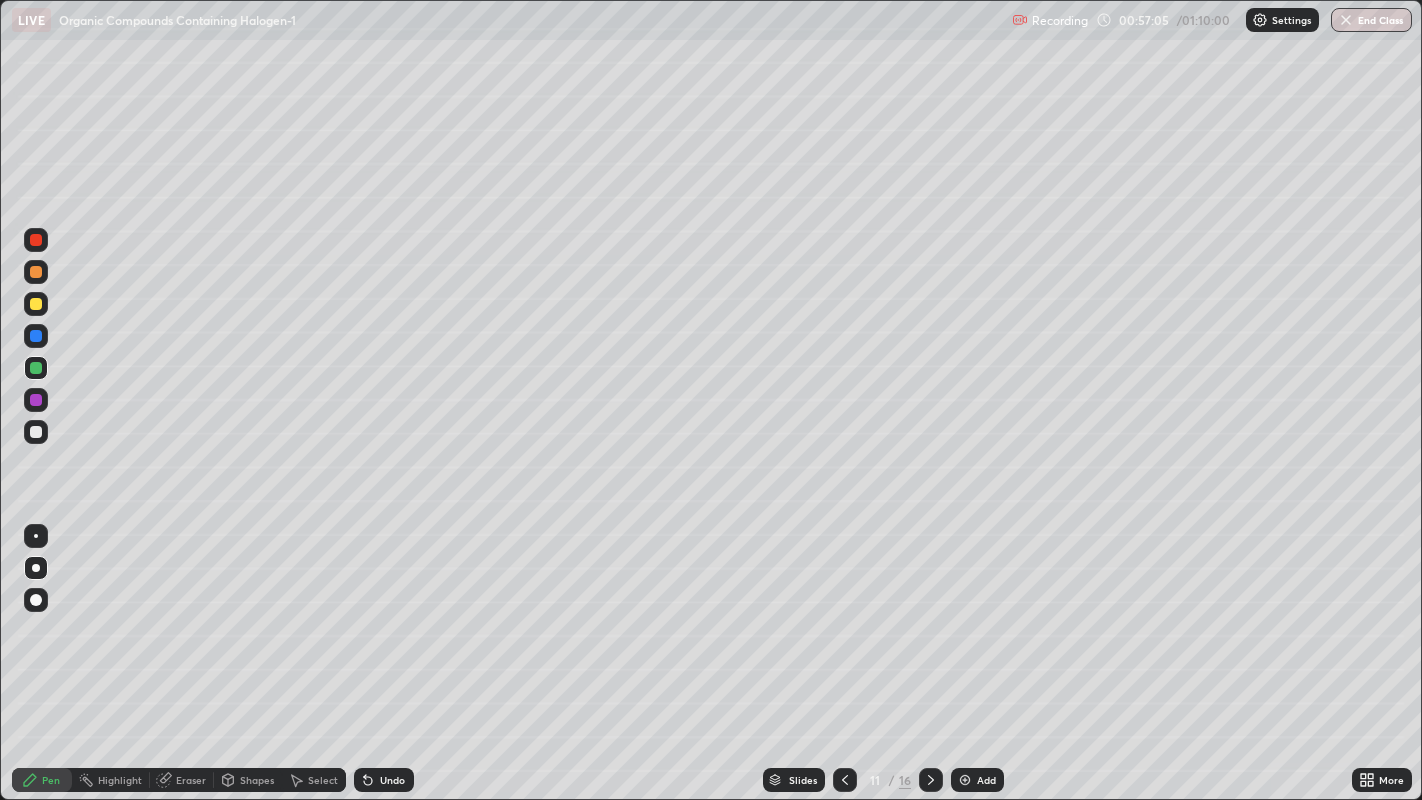 click at bounding box center (36, 304) 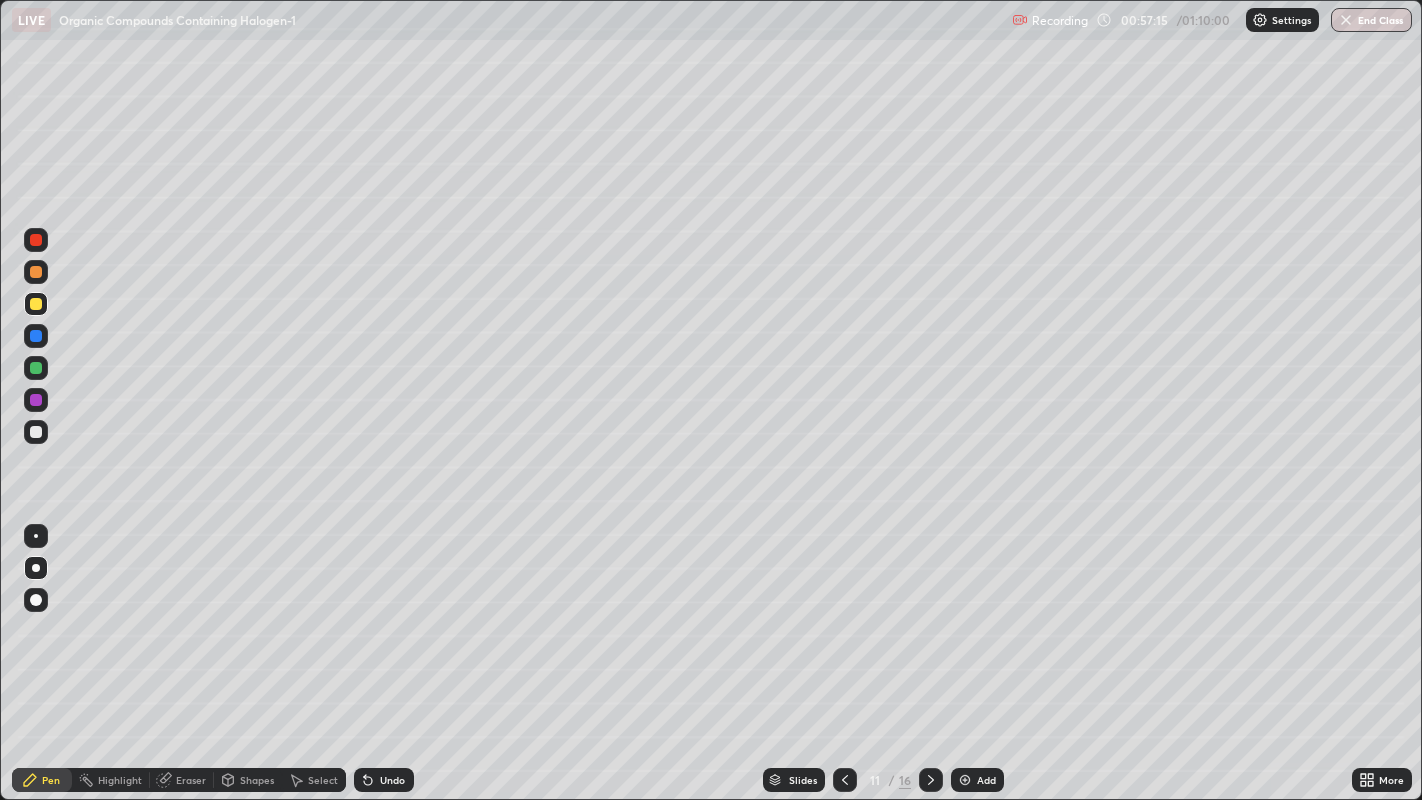 click at bounding box center [36, 368] 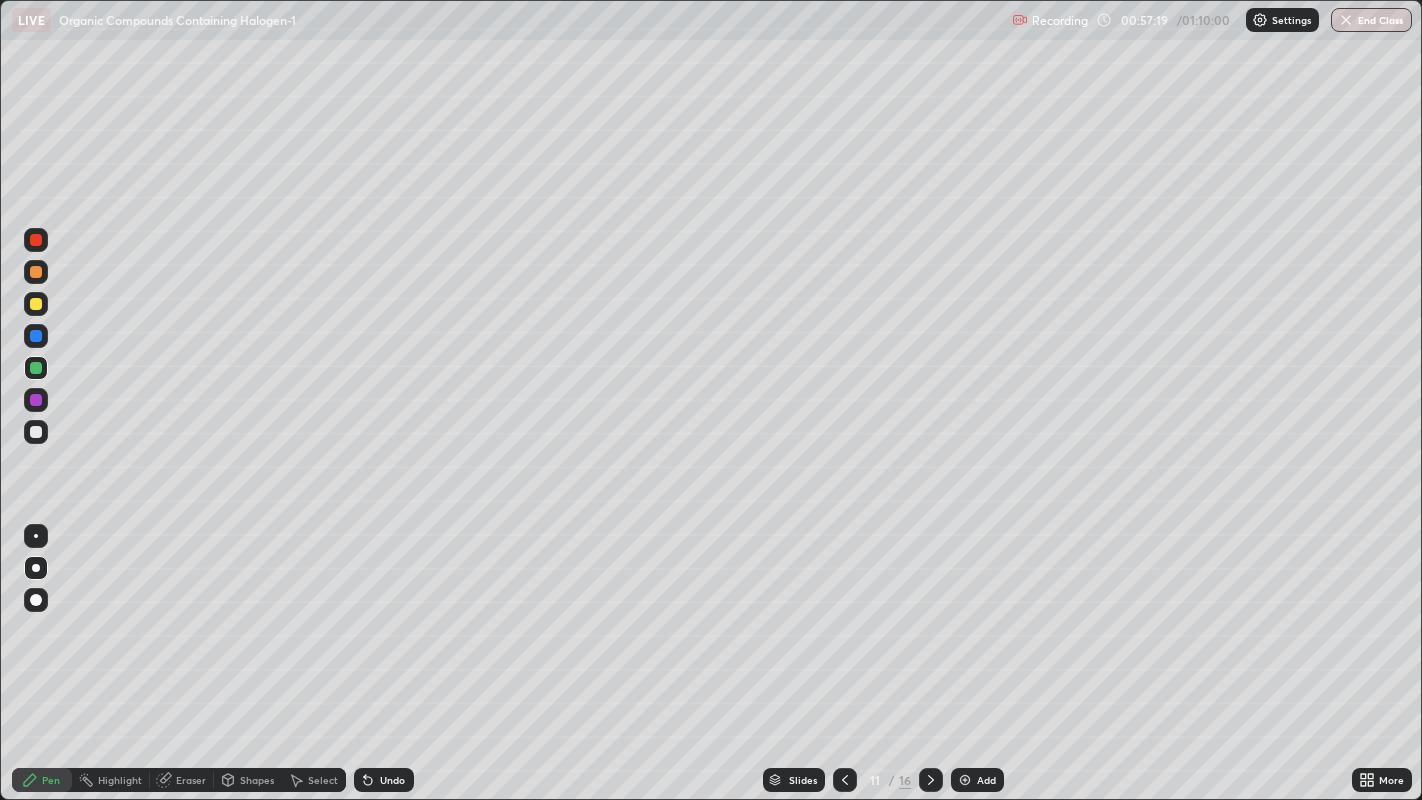 click at bounding box center [36, 304] 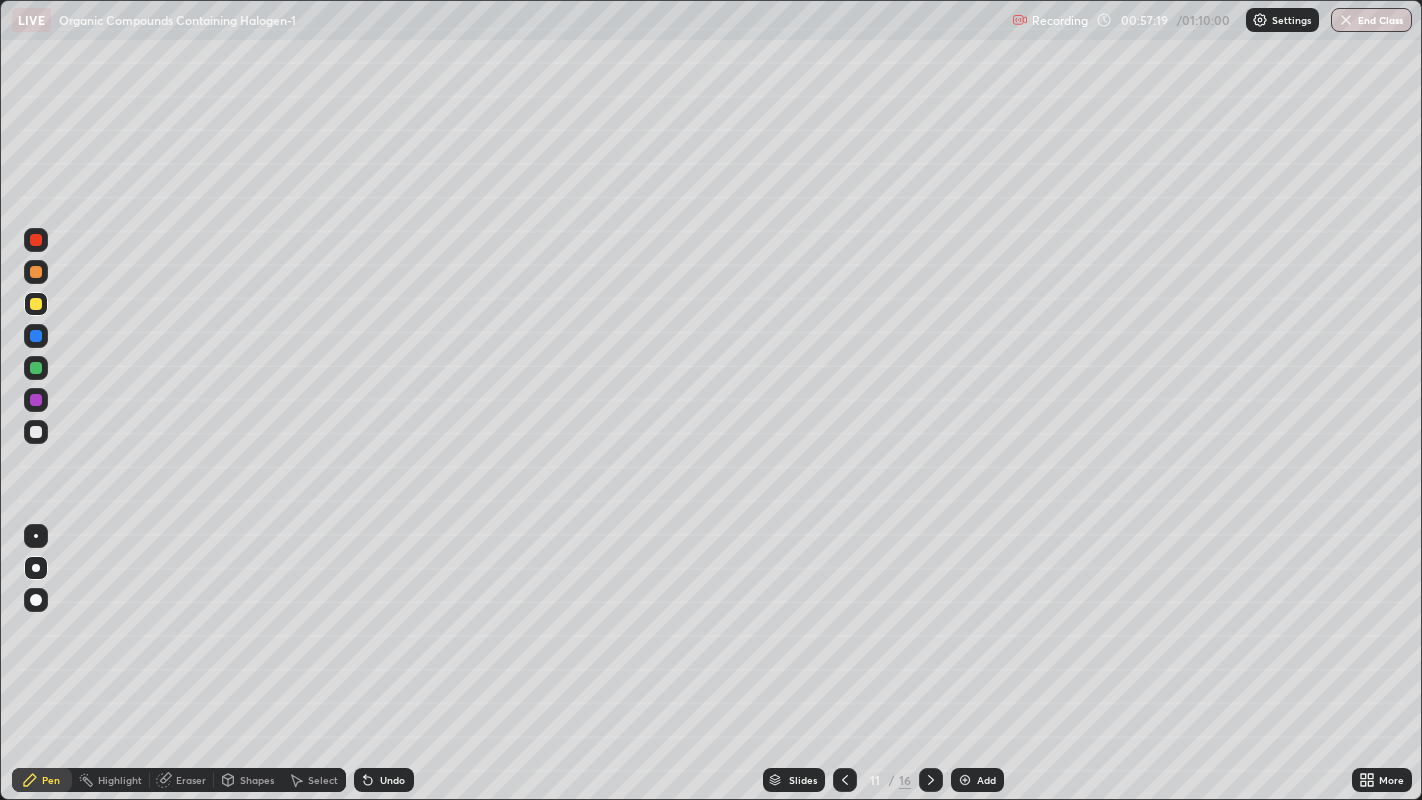 click at bounding box center (36, 272) 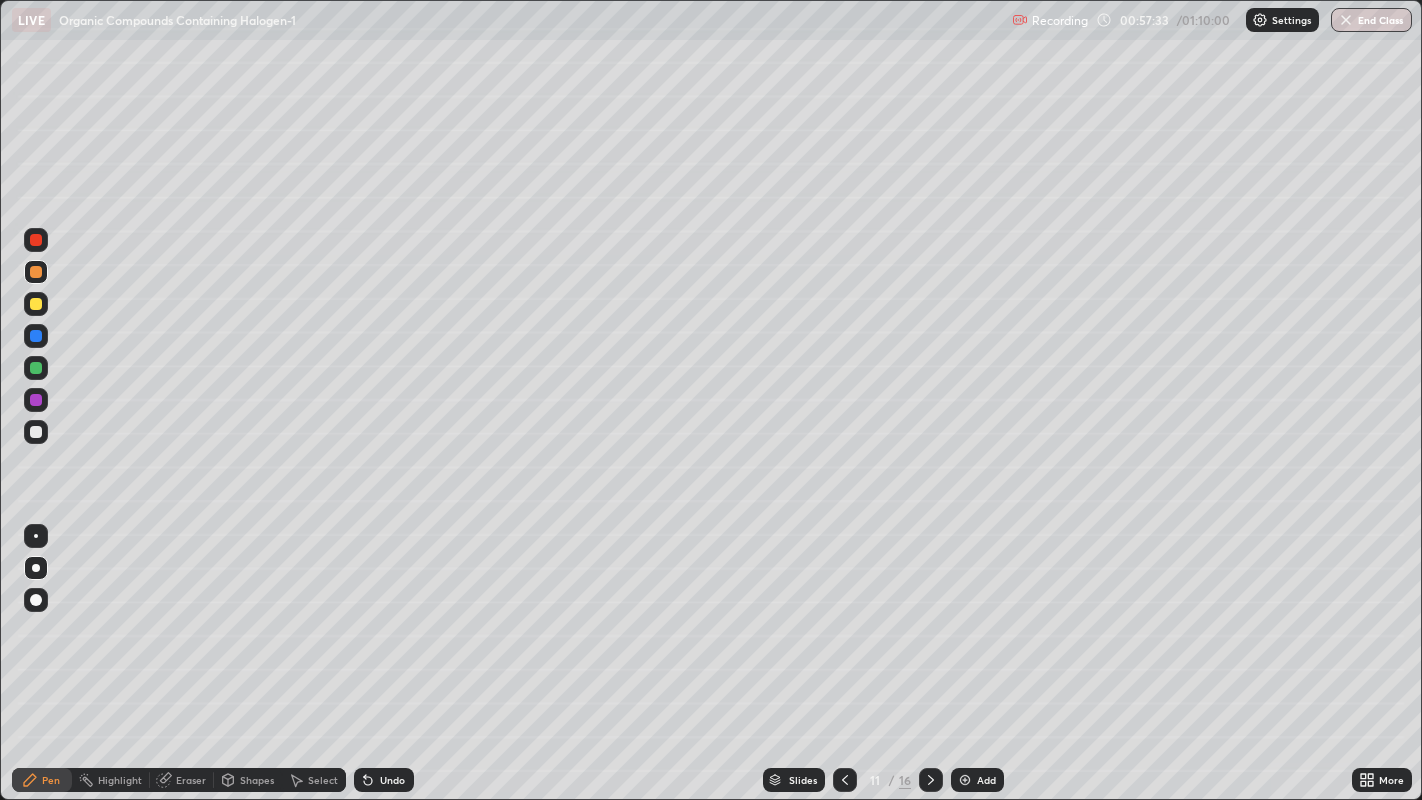 click at bounding box center [36, 432] 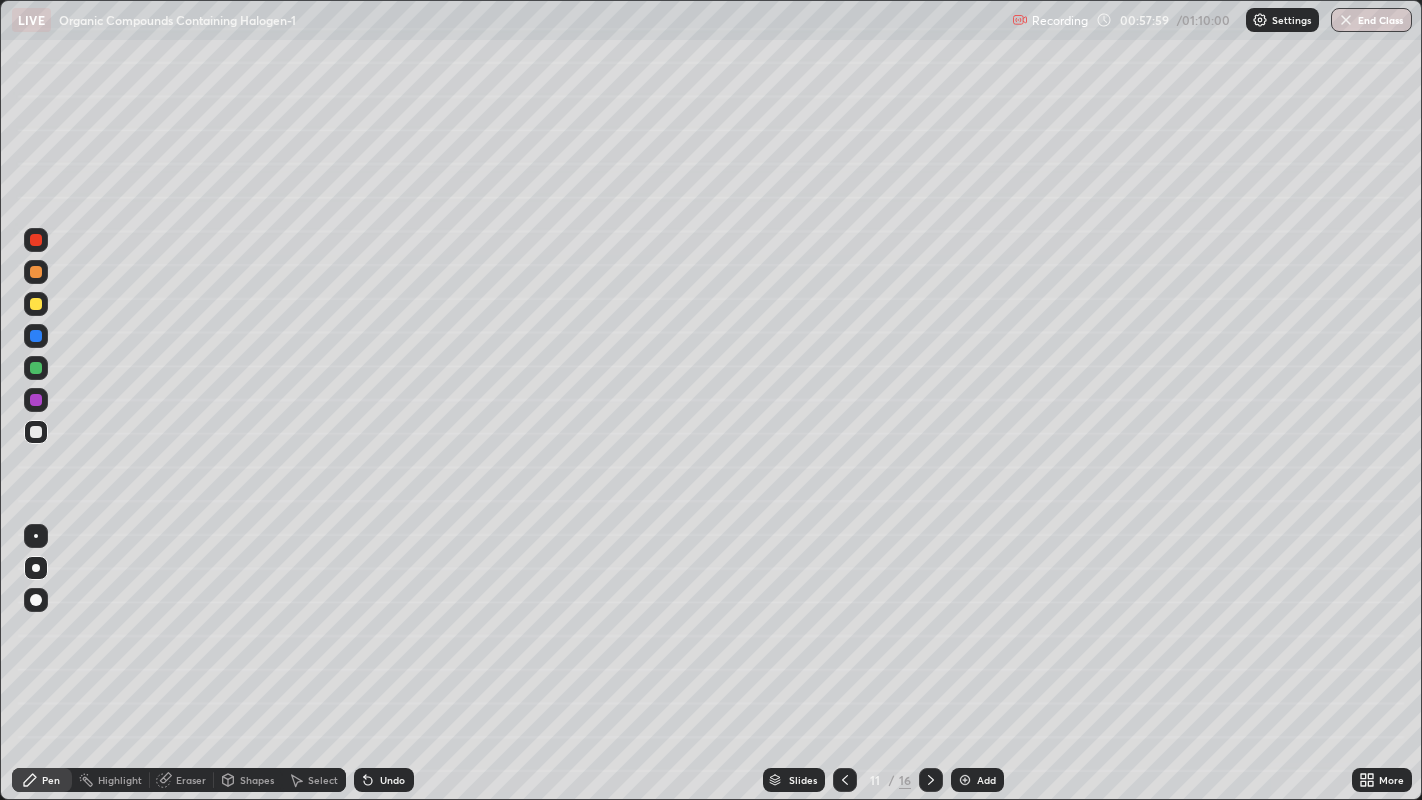 click at bounding box center [36, 432] 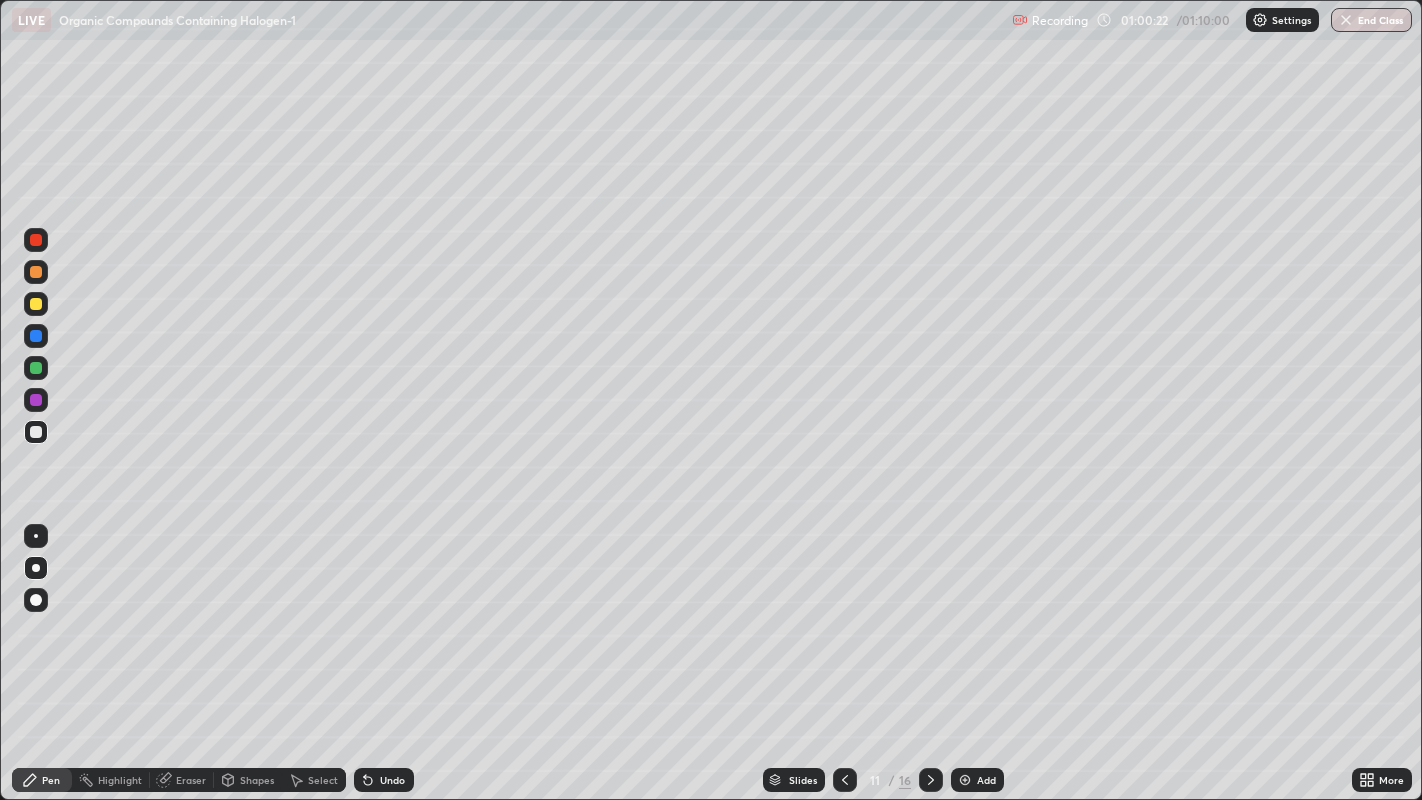 click 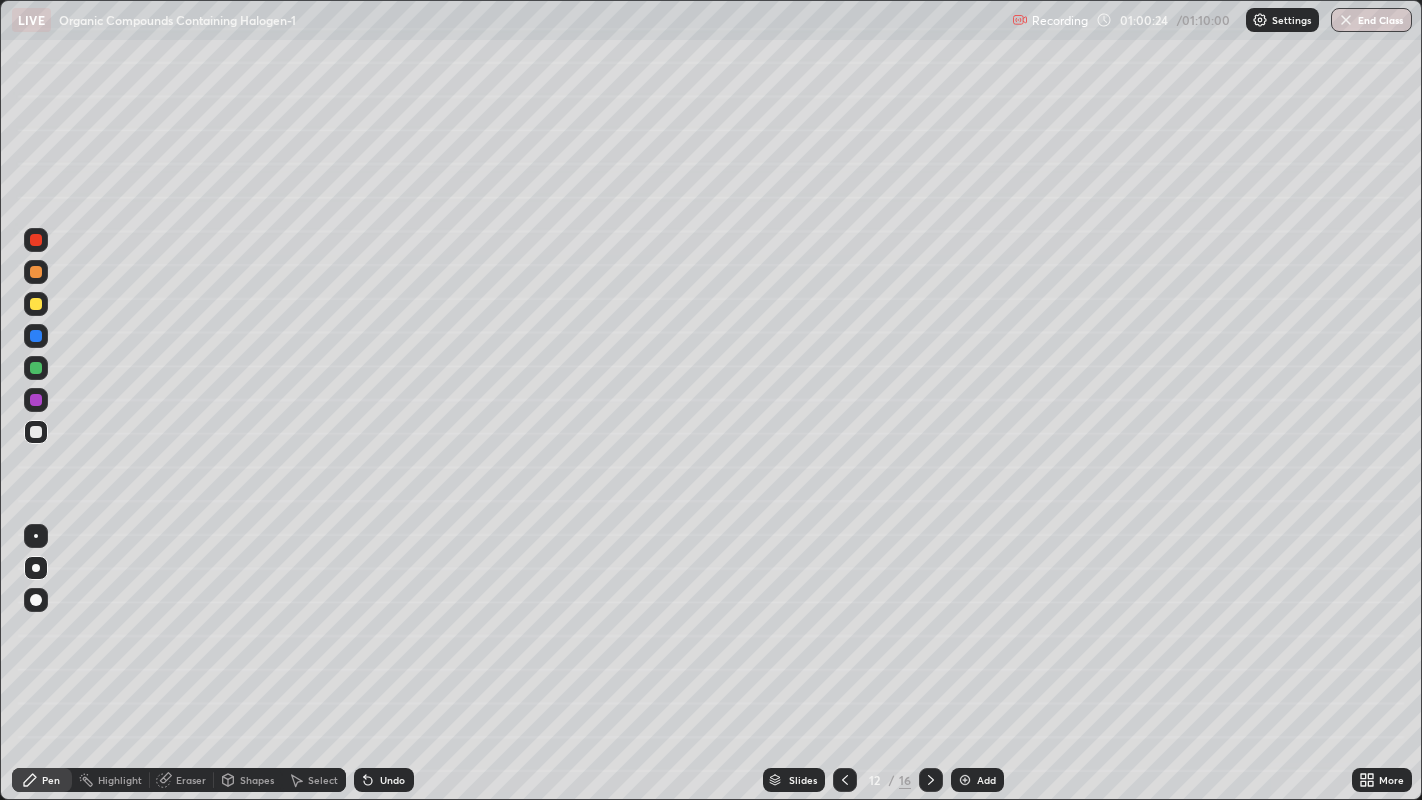 click at bounding box center (36, 272) 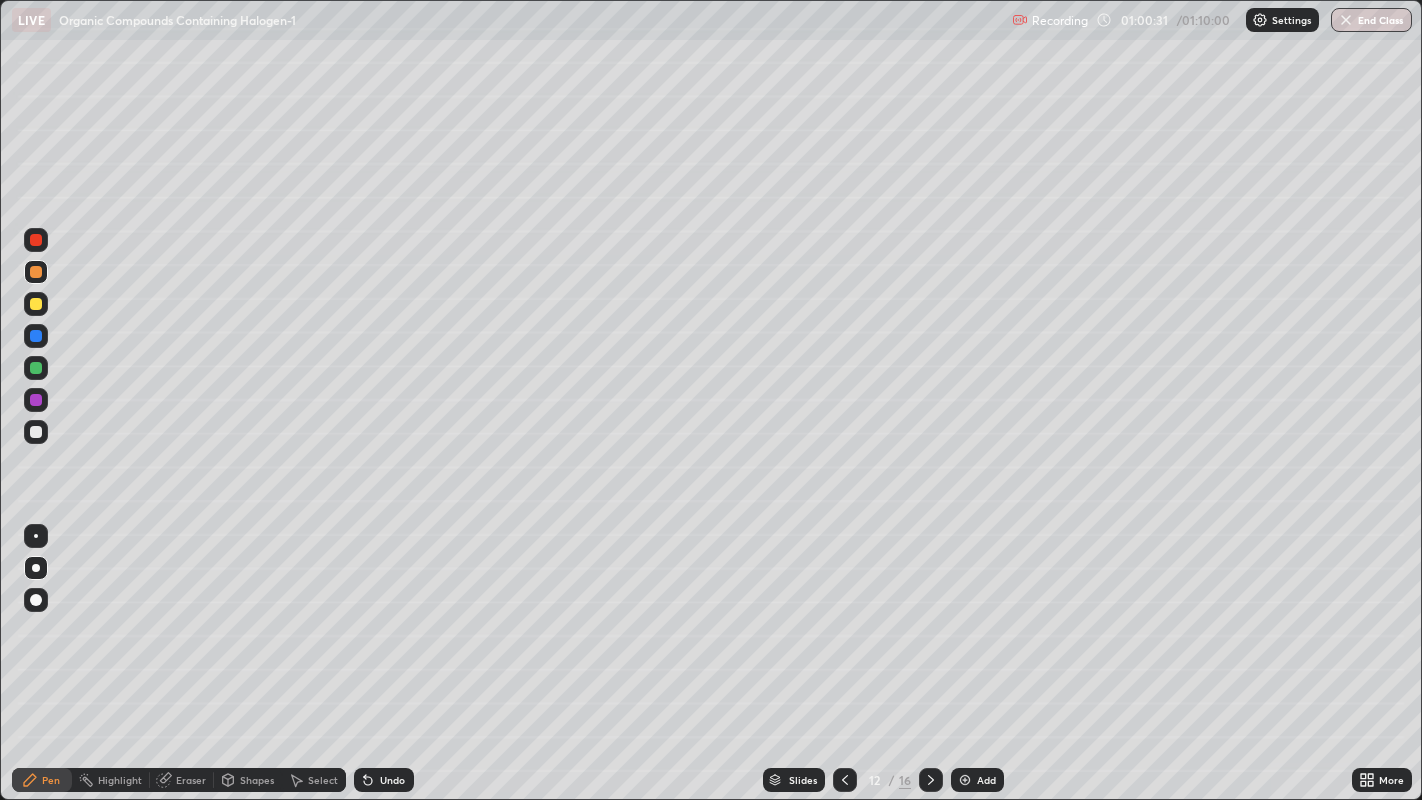 click at bounding box center [36, 272] 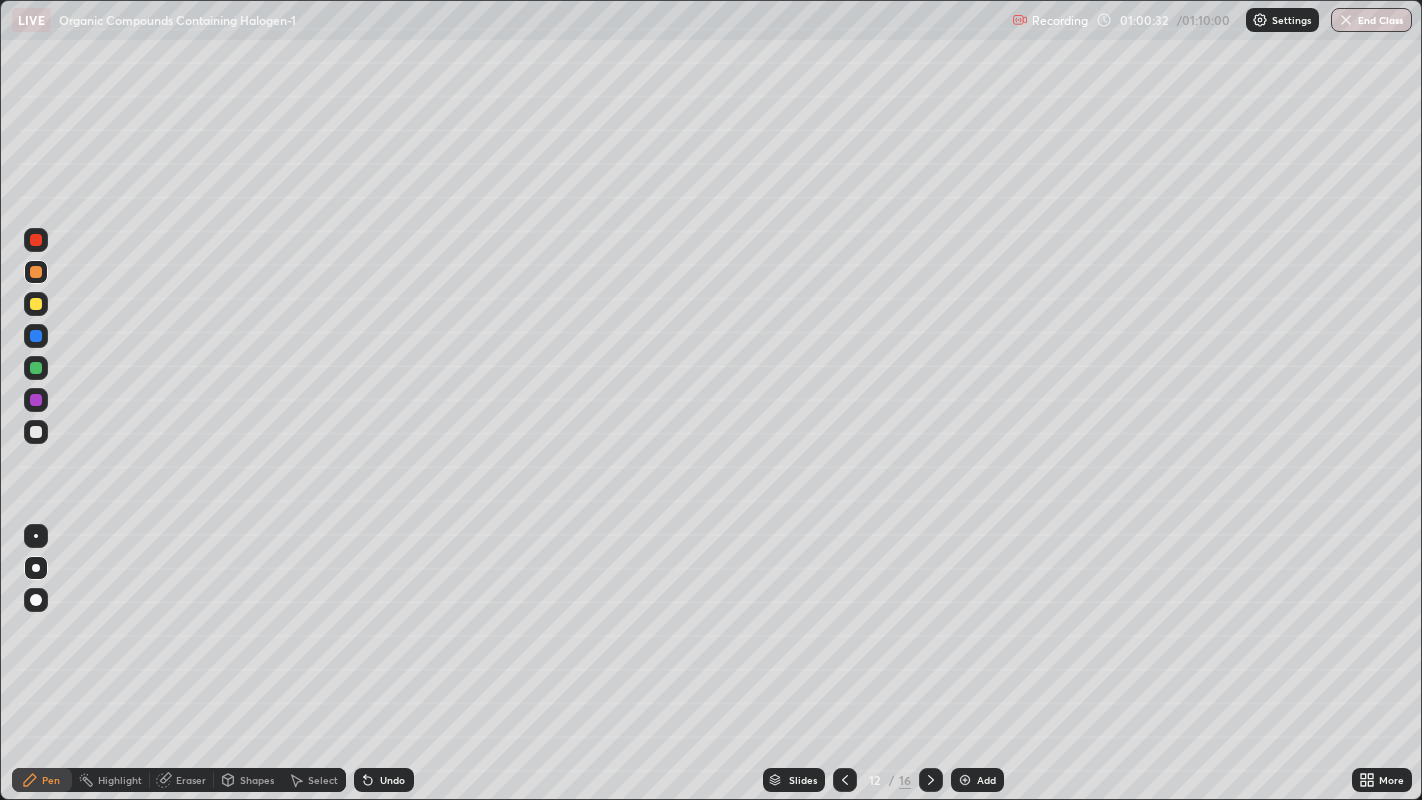click at bounding box center (36, 240) 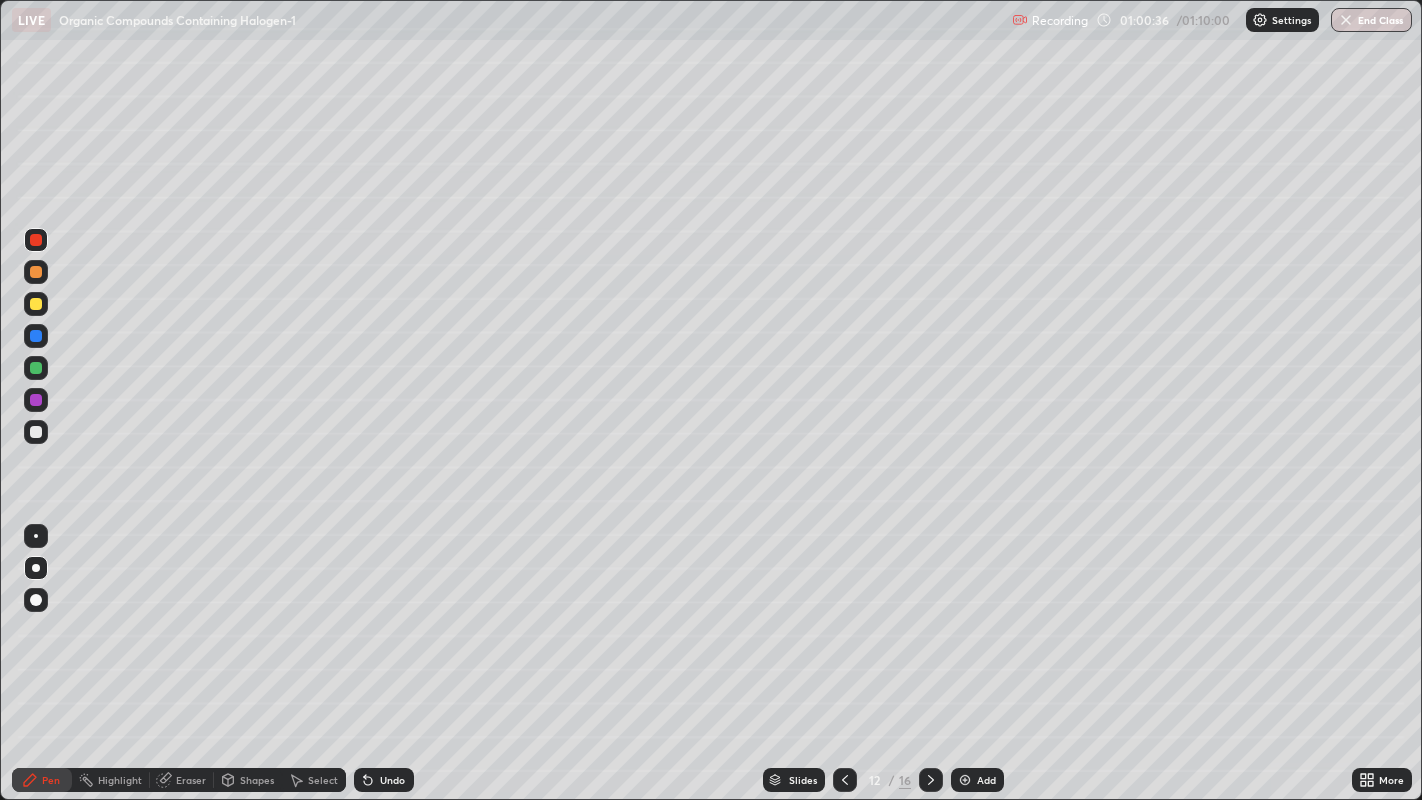 click at bounding box center [36, 304] 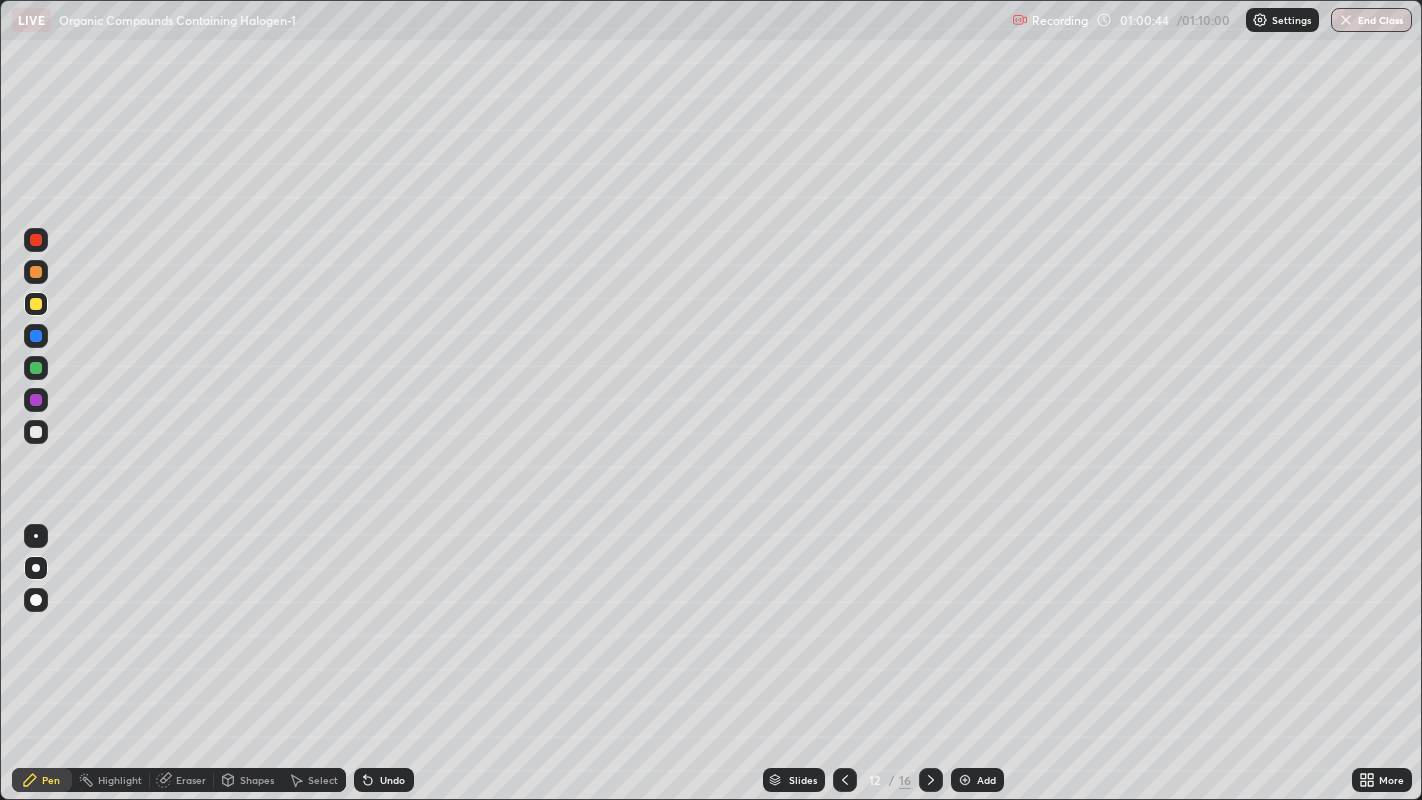 click at bounding box center (36, 336) 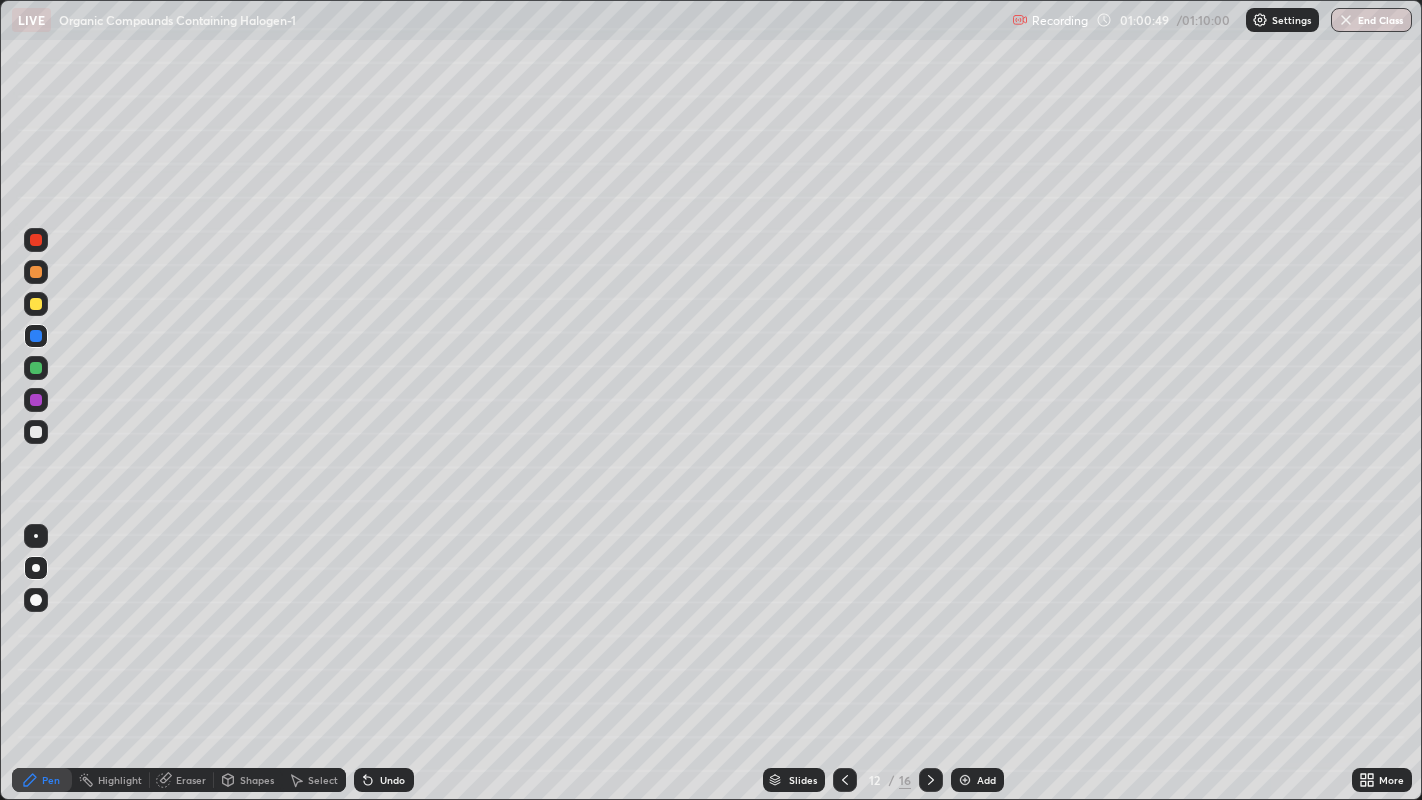 click at bounding box center [36, 240] 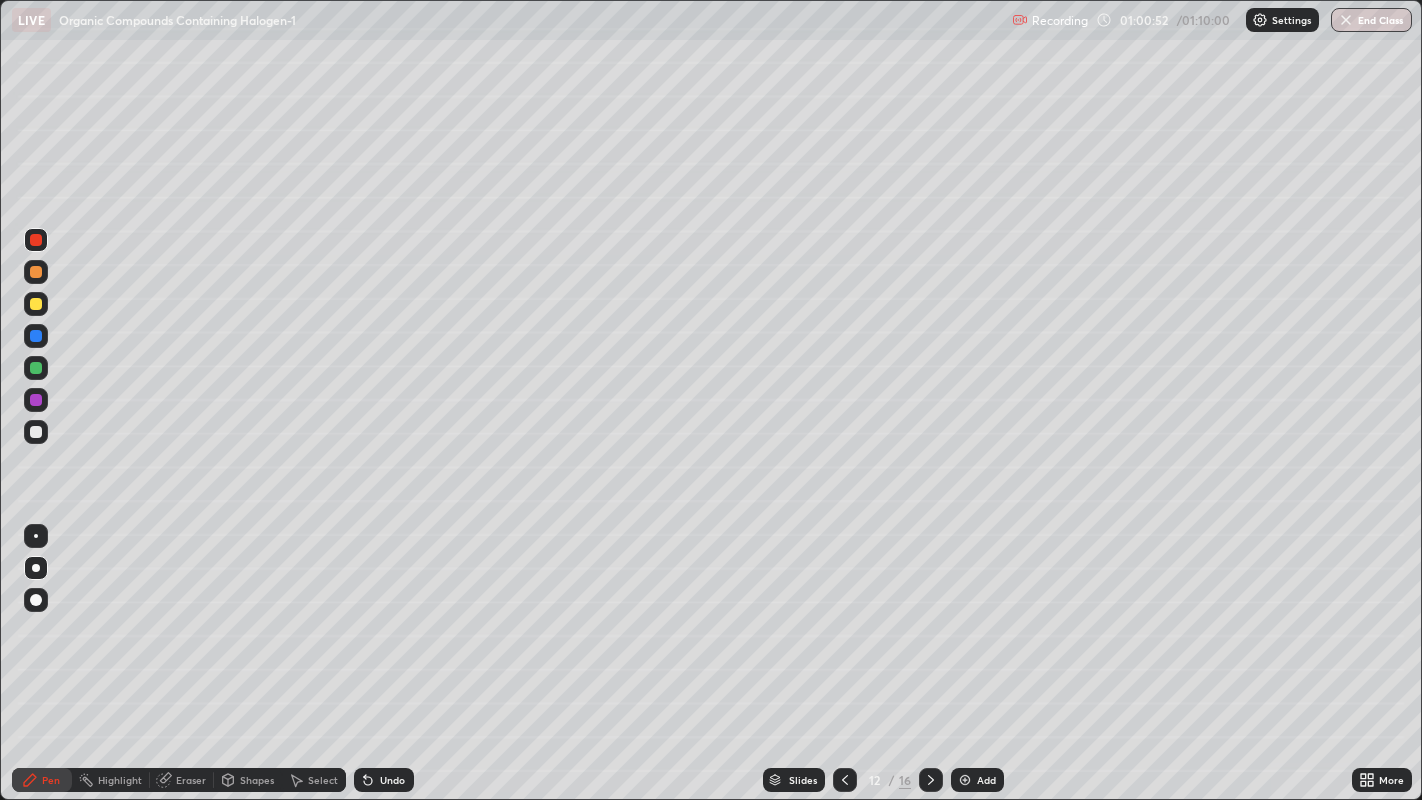 click at bounding box center [36, 304] 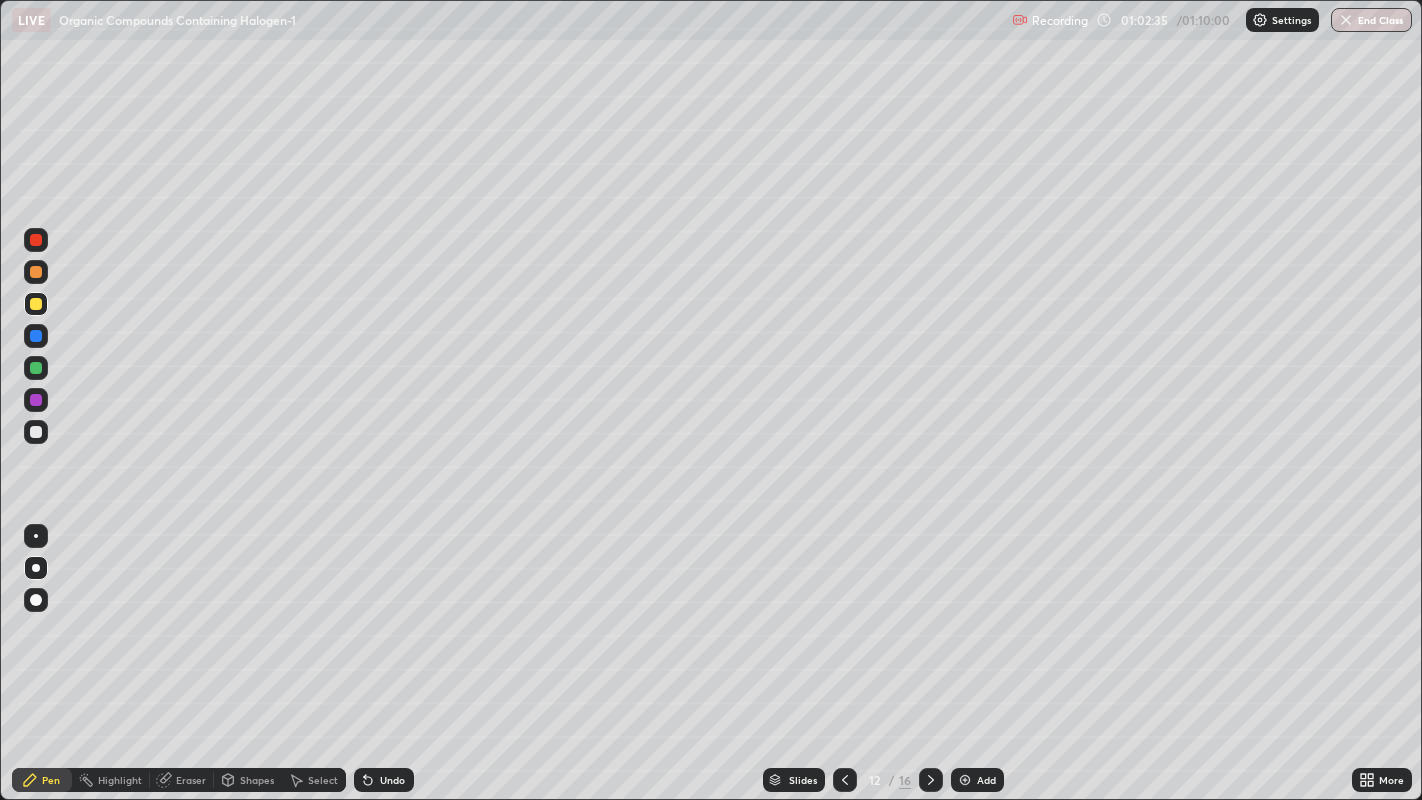 click at bounding box center (36, 272) 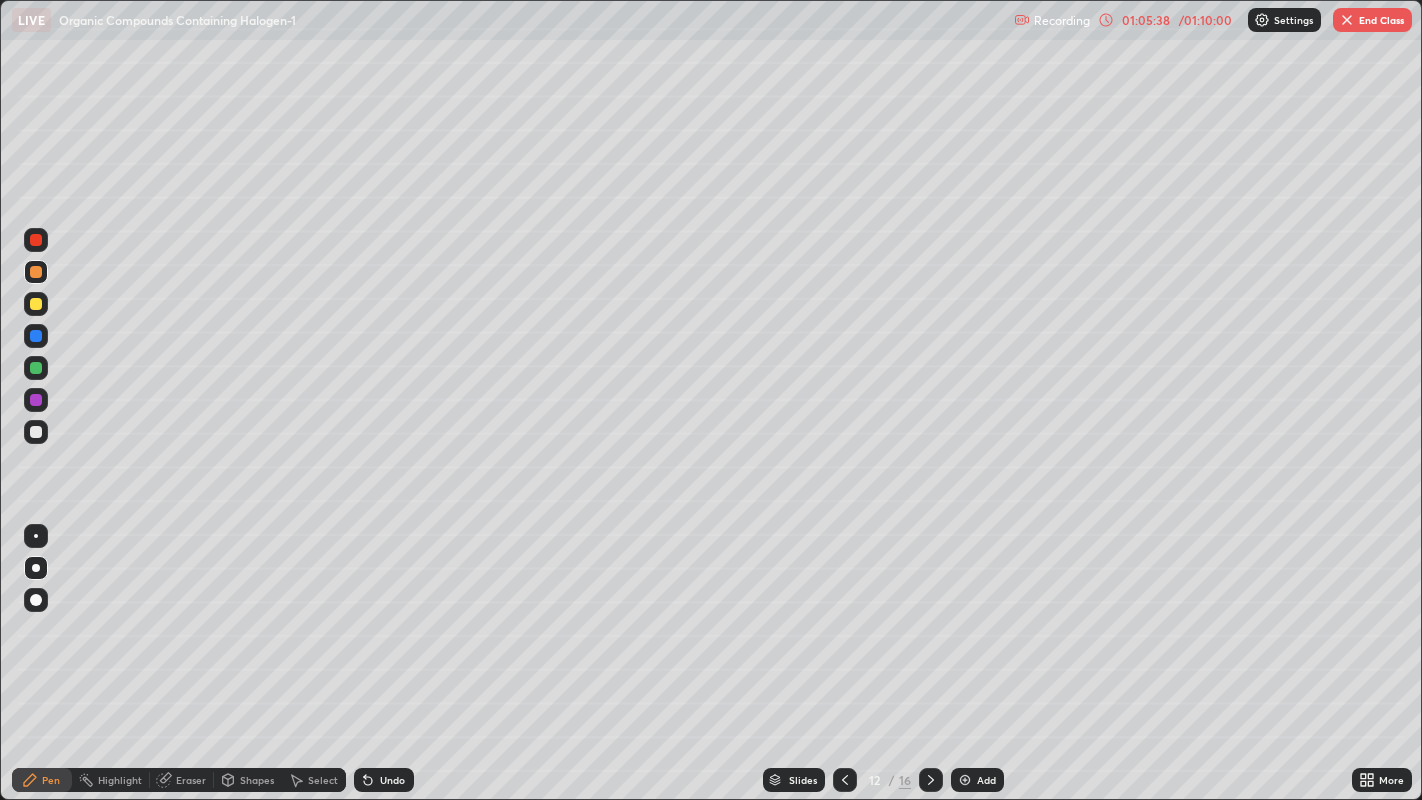 click at bounding box center (36, 304) 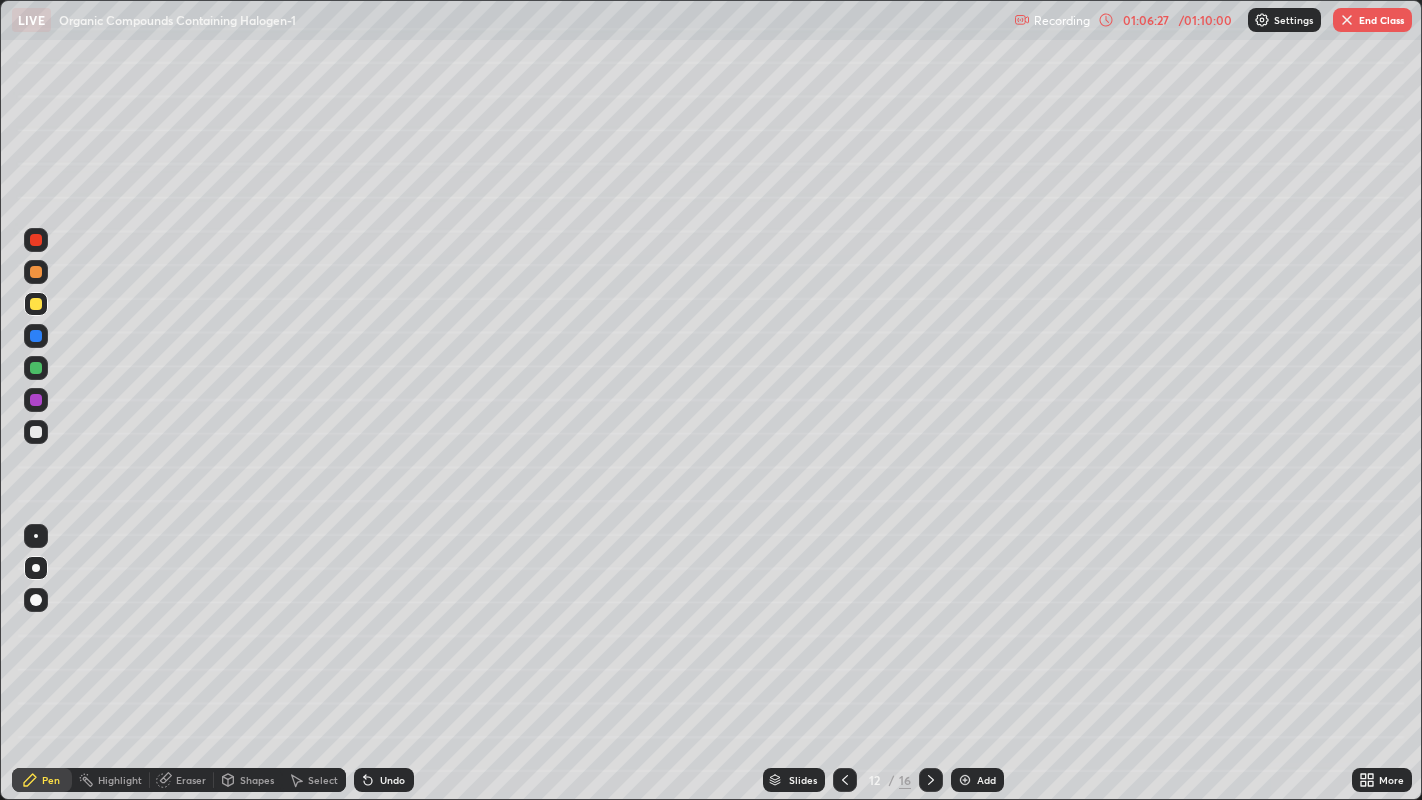 click at bounding box center (36, 368) 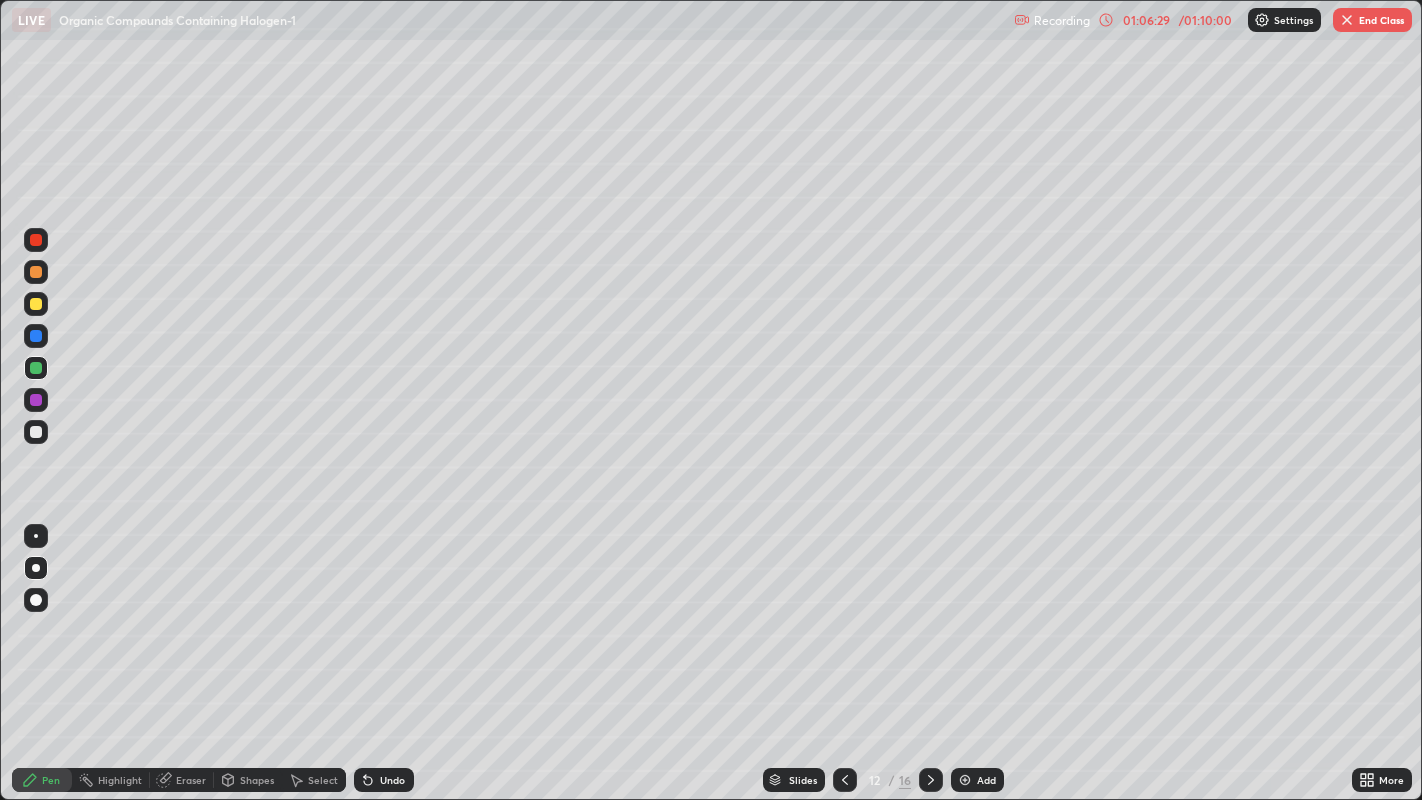 click at bounding box center (36, 336) 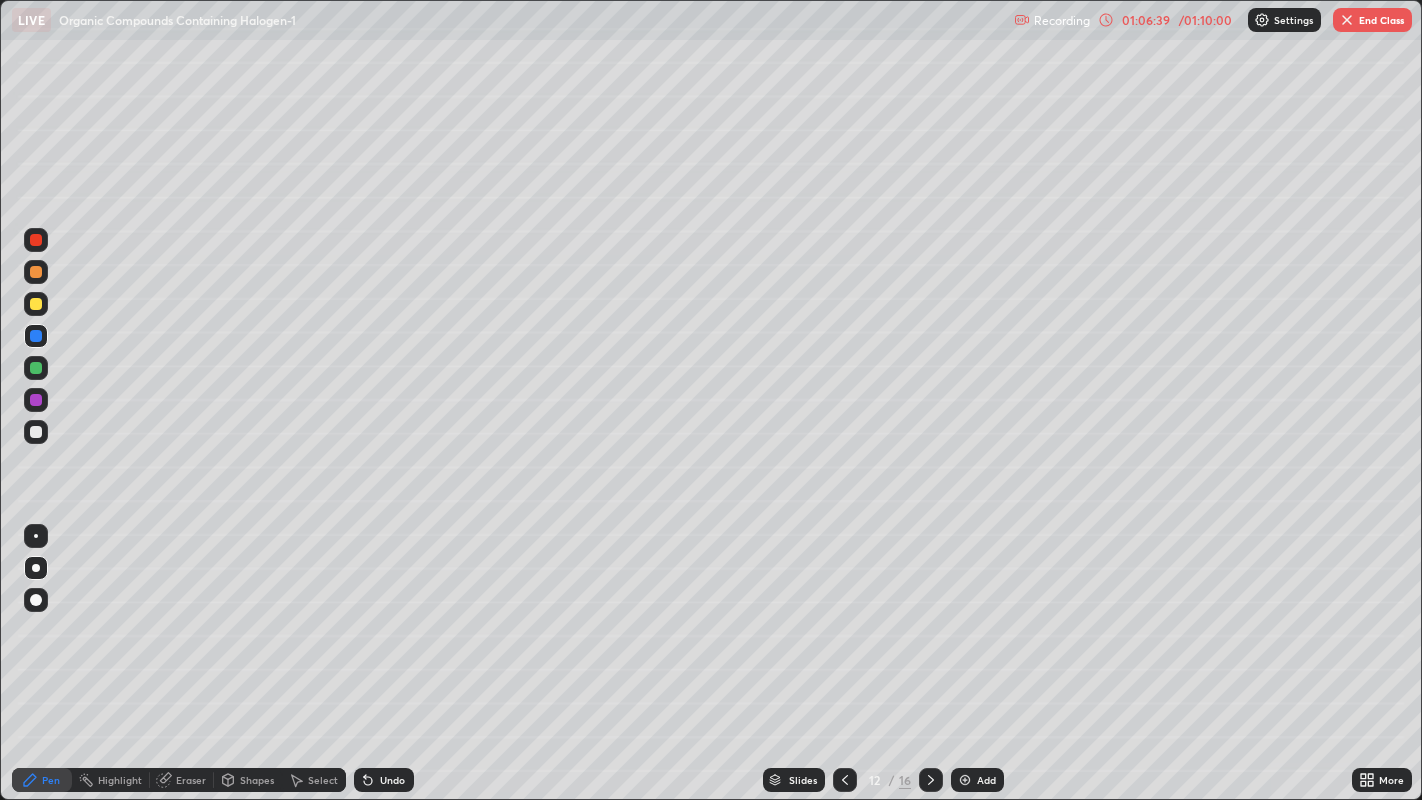 click at bounding box center (36, 368) 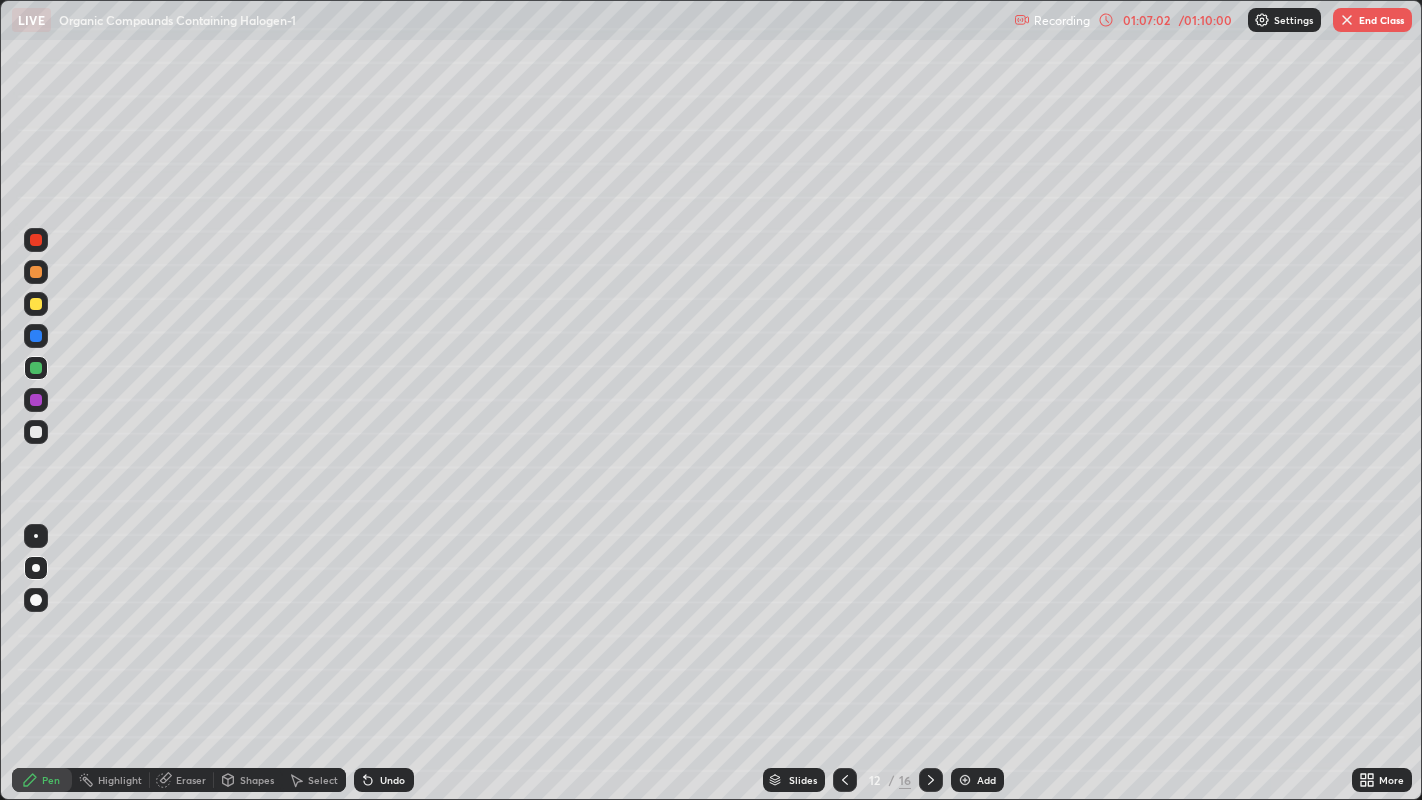 click at bounding box center [36, 304] 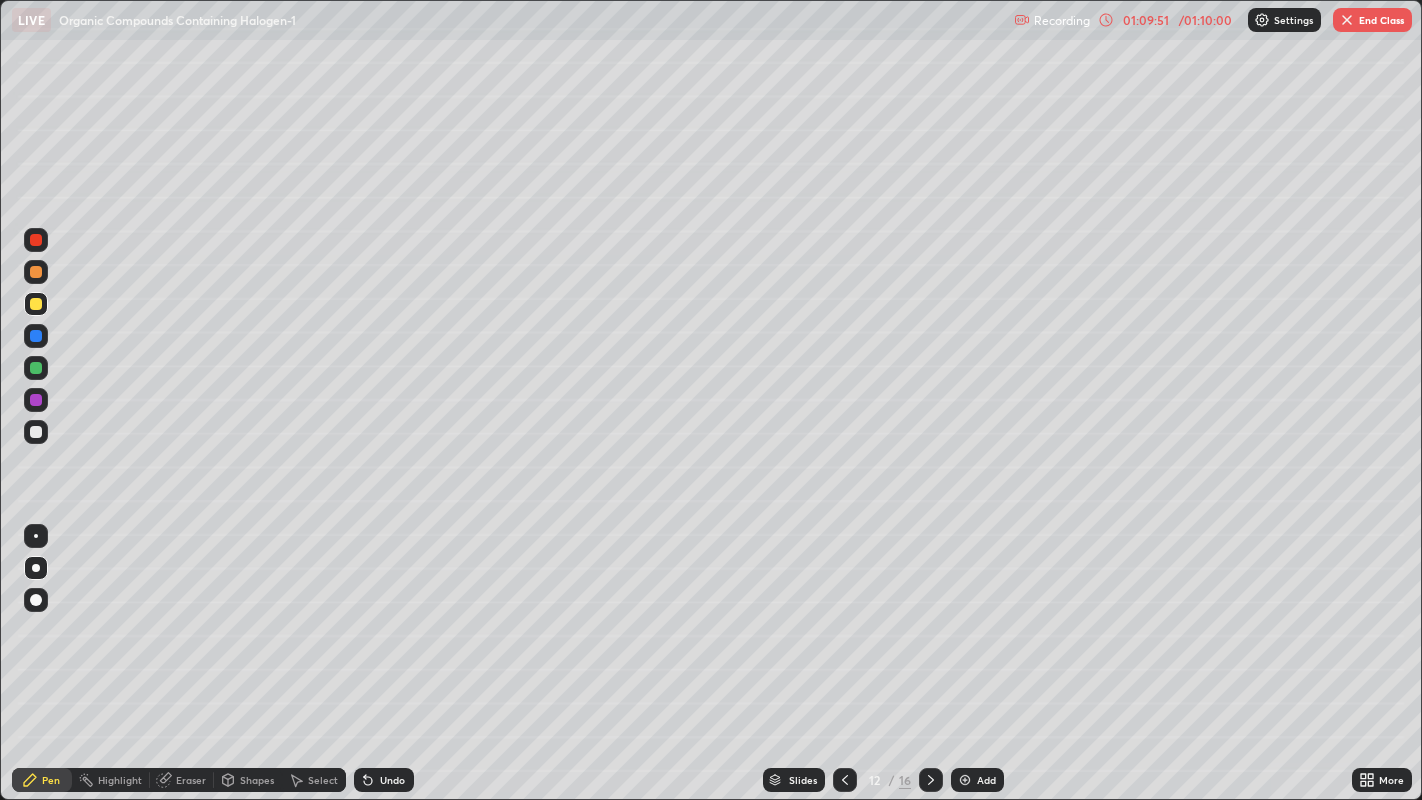 click at bounding box center [36, 272] 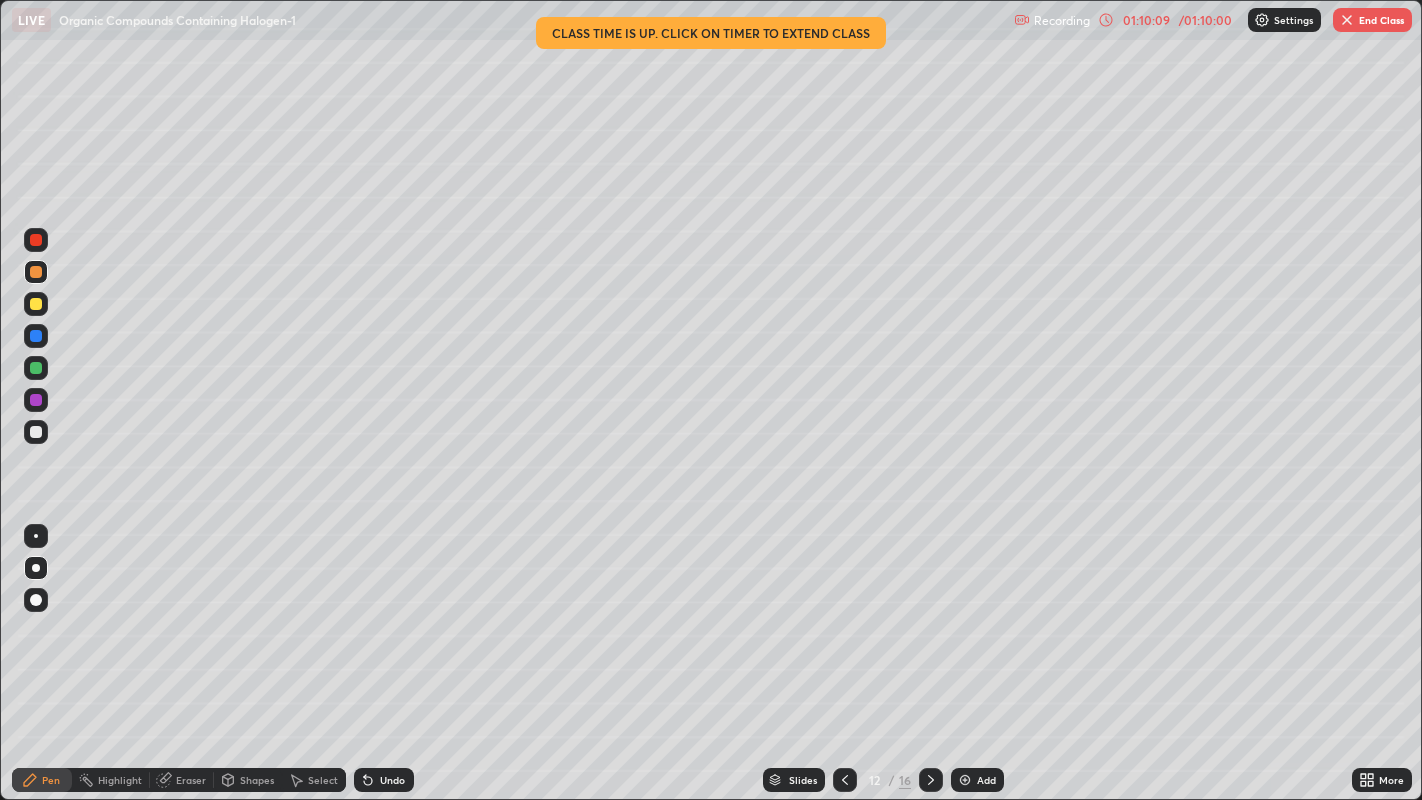 click at bounding box center (36, 336) 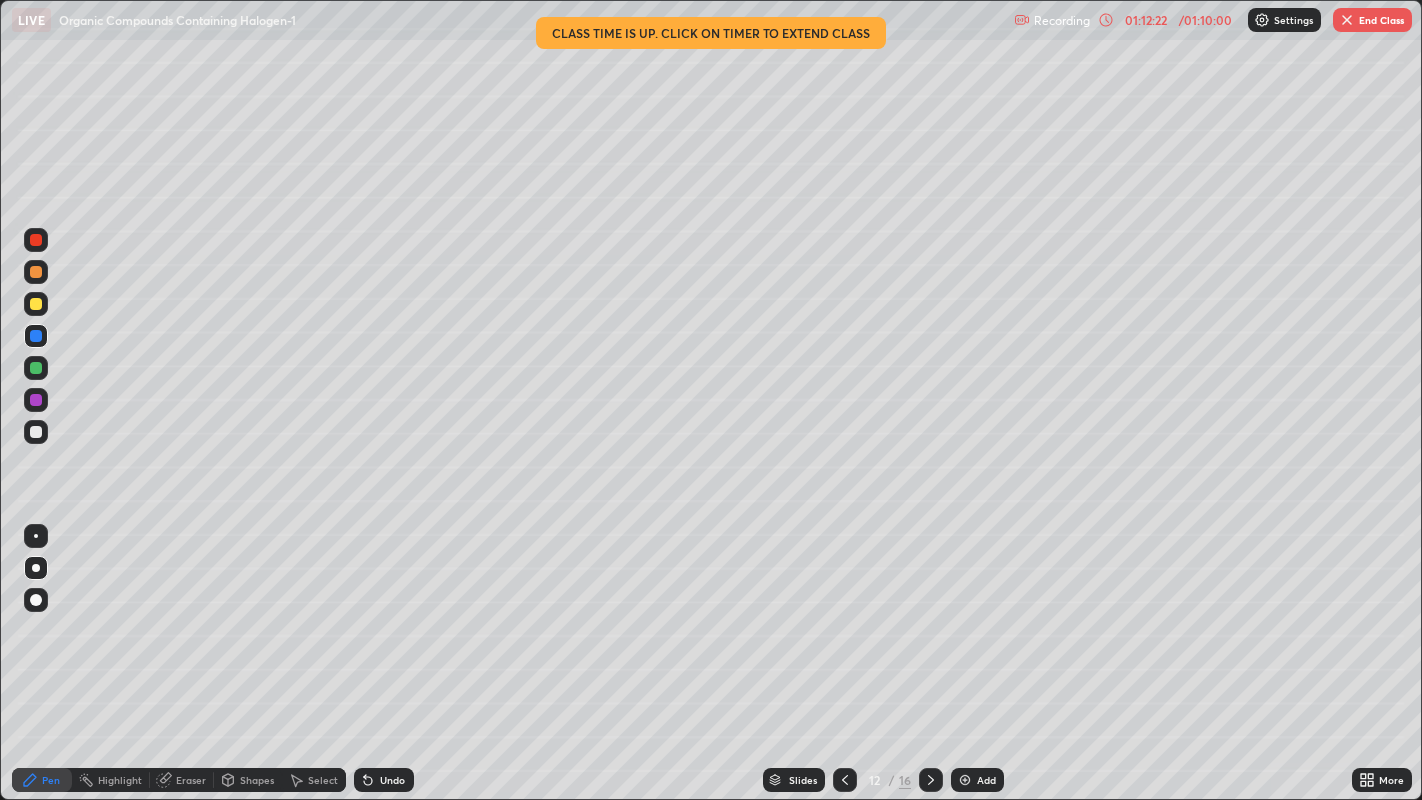 click on "End Class" at bounding box center (1372, 20) 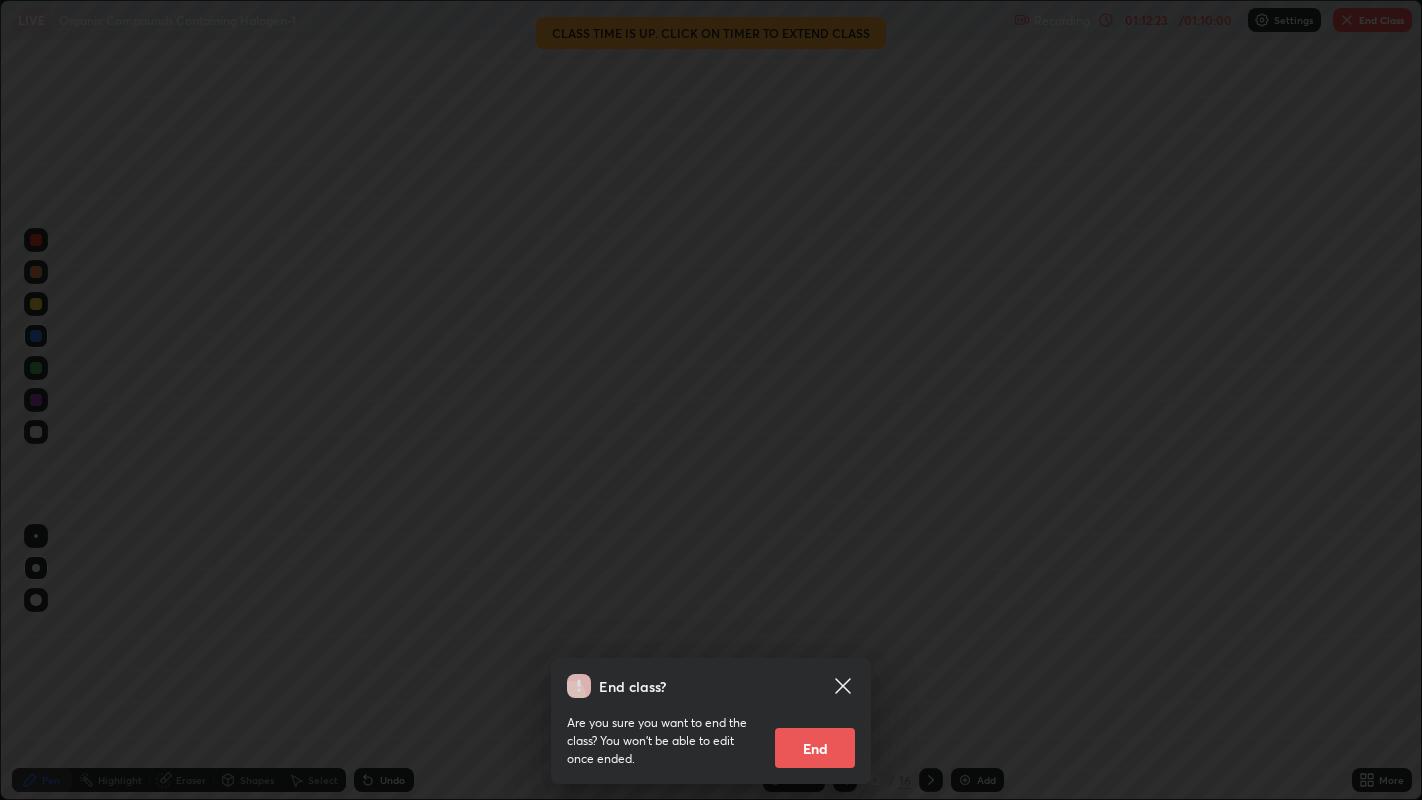 click on "End" at bounding box center (815, 748) 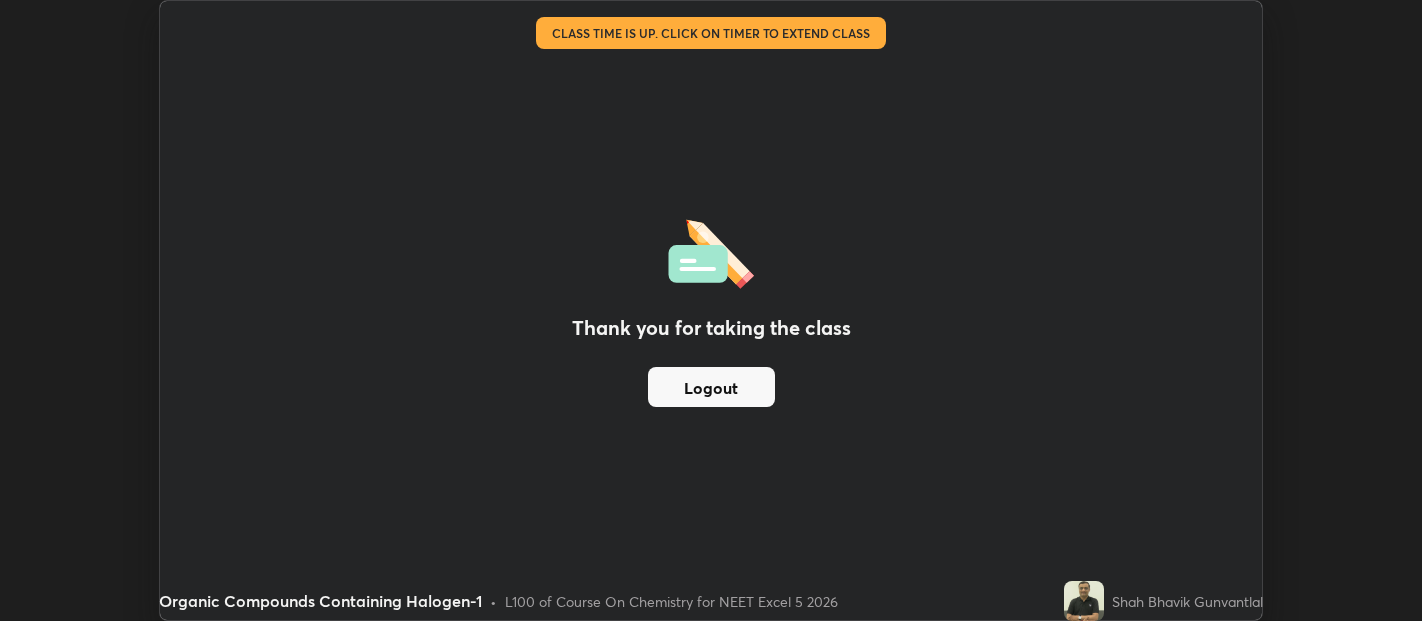 scroll, scrollTop: 621, scrollLeft: 1422, axis: both 